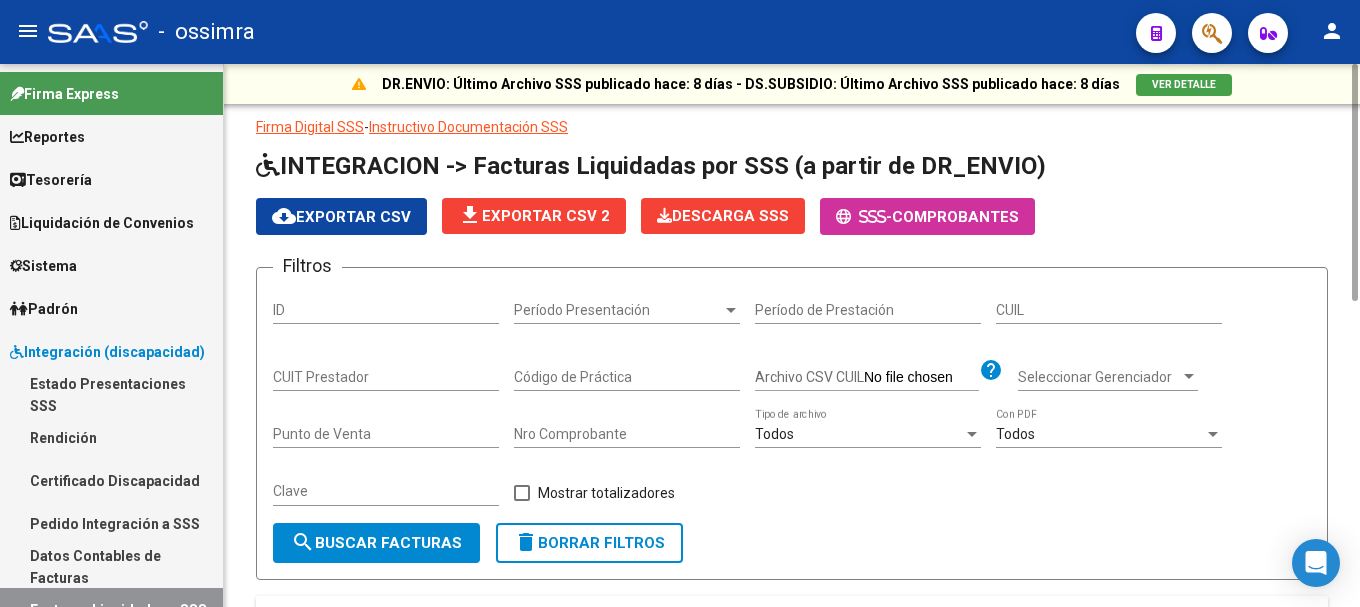 scroll, scrollTop: 0, scrollLeft: 0, axis: both 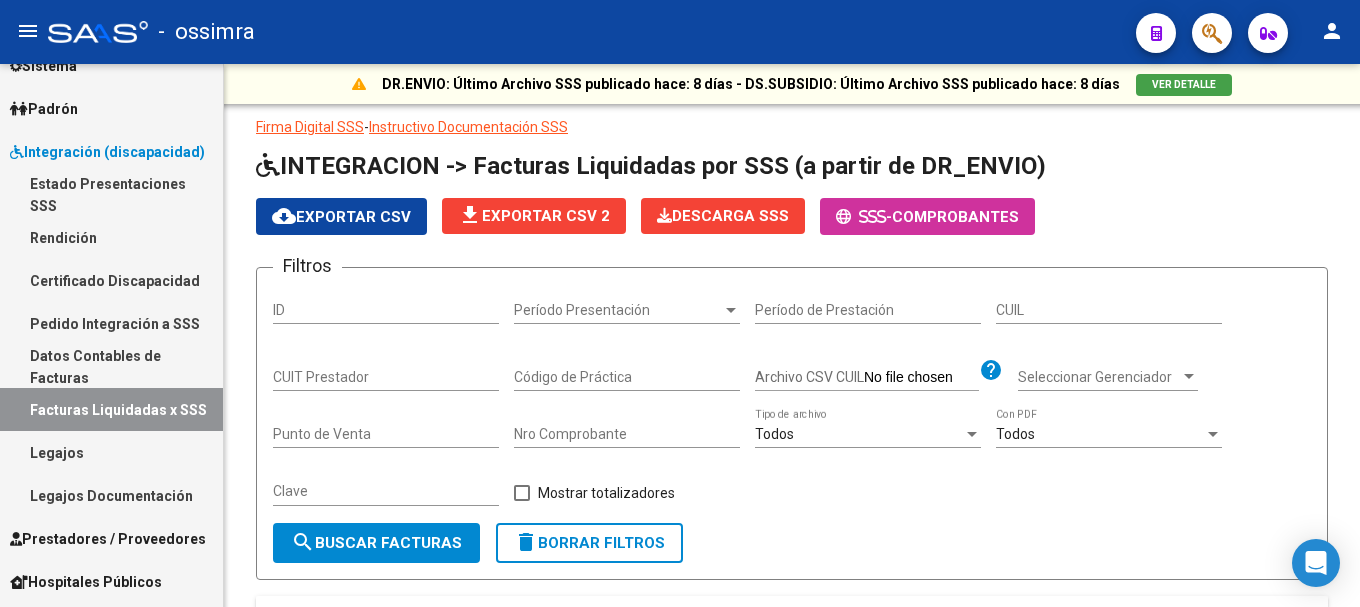 click on "Legajos" at bounding box center (111, 452) 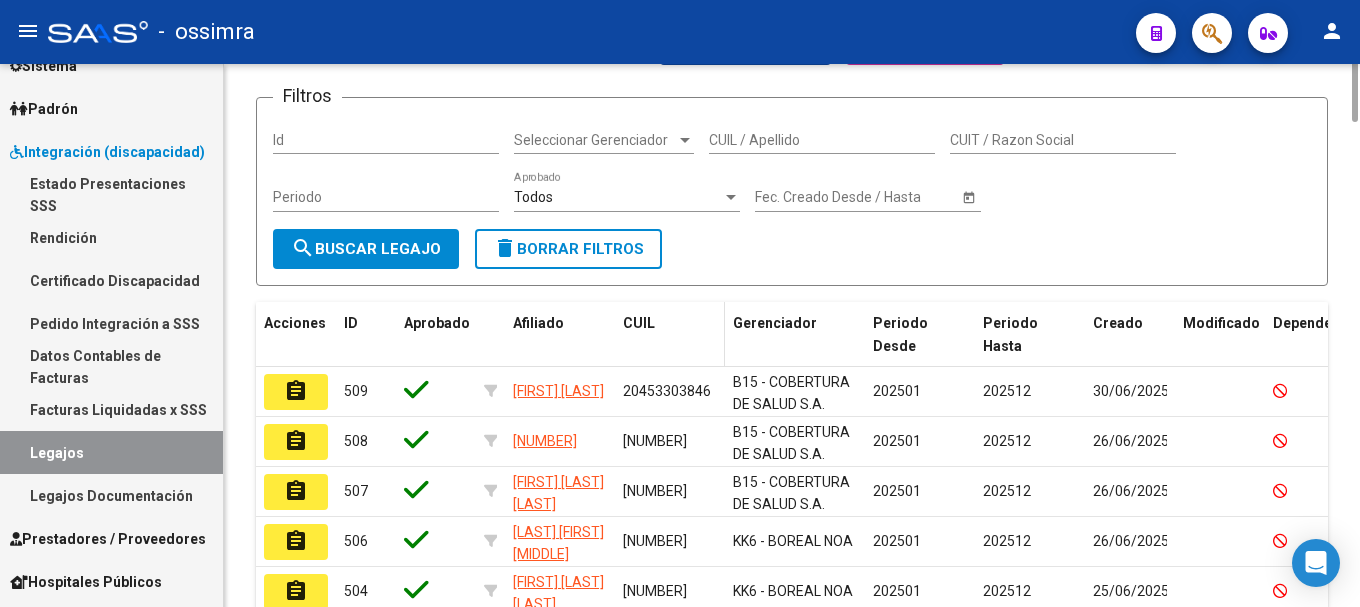 scroll, scrollTop: 0, scrollLeft: 0, axis: both 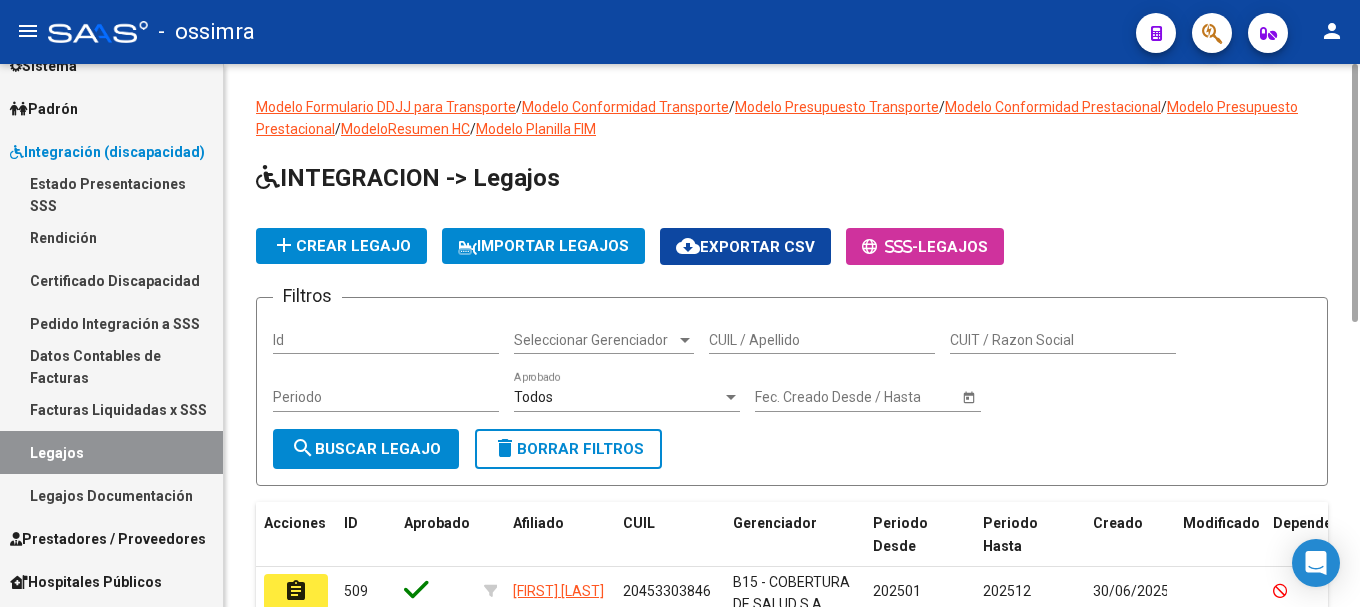 click on "CUIL / Apellido" at bounding box center [822, 340] 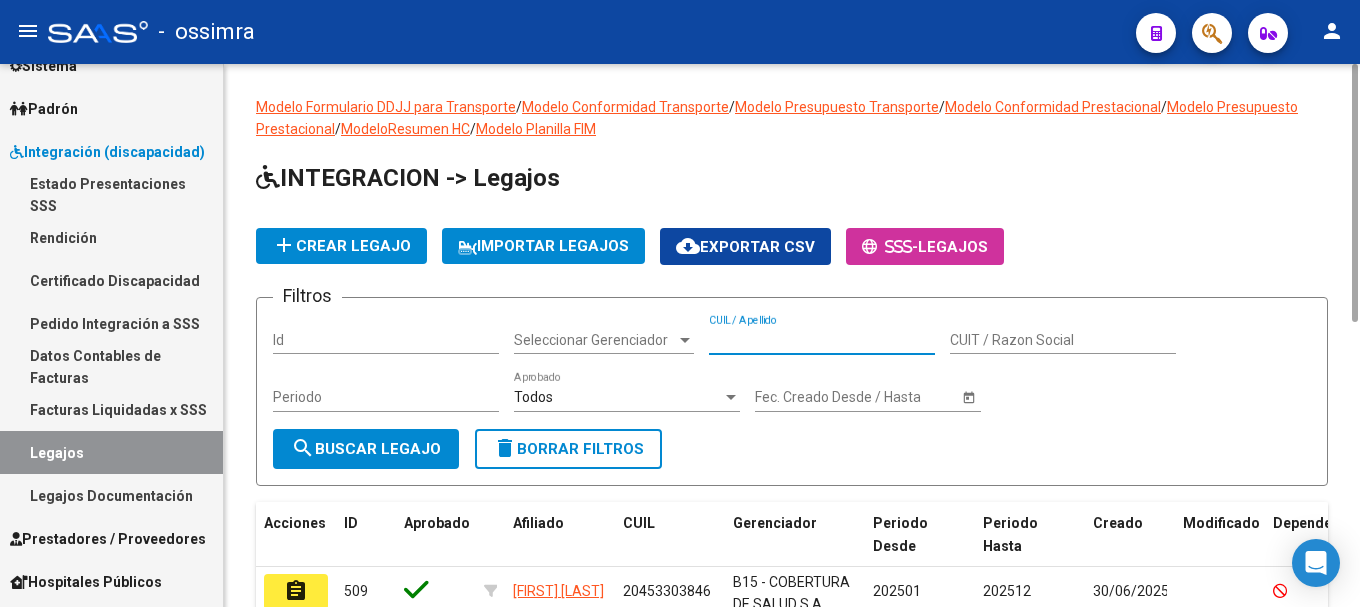 click at bounding box center [685, 340] 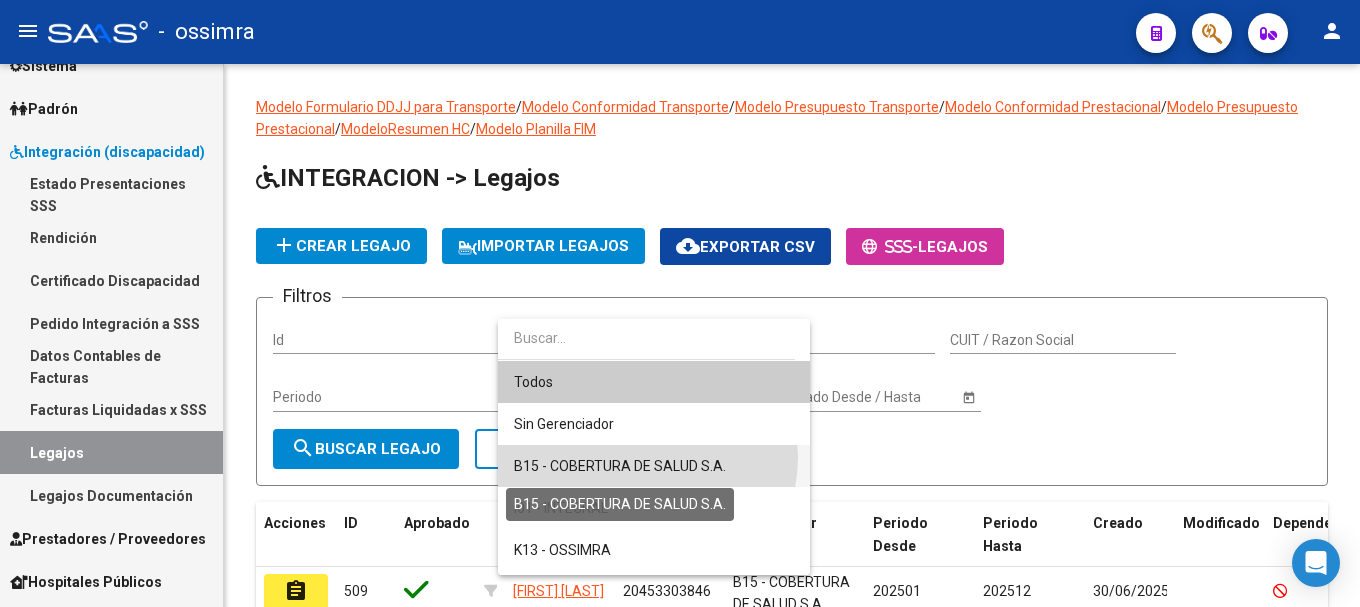 click on "B15 - COBERTURA DE SALUD S.A." at bounding box center (620, 466) 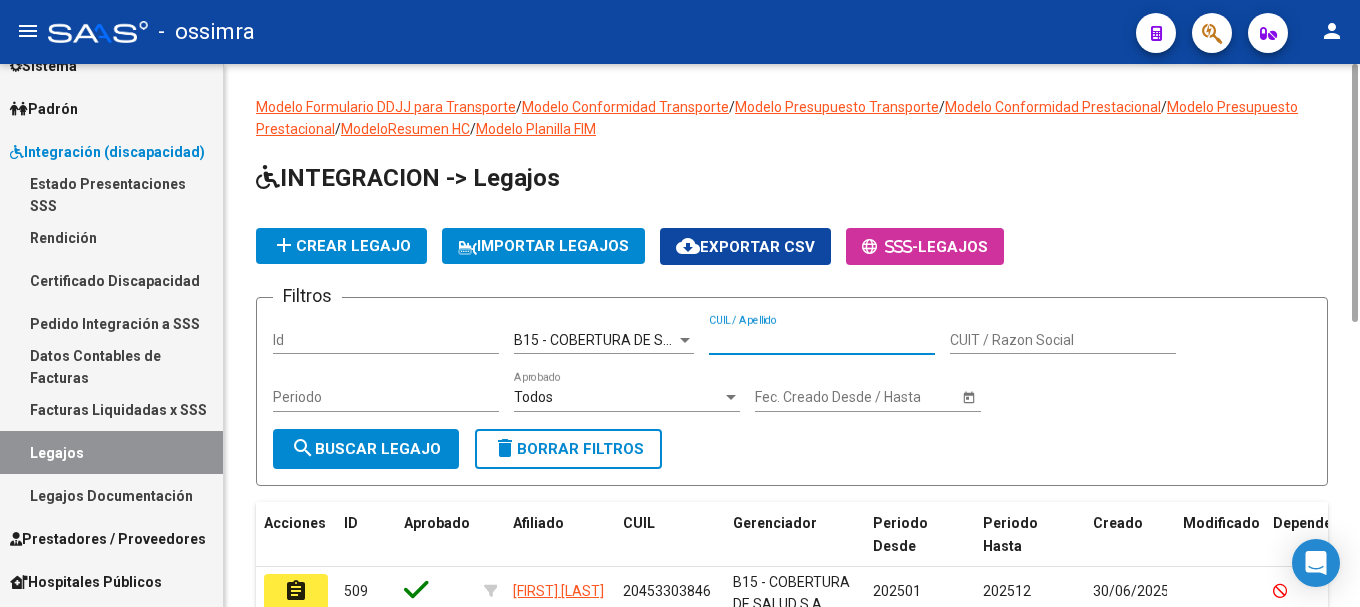 click on "CUIL / Apellido" at bounding box center (822, 340) 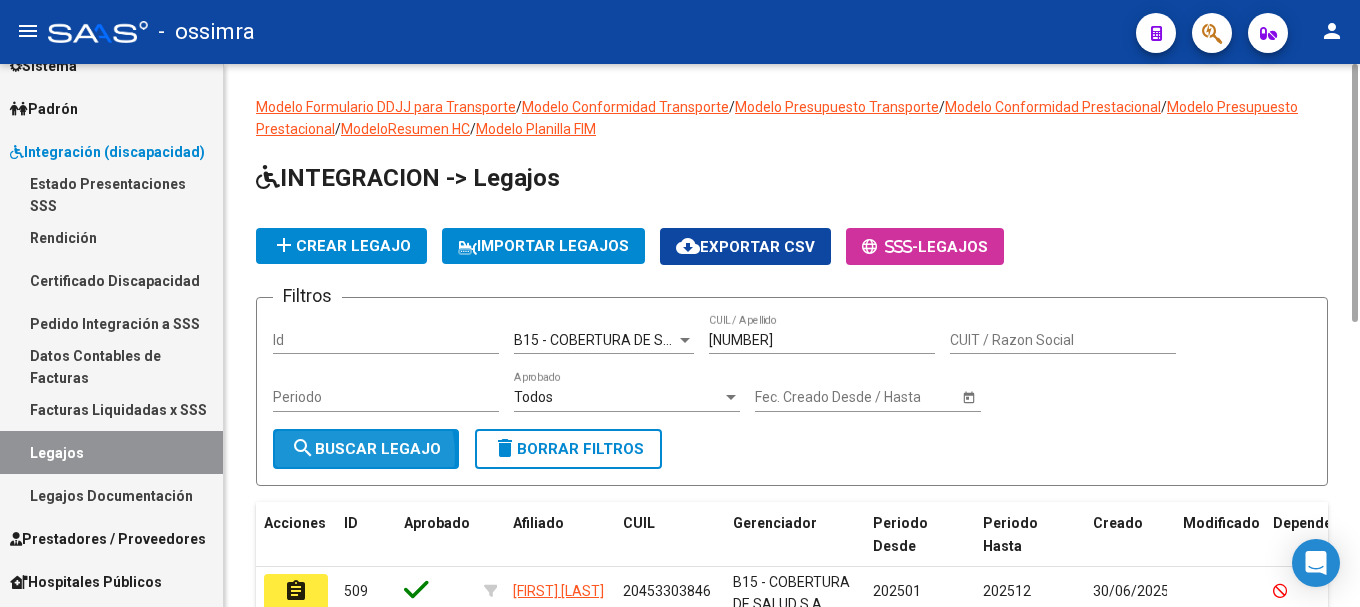 click on "search  Buscar Legajo" 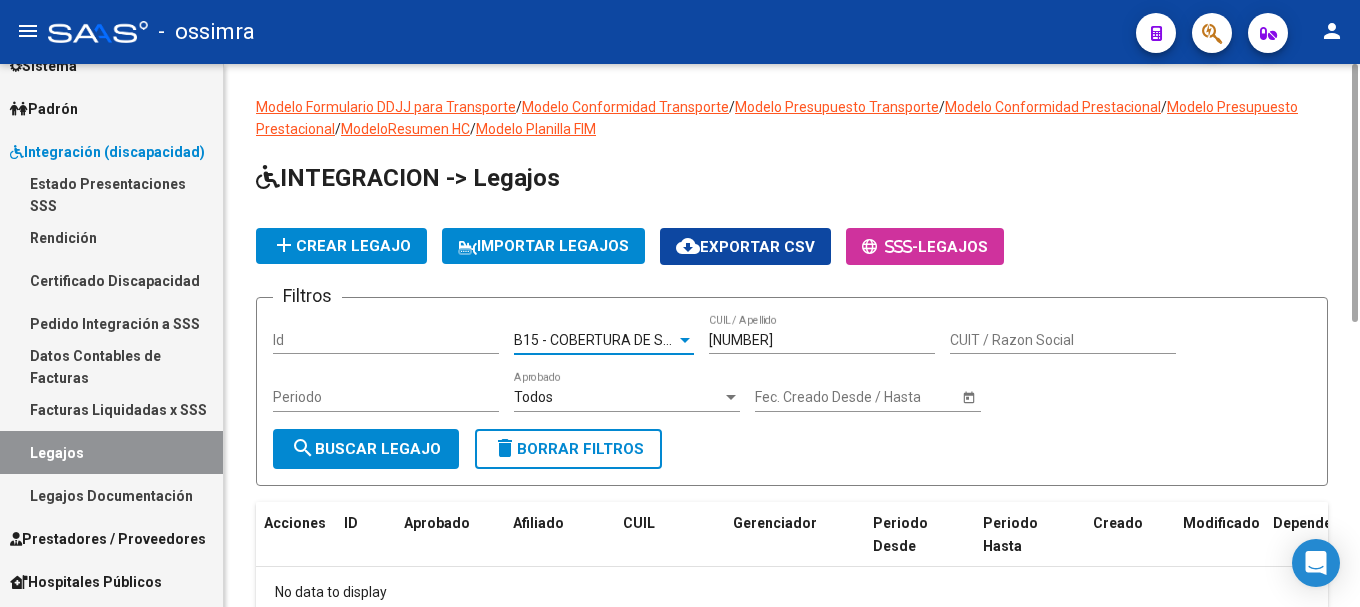 click at bounding box center (685, 340) 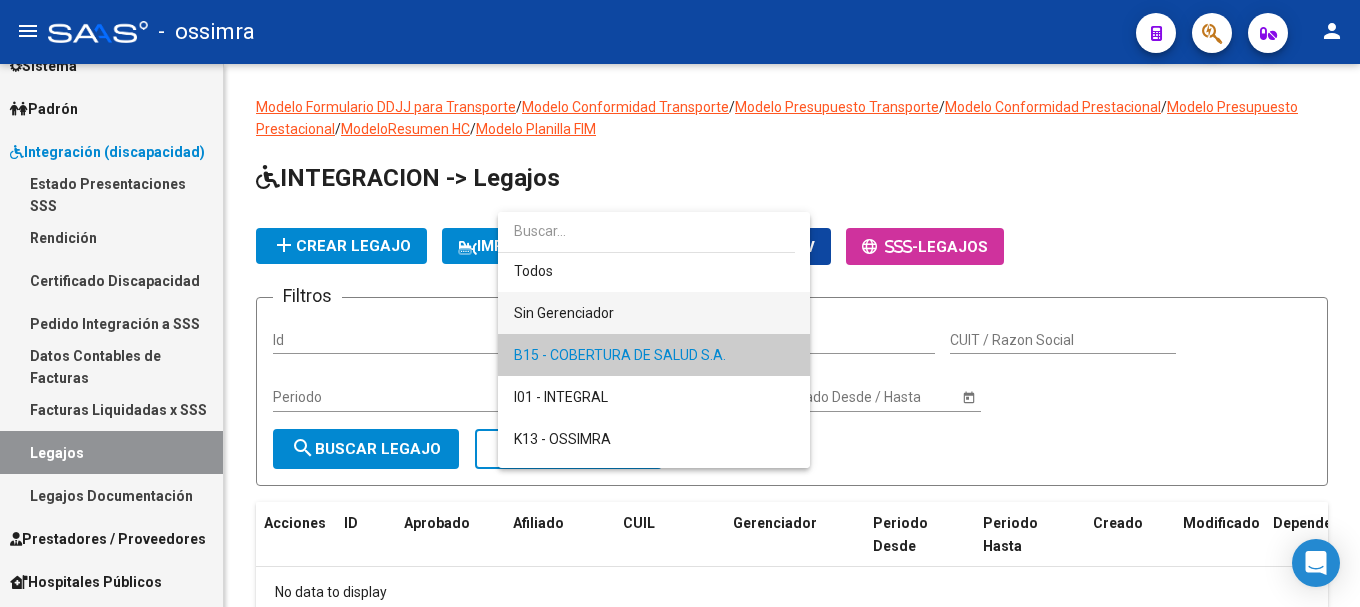 scroll, scrollTop: 0, scrollLeft: 0, axis: both 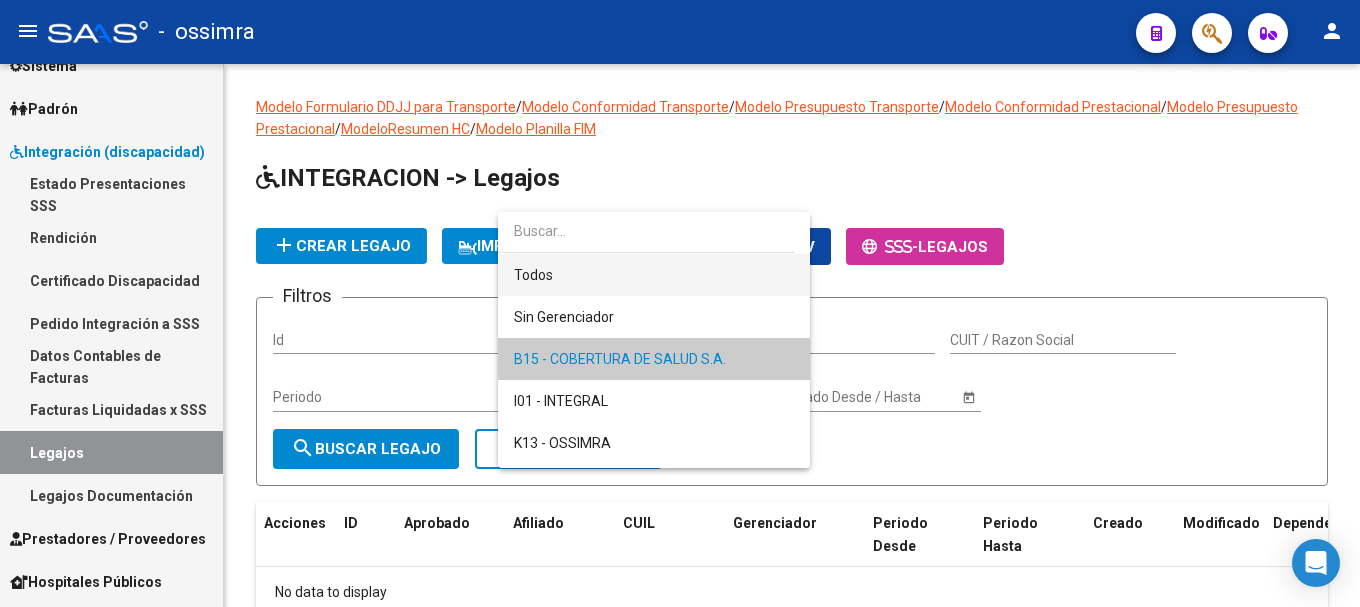 click on "Todos" at bounding box center [654, 275] 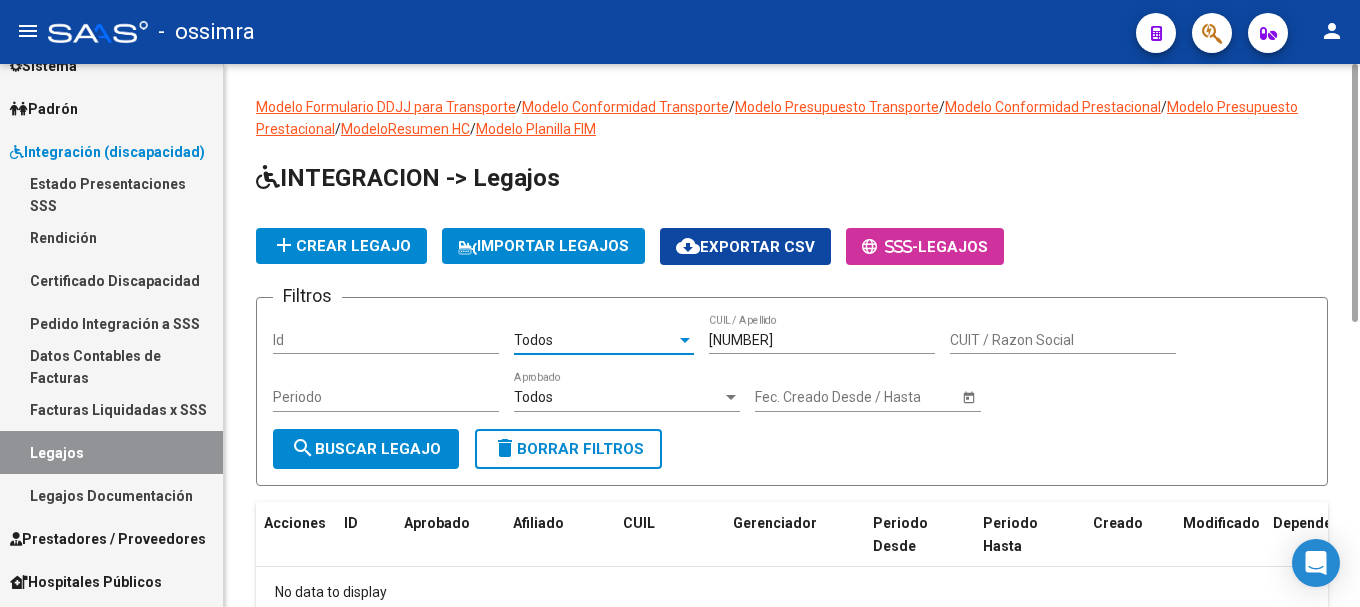 click on "search  Buscar Legajo" 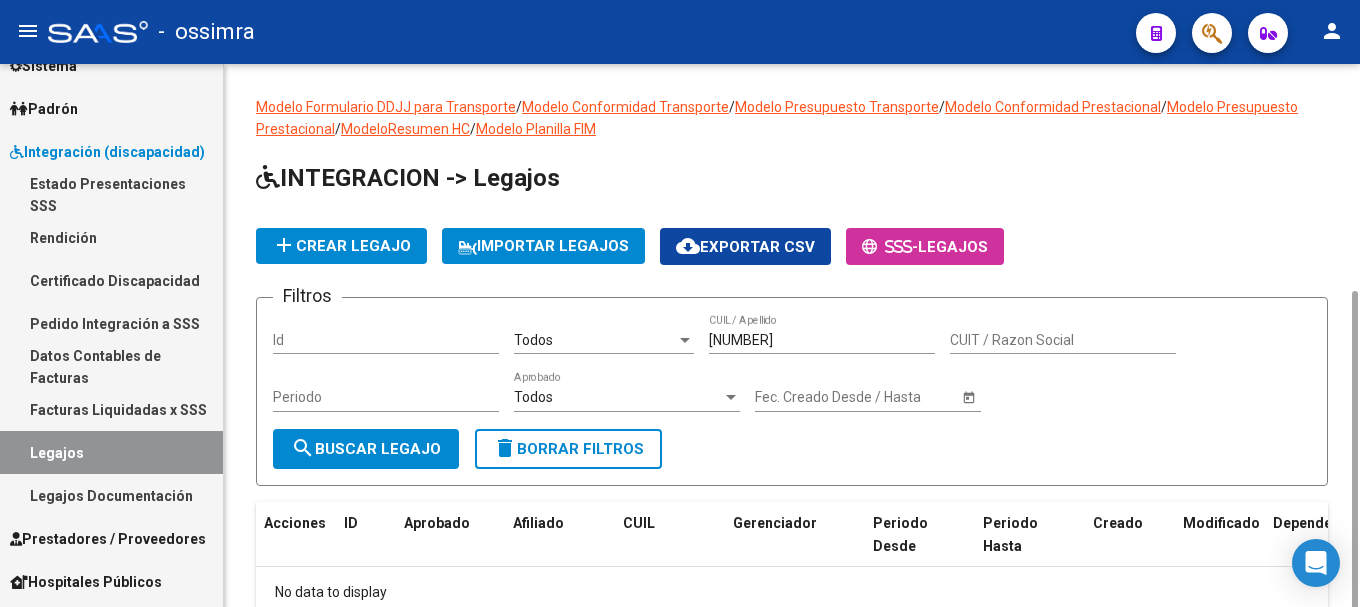 scroll, scrollTop: 125, scrollLeft: 0, axis: vertical 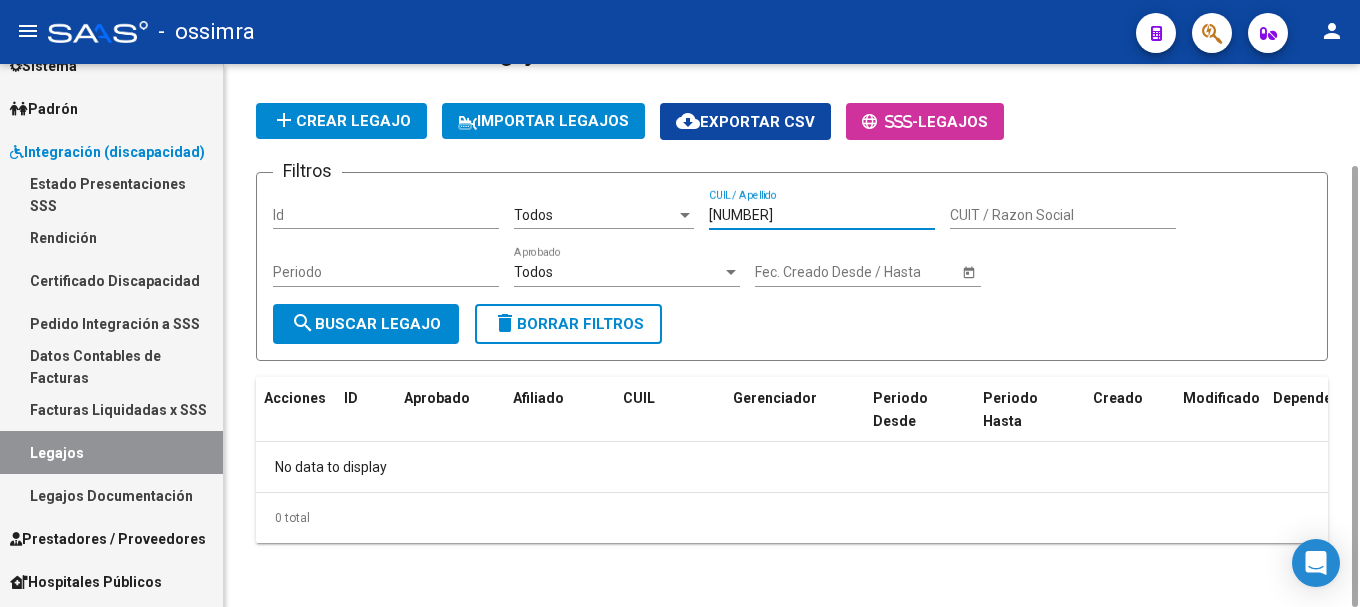 drag, startPoint x: 810, startPoint y: 207, endPoint x: 703, endPoint y: 209, distance: 107.01869 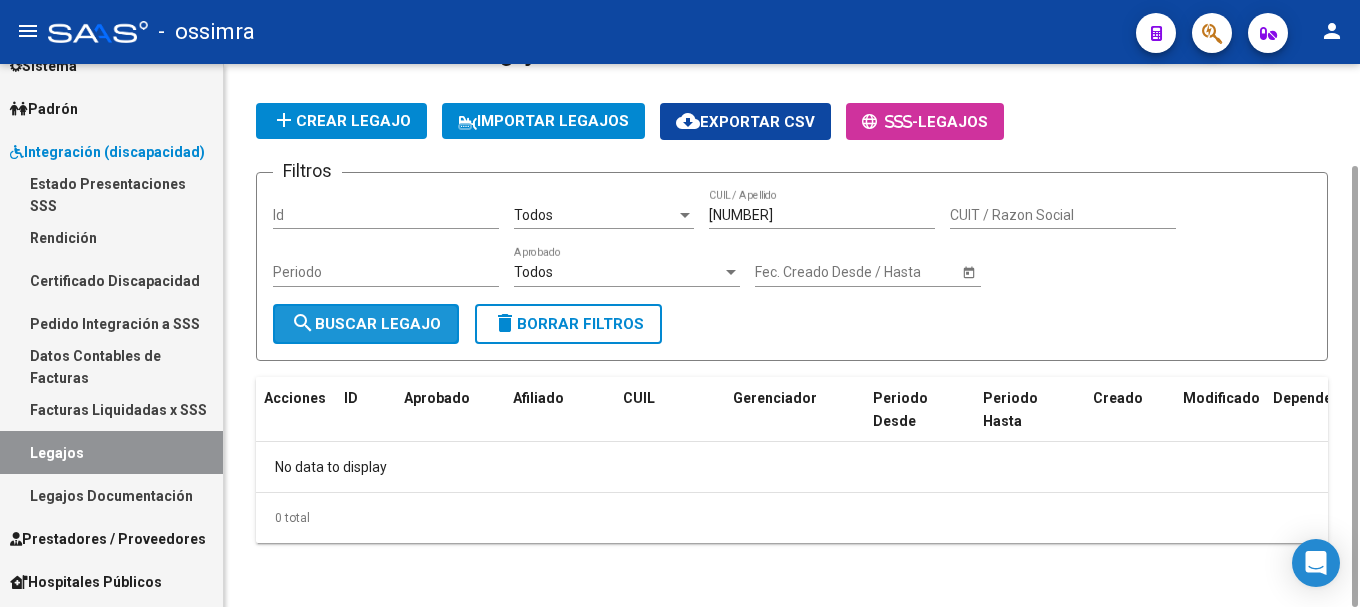 click on "search  Buscar Legajo" 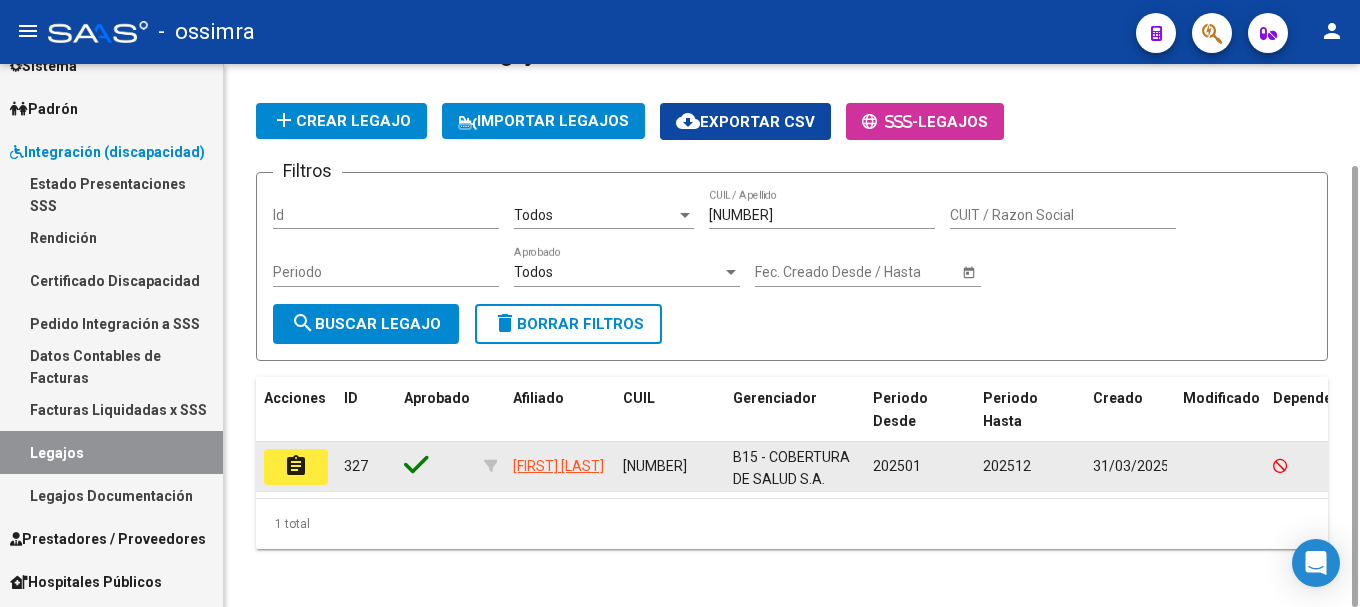 click on "assignment" 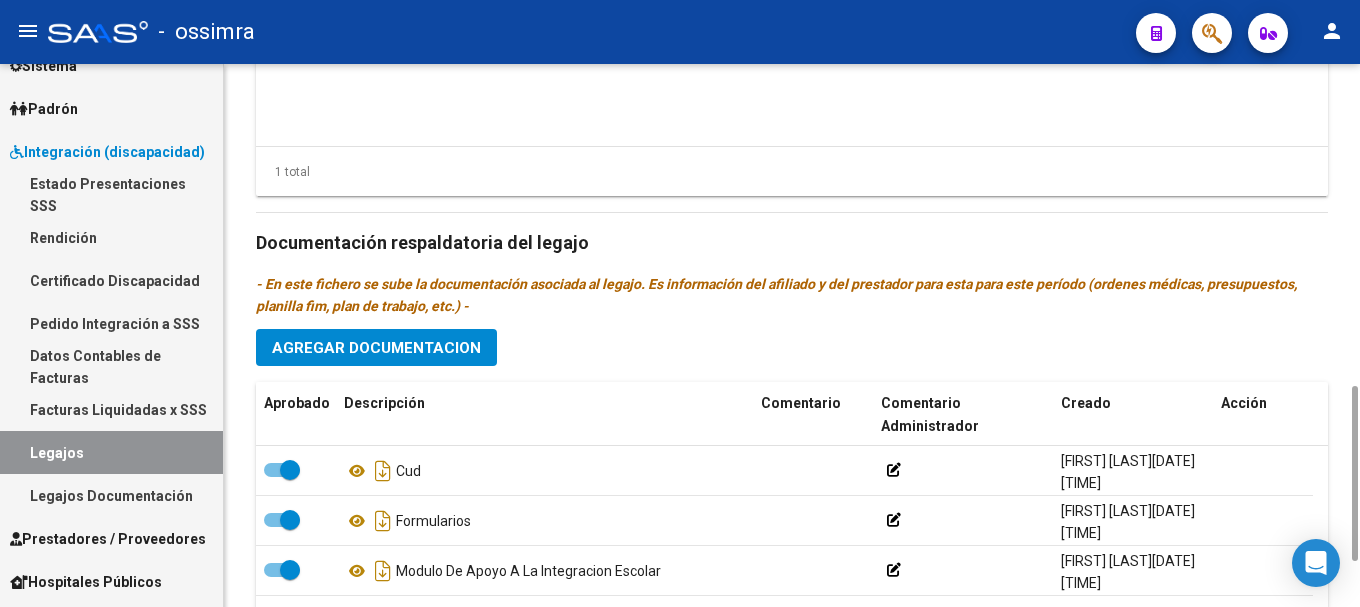scroll, scrollTop: 1141, scrollLeft: 0, axis: vertical 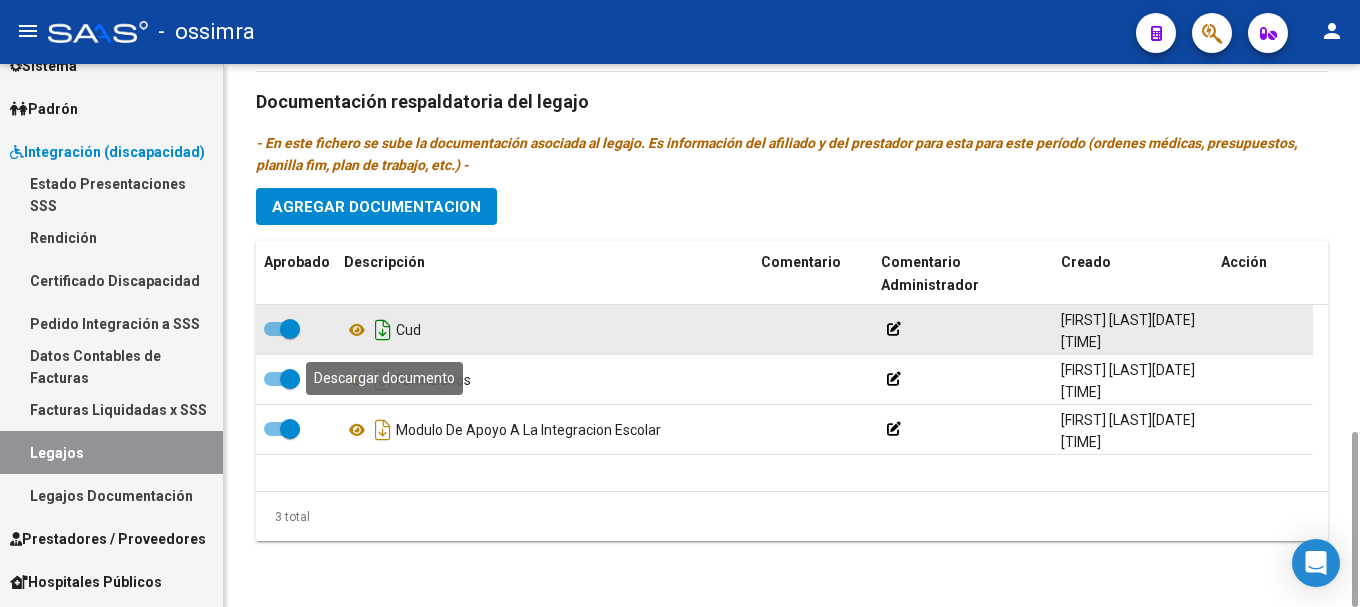 click 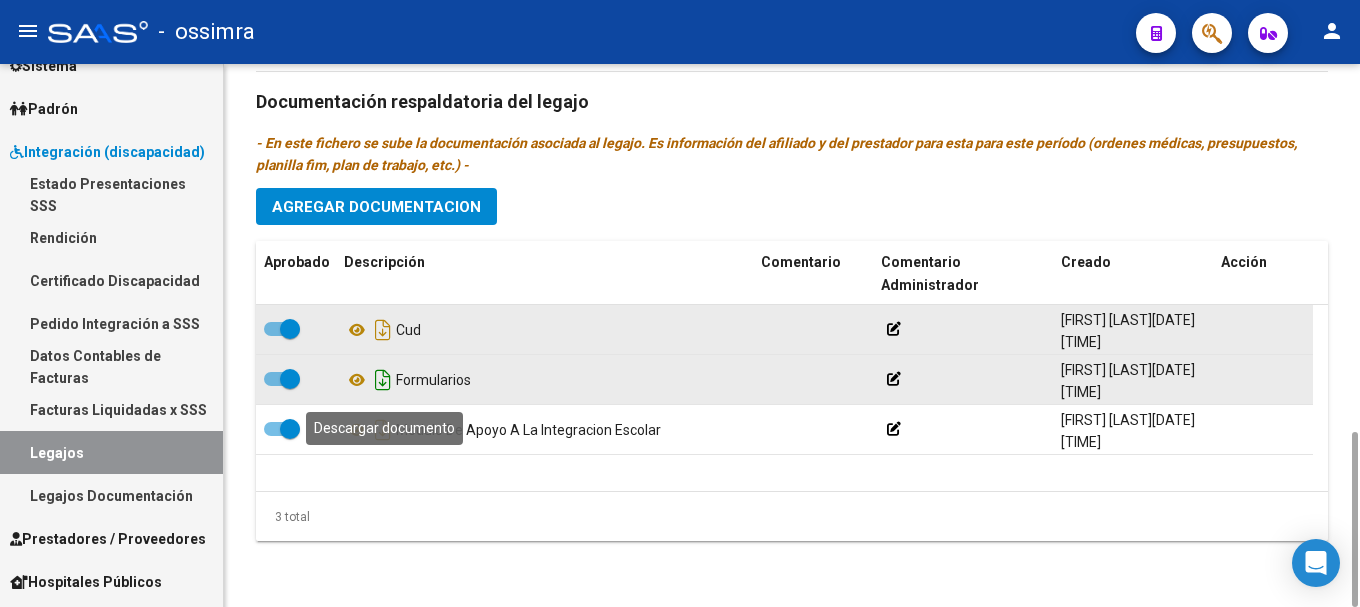 click 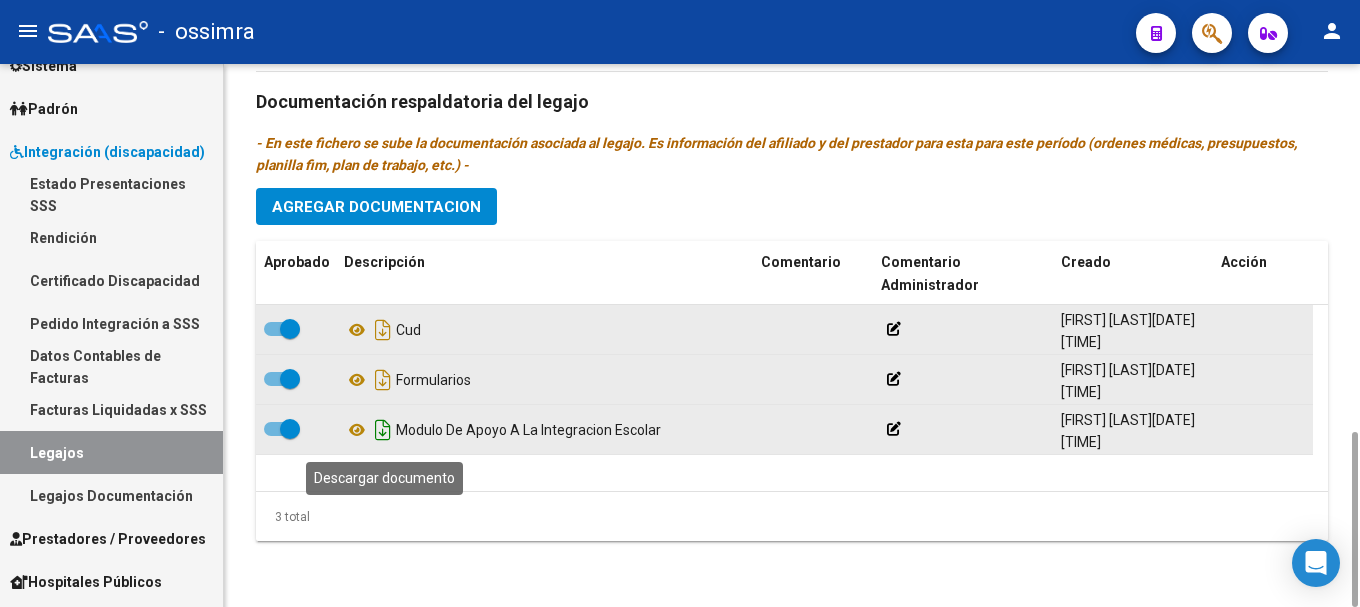 click 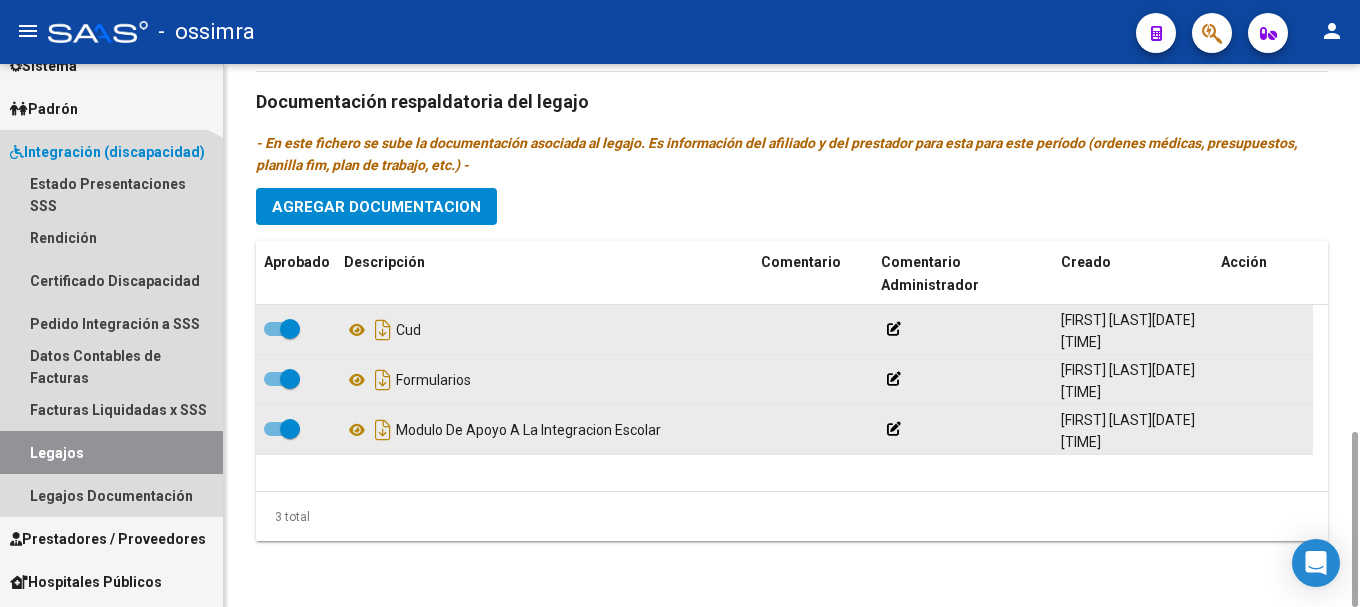click on "Legajos" at bounding box center [111, 452] 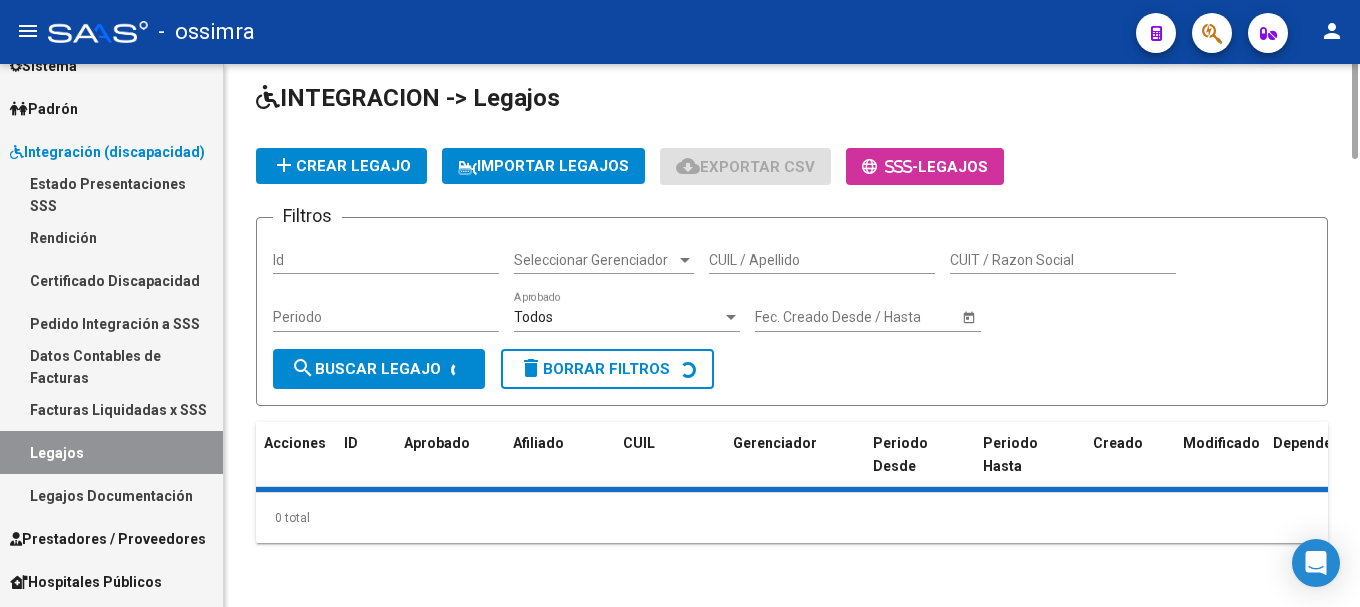 scroll, scrollTop: 0, scrollLeft: 0, axis: both 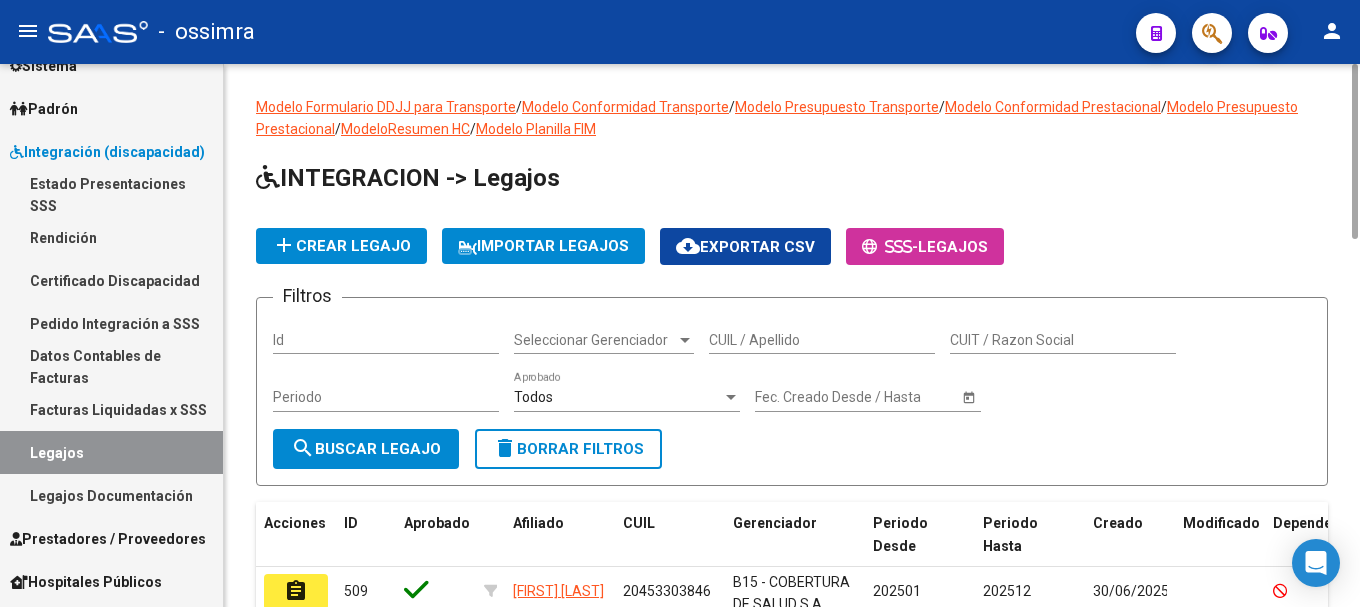 click on "CUIL / Apellido" 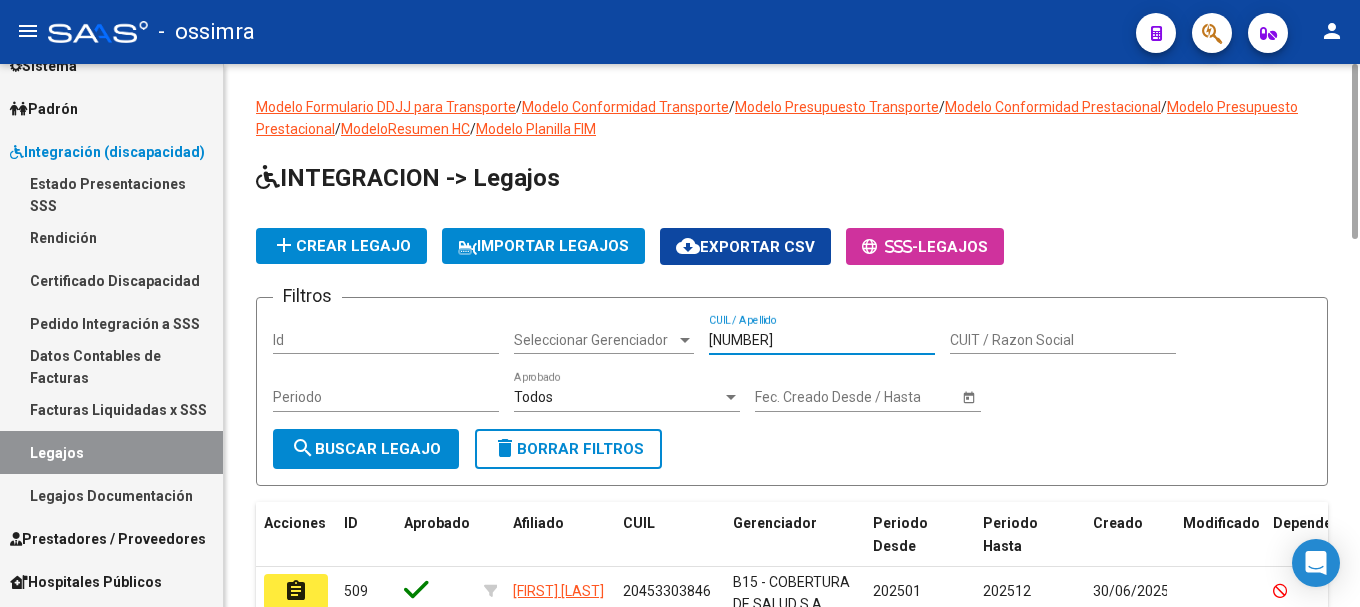 type on "[NUMBER]" 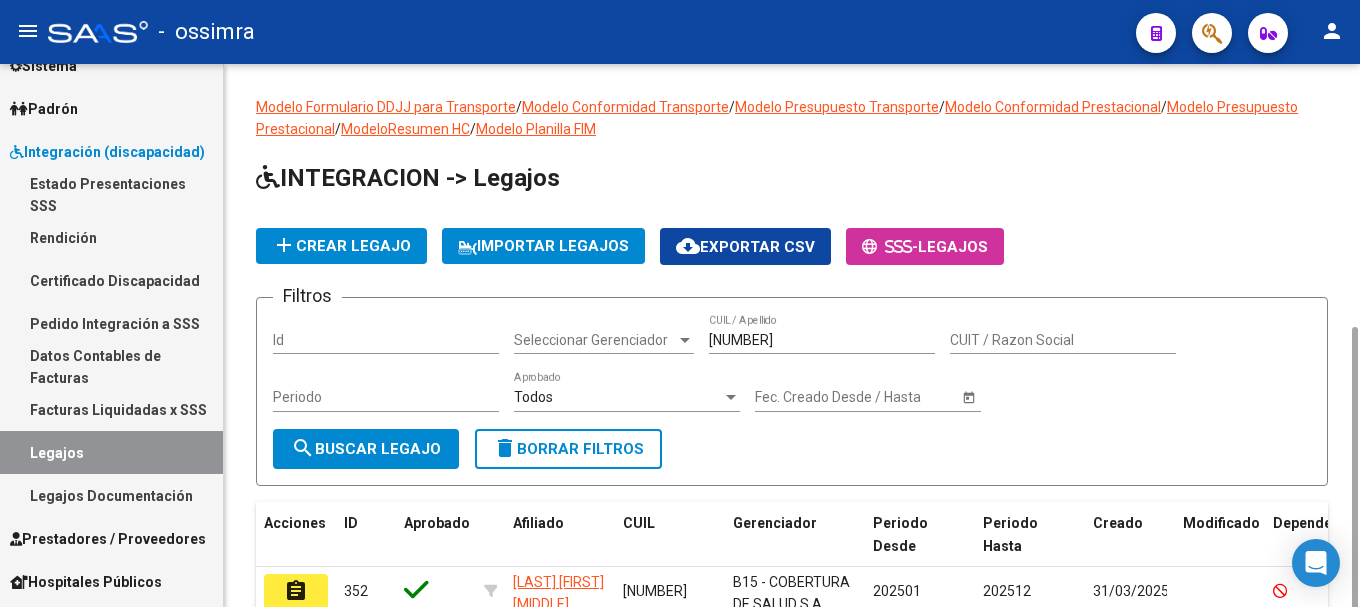 scroll, scrollTop: 147, scrollLeft: 0, axis: vertical 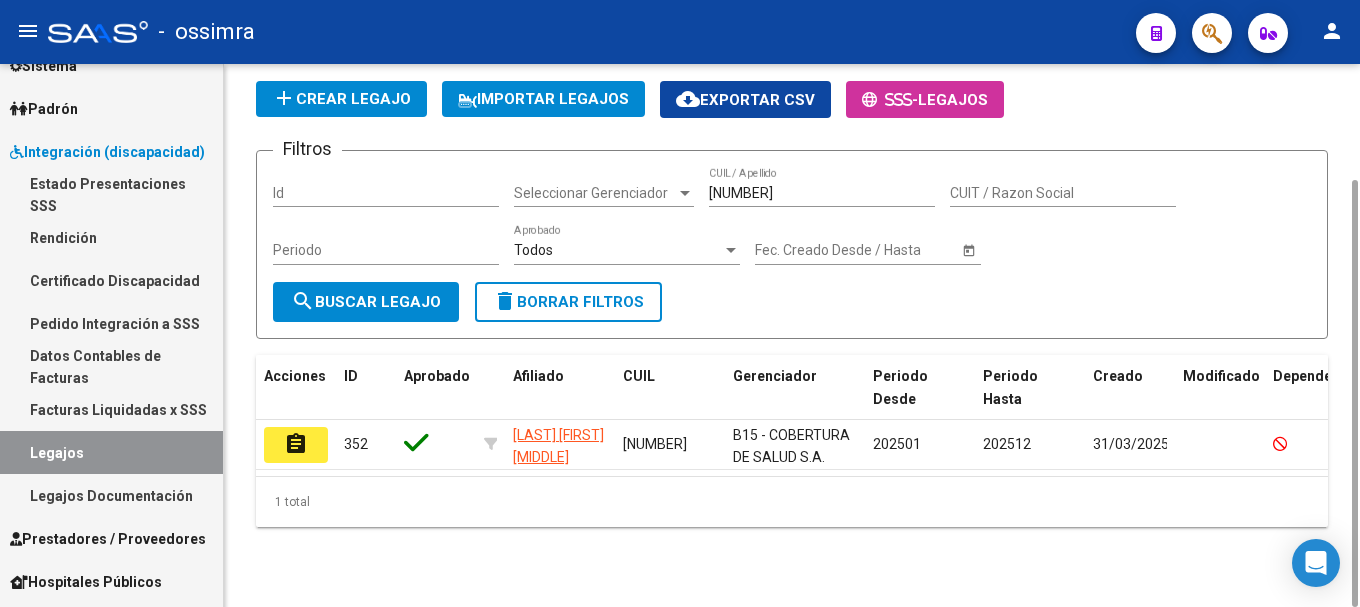 click on "assignment" 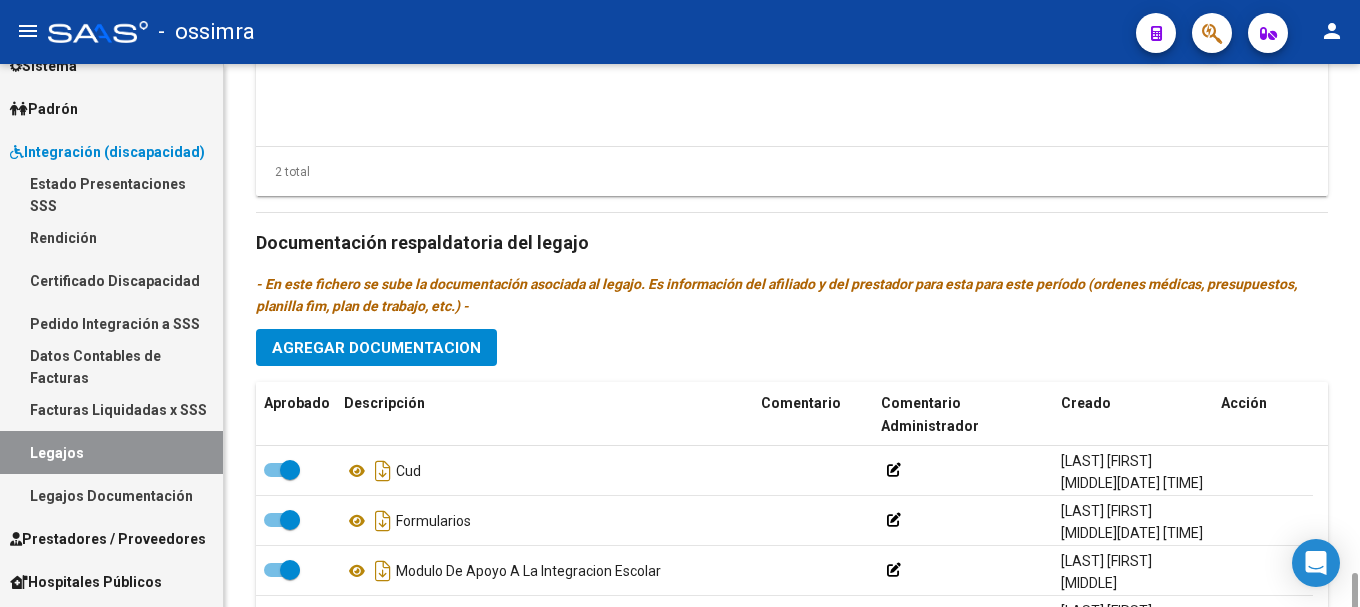 scroll, scrollTop: 1141, scrollLeft: 0, axis: vertical 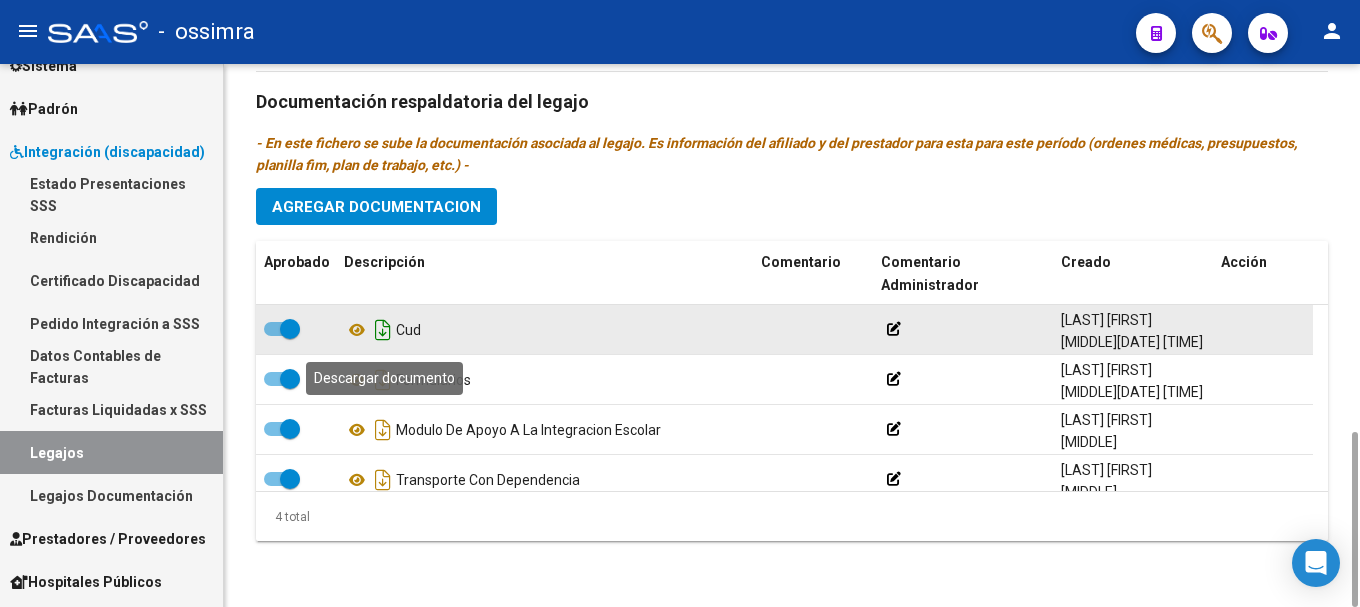 click 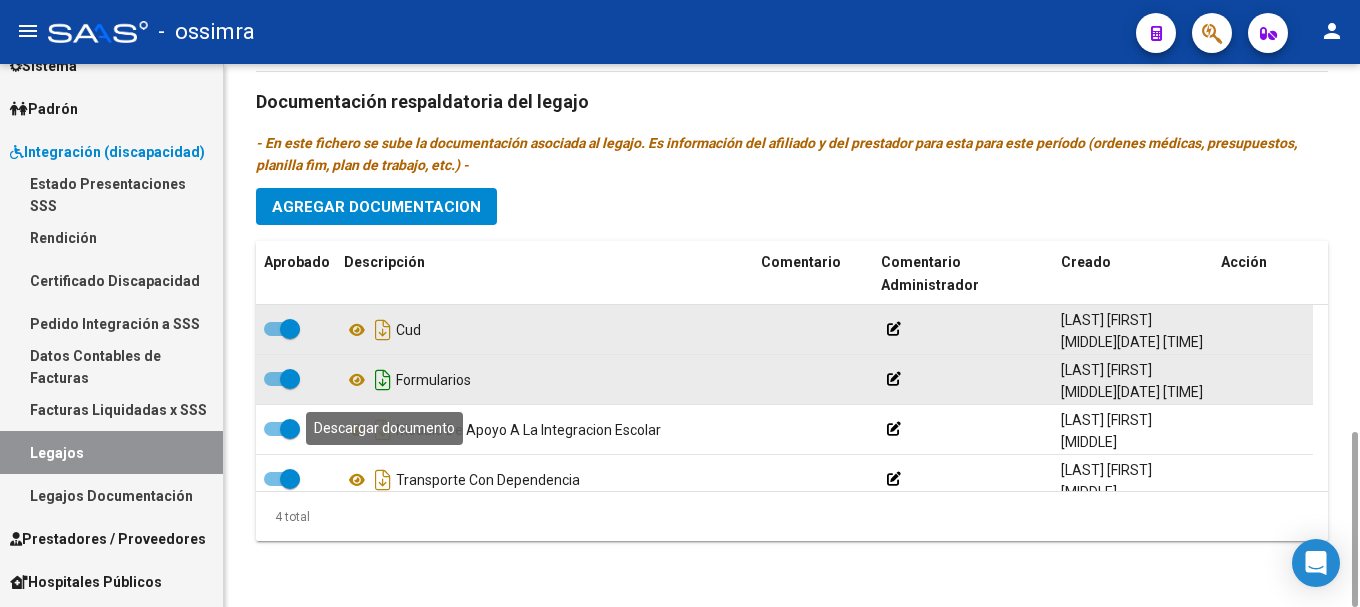 click 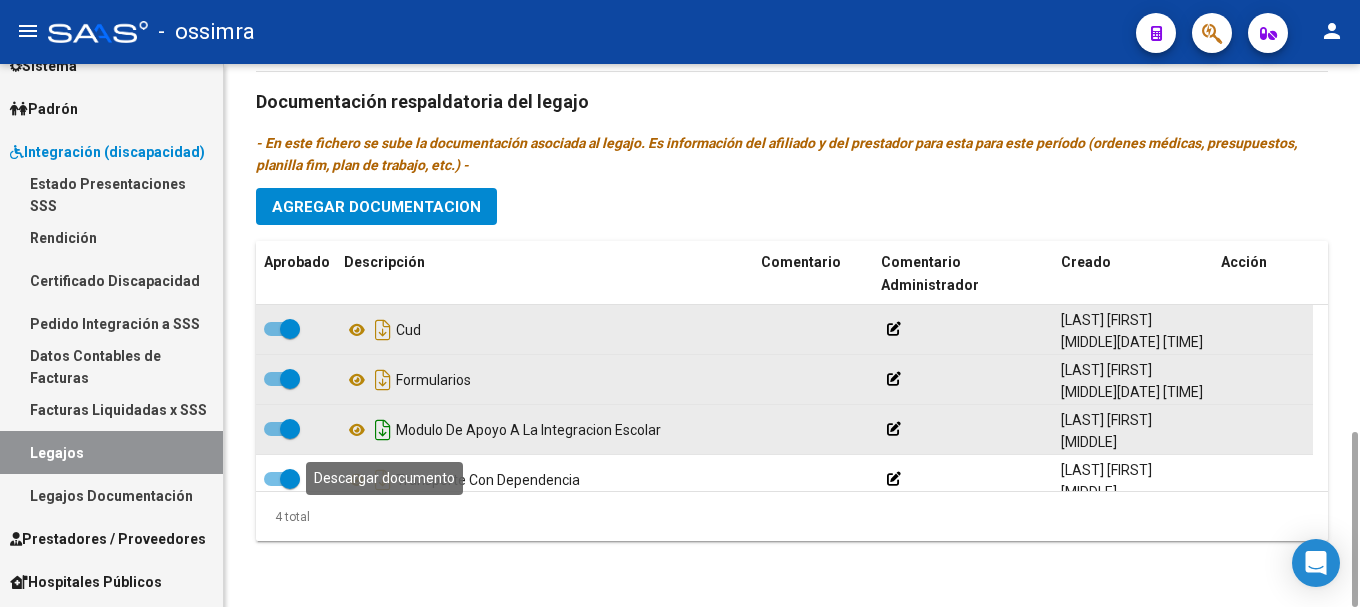 click 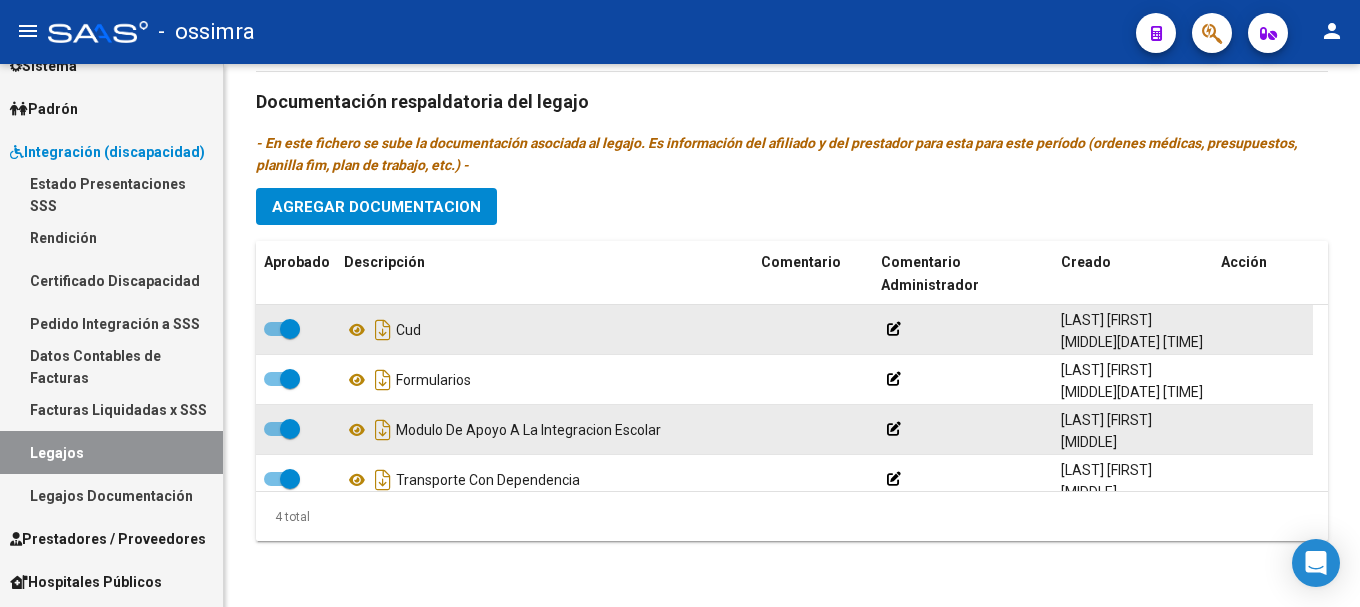 scroll, scrollTop: 21, scrollLeft: 0, axis: vertical 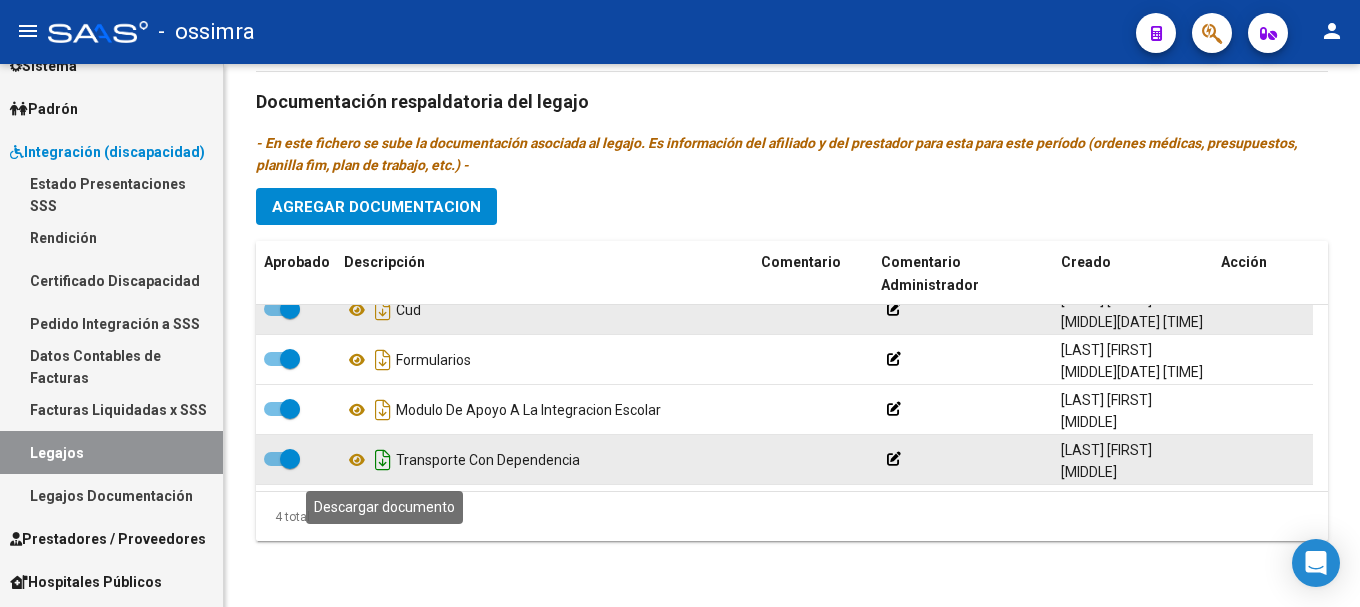 click 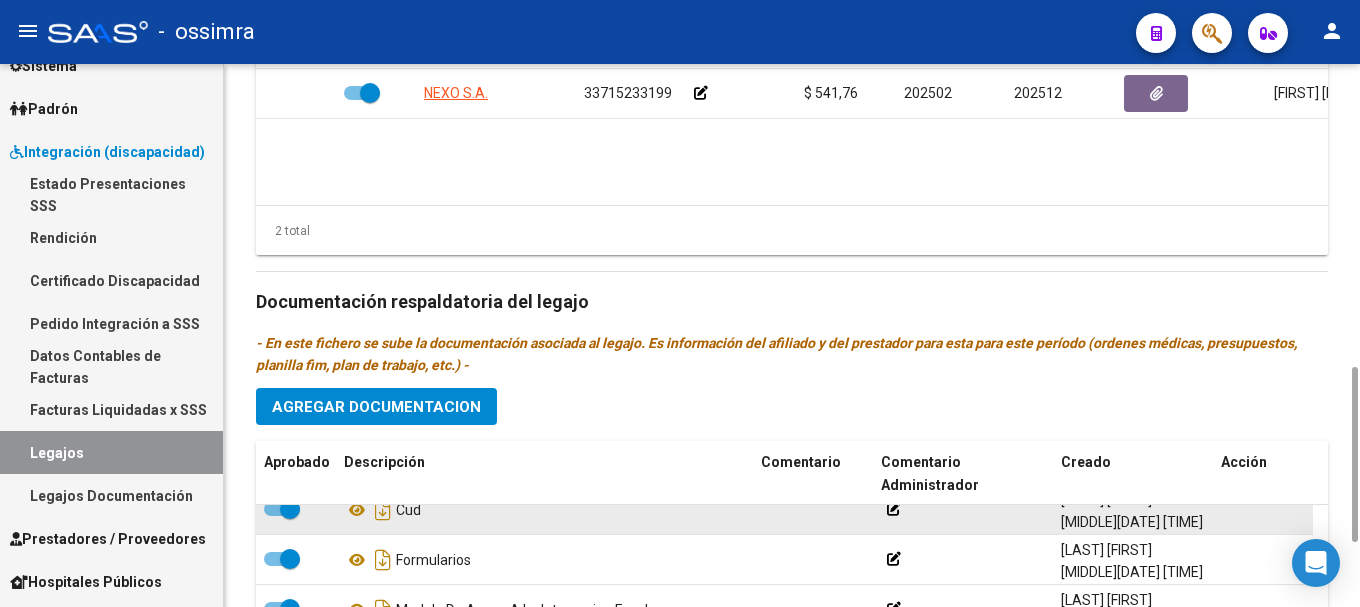 scroll, scrollTop: 1141, scrollLeft: 0, axis: vertical 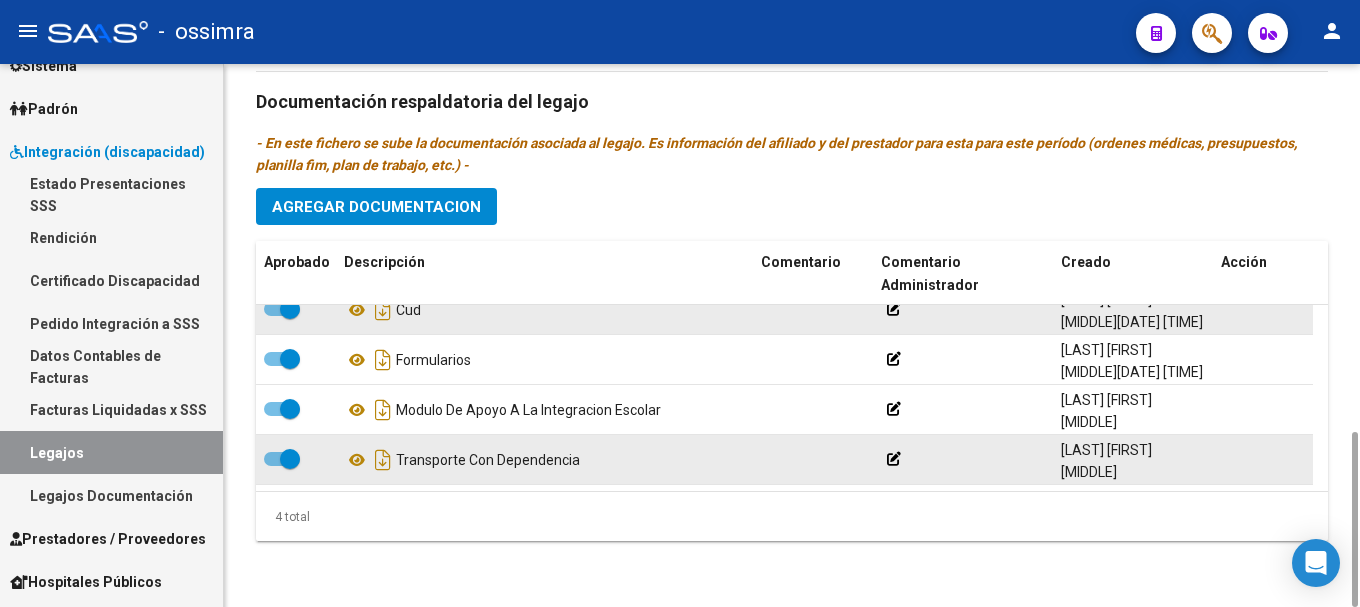 click on "arrow_back Editar 352    save Guardar cambios Legajo de Integración Modelo Formulario DDJJ para Transporte  /  Modelo Conformidad Transporte  /  Modelo Presupuesto Transporte  /  Modelo Conformidad Prestacional  /  Modelo Presupuesto Prestacional  /  ModeloResumen HC  /  Modelo Planilla FIM  Legajo Aprobado.  Aprobado   CUIL  *   [NUMBER] Ingresar CUIL  [FIRST] [LAST]     Análisis Afiliado    Certificado Discapacidad     ARCA Padrón Nombre Afiliado  *   [FIRST] [LAST] Ingresar el nombre  Periodo Desde  *   [NUMBER] Ej: 202203  Periodo Hasta  *   [NUMBER] Ej: 202212  Admite Dependencia   Comentarios                                  Comentarios Administrador  Prestadores asociados al legajo Agregar Prestador Aprobado Prestador CUIT Comentario Presupuesto Periodo Desde Periodo Hasta Usuario Admite Dependencia   C.E.T.I.N.N.E. S.R.L. [NUMBER]      $ 475.830,36  [NUMBER] [NUMBER] [FIRST] [LAST]       Creado" 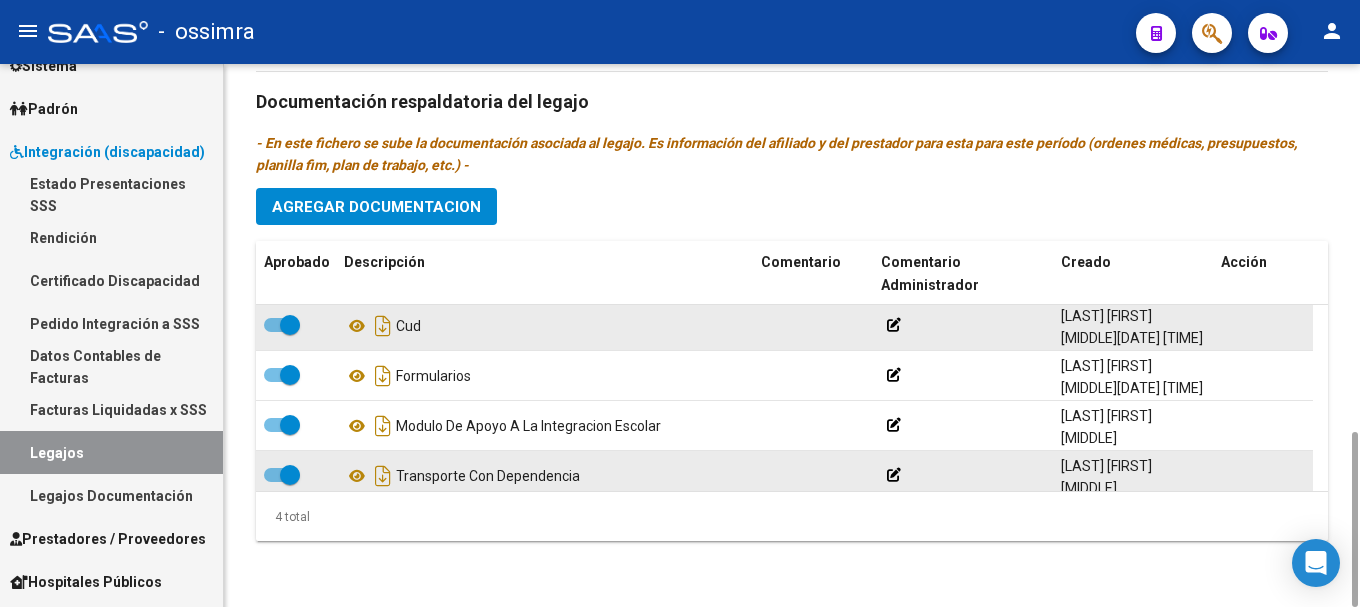 scroll, scrollTop: 0, scrollLeft: 0, axis: both 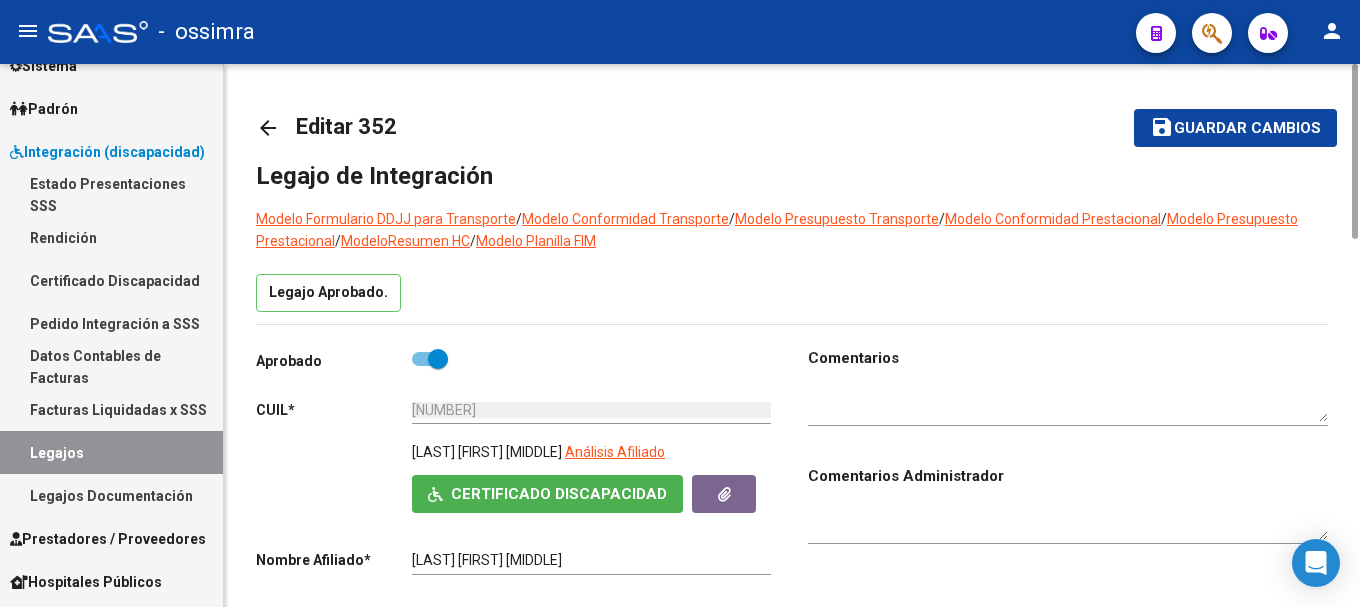 click on "arrow_back" 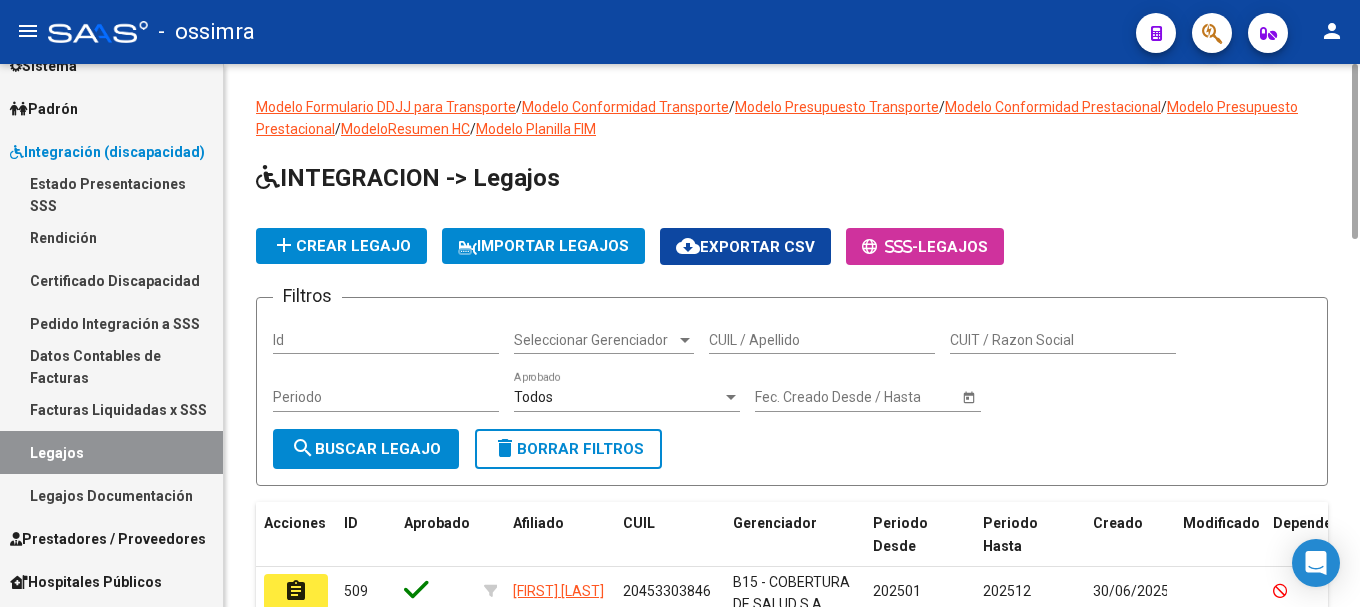 click on "CUIL / Apellido" 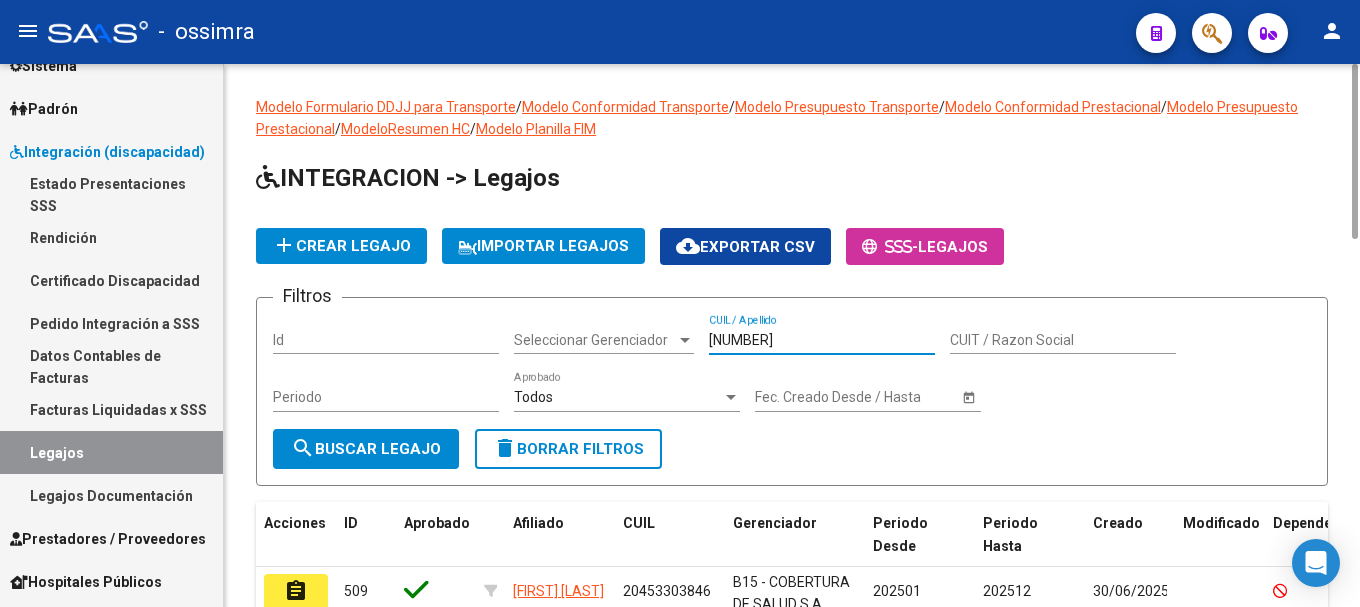 click on "search  Buscar Legajo" 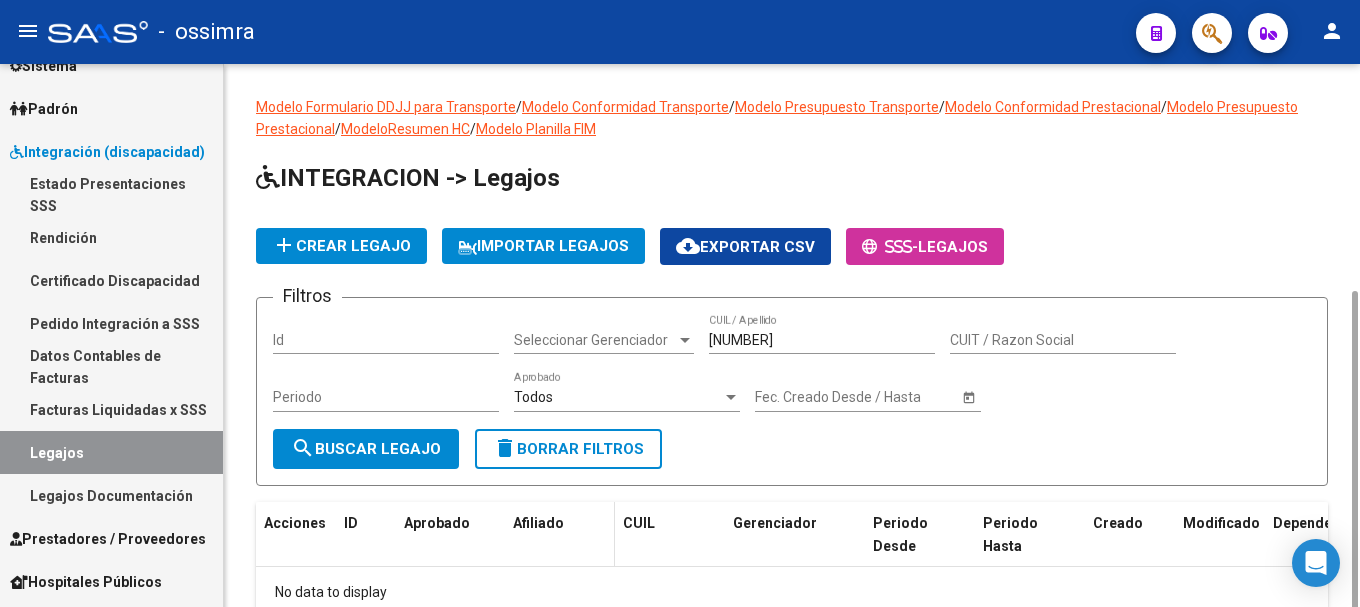 scroll, scrollTop: 125, scrollLeft: 0, axis: vertical 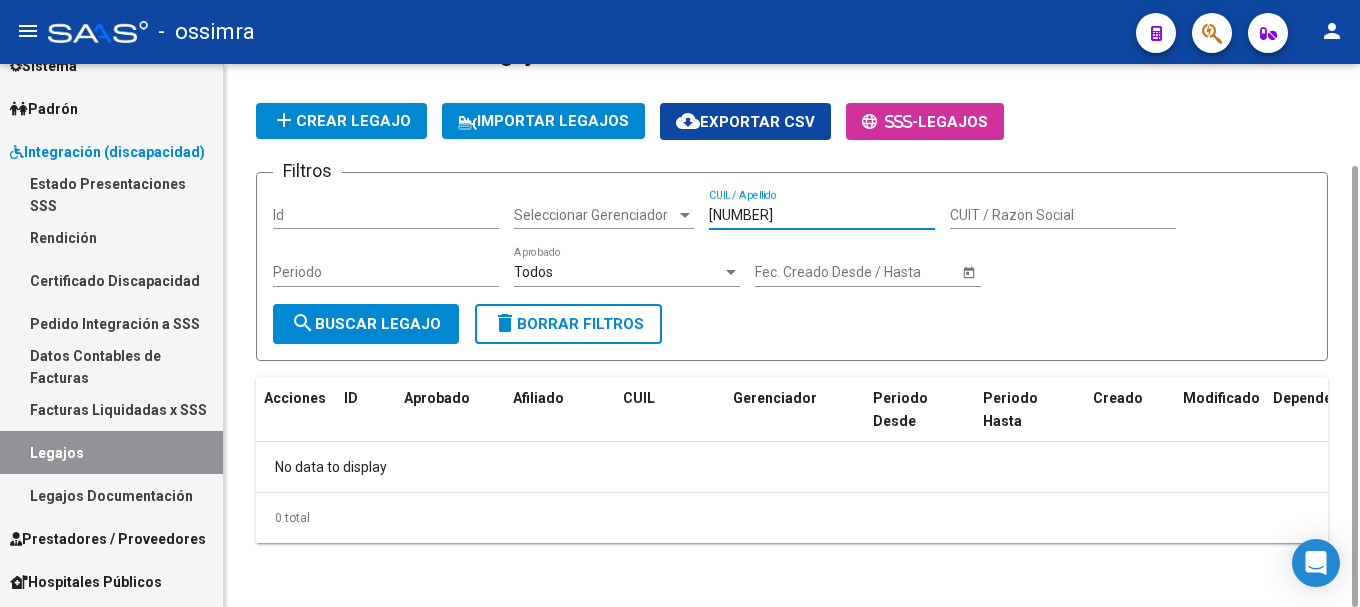 drag, startPoint x: 814, startPoint y: 210, endPoint x: 707, endPoint y: 230, distance: 108.85311 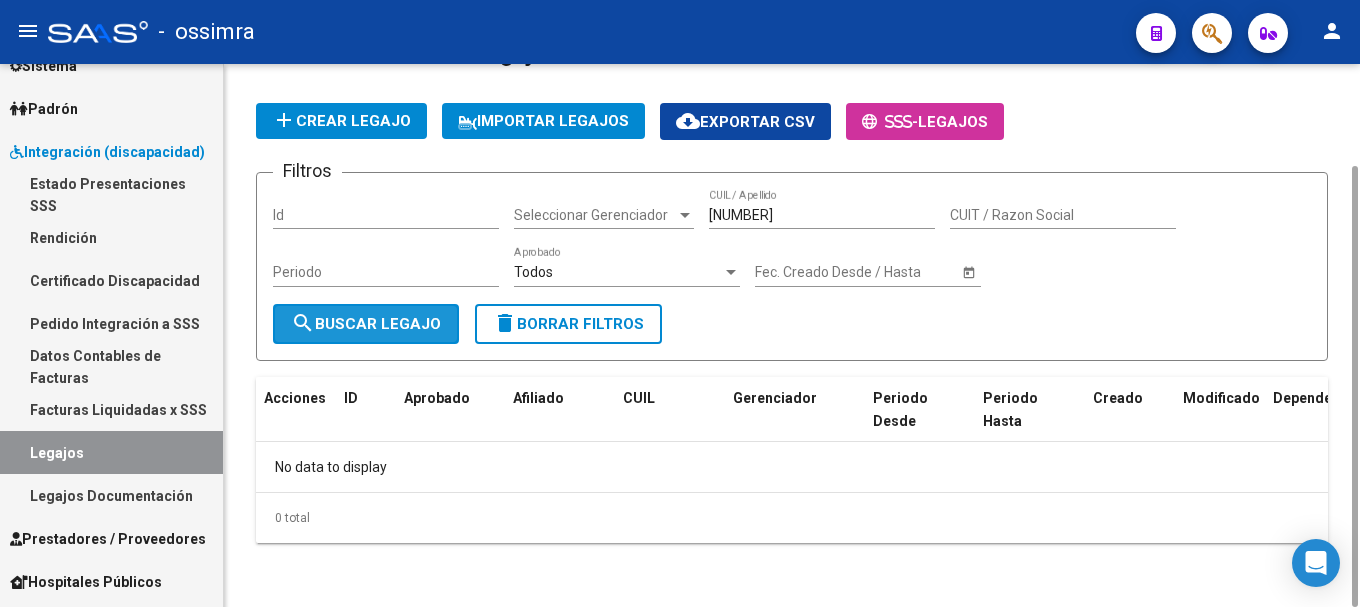 click on "search  Buscar Legajo" 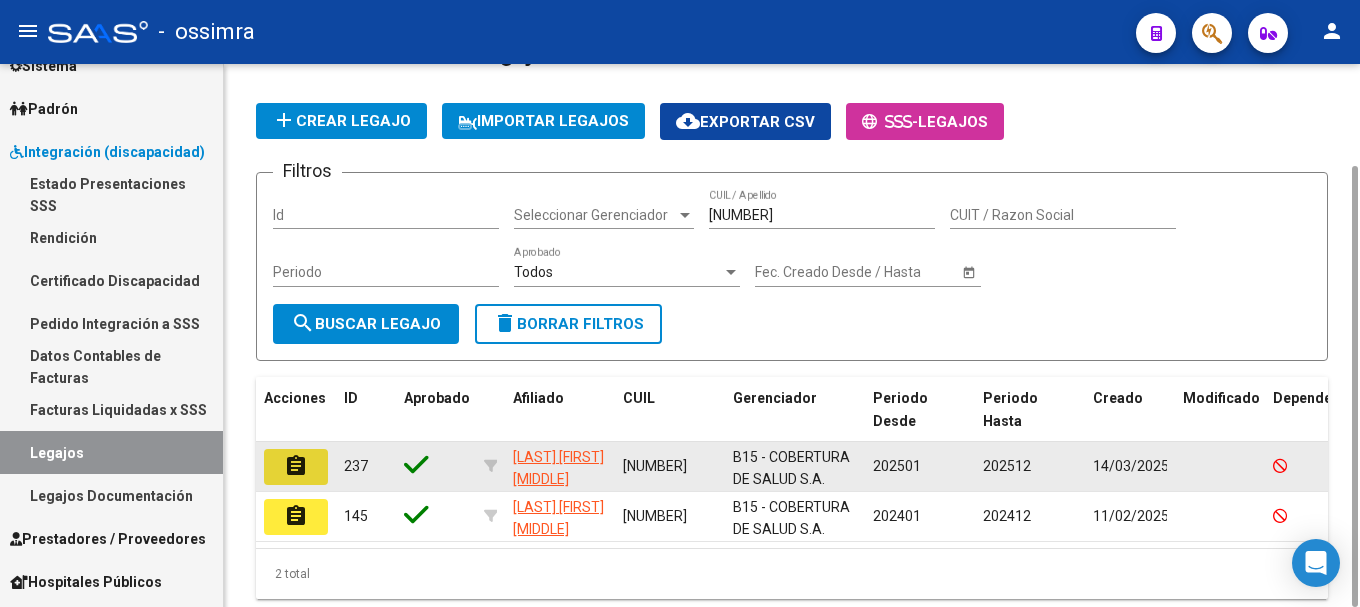 click on "assignment" 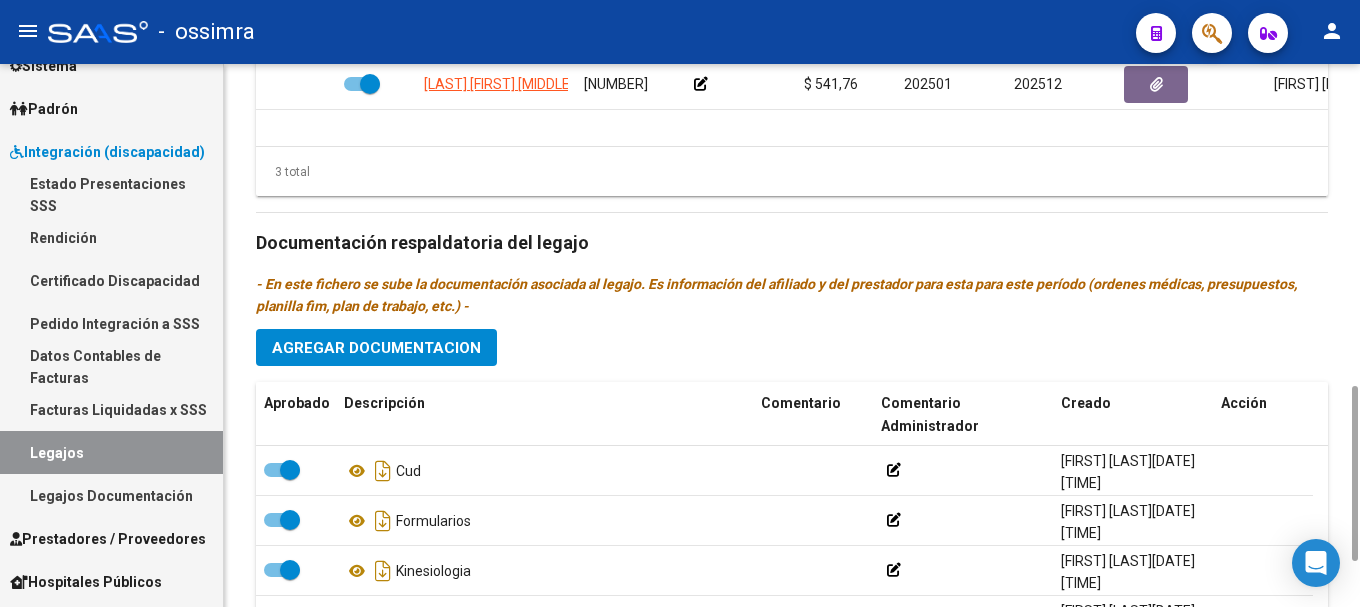 scroll, scrollTop: 1141, scrollLeft: 0, axis: vertical 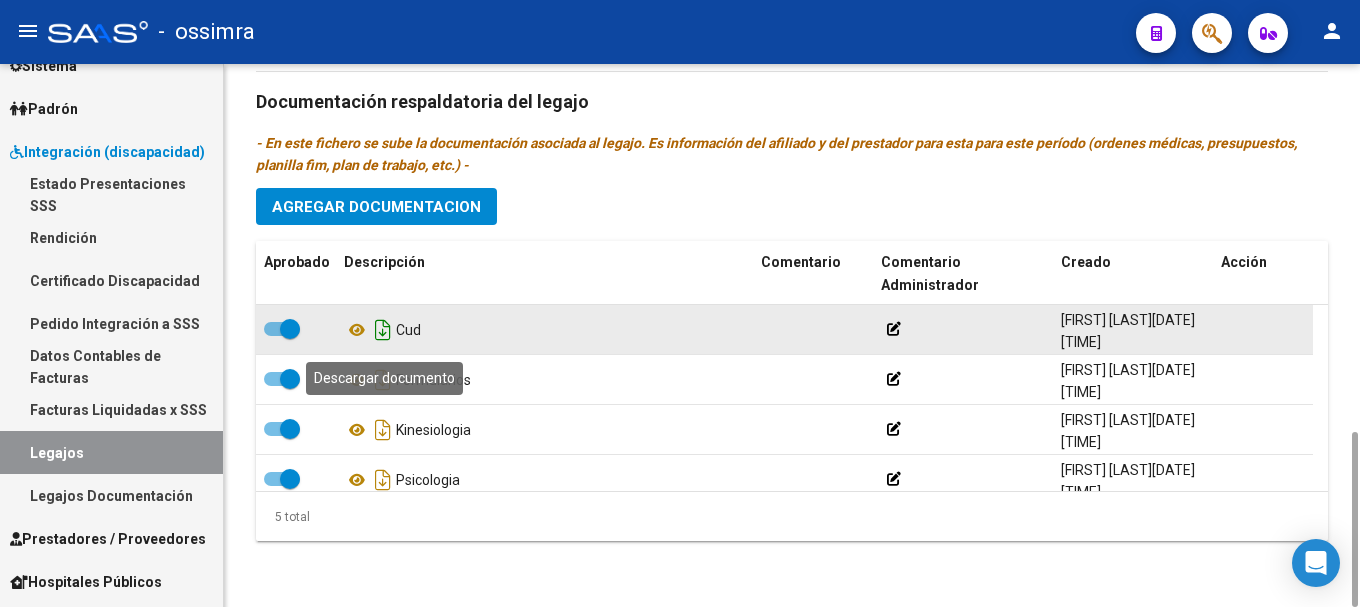 click 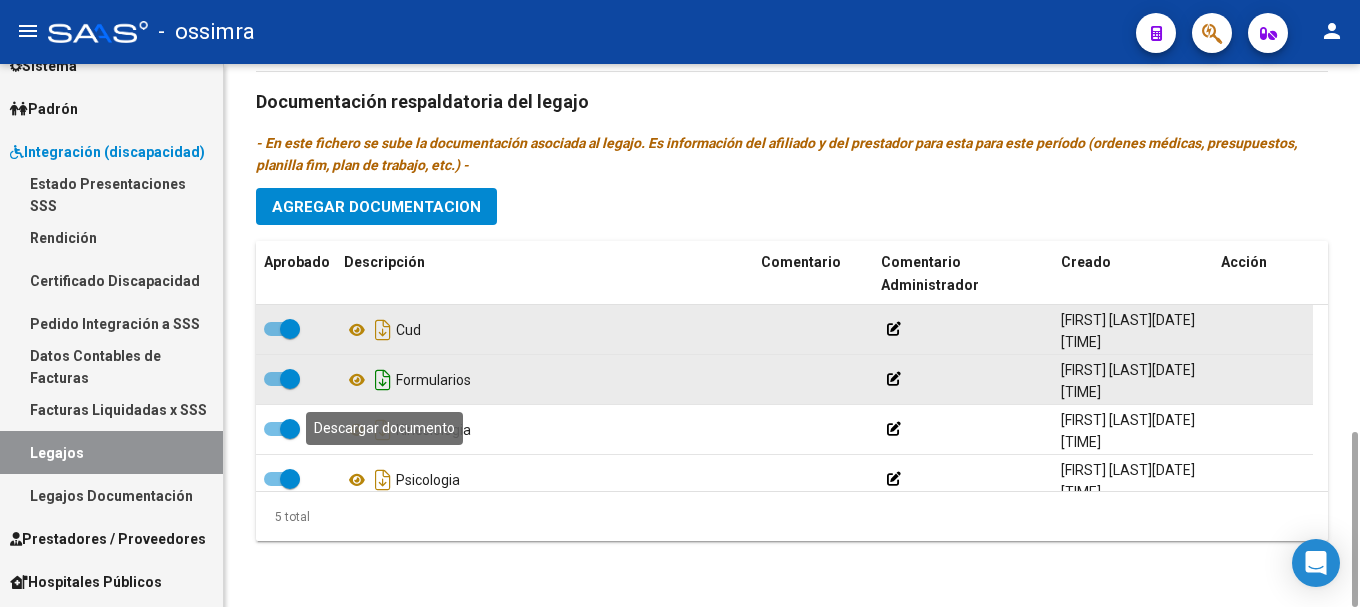 click 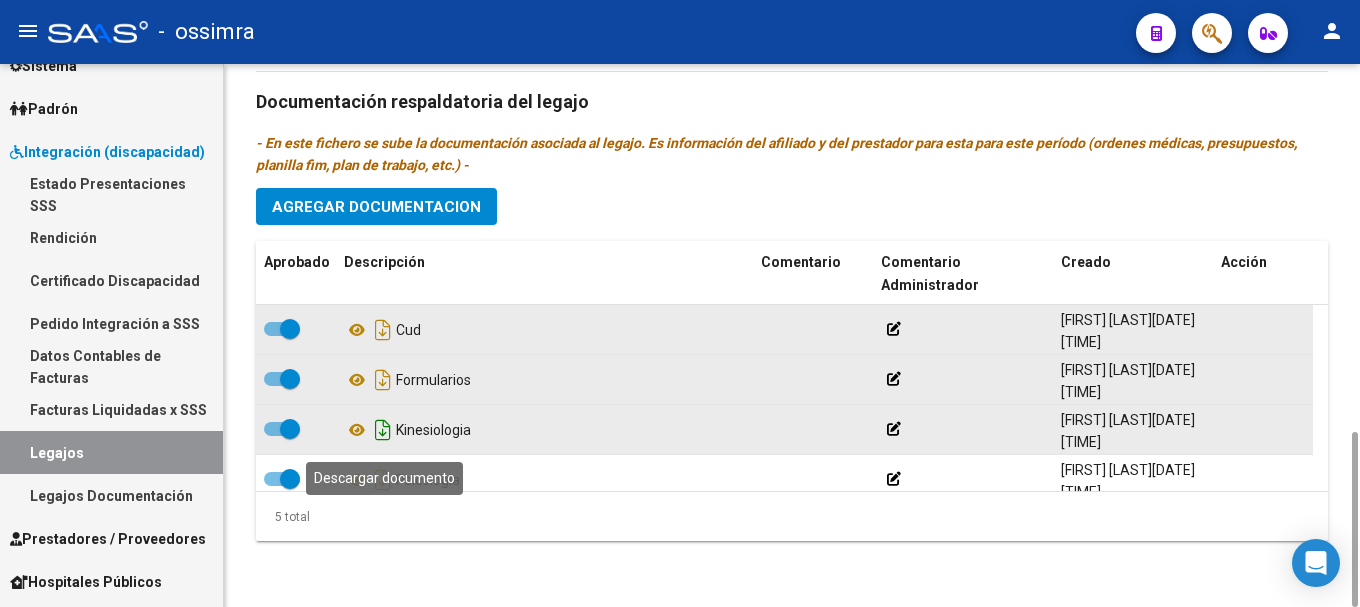 click 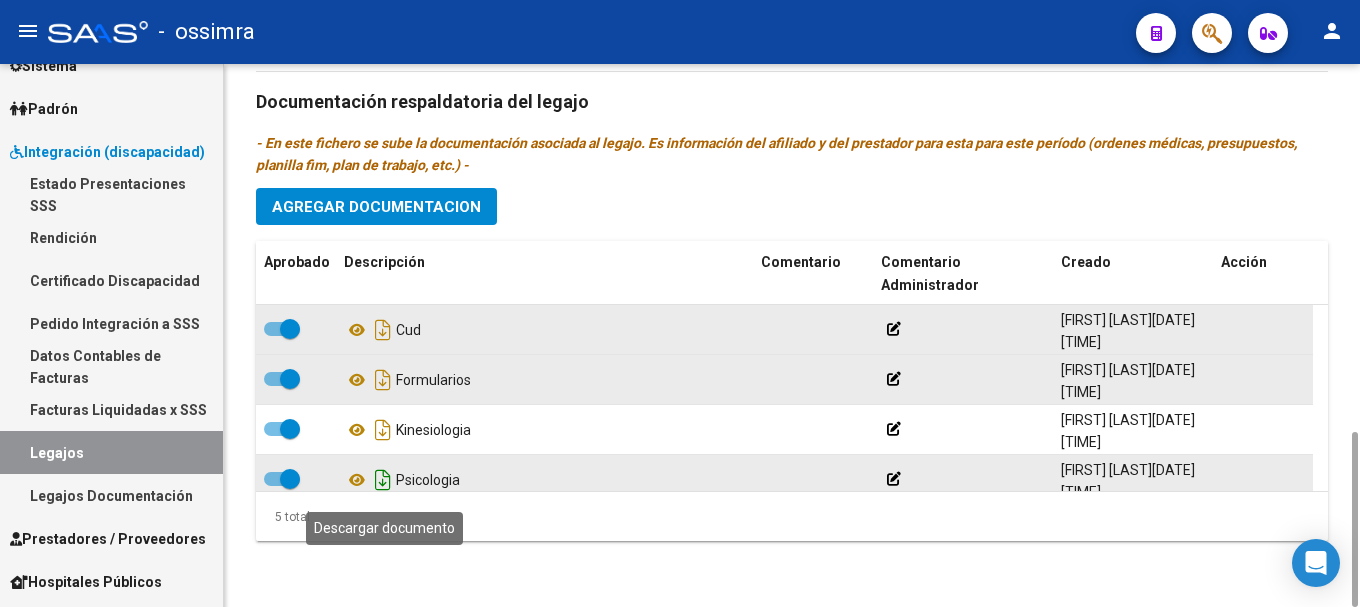 click 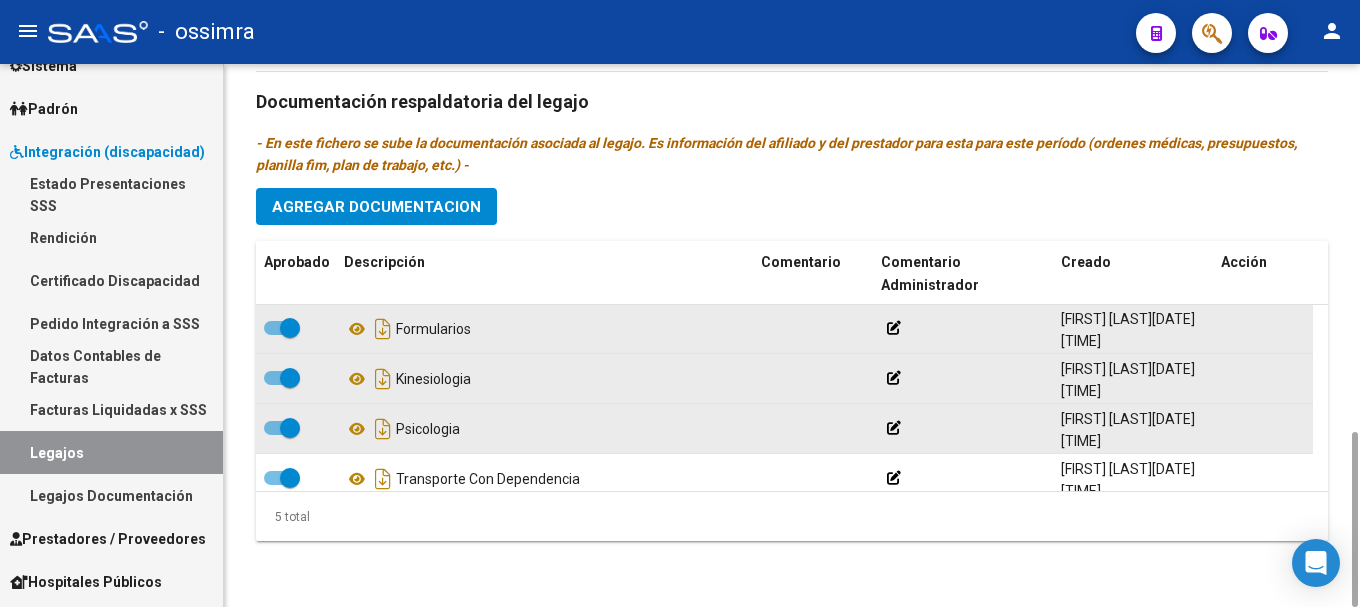 scroll, scrollTop: 71, scrollLeft: 0, axis: vertical 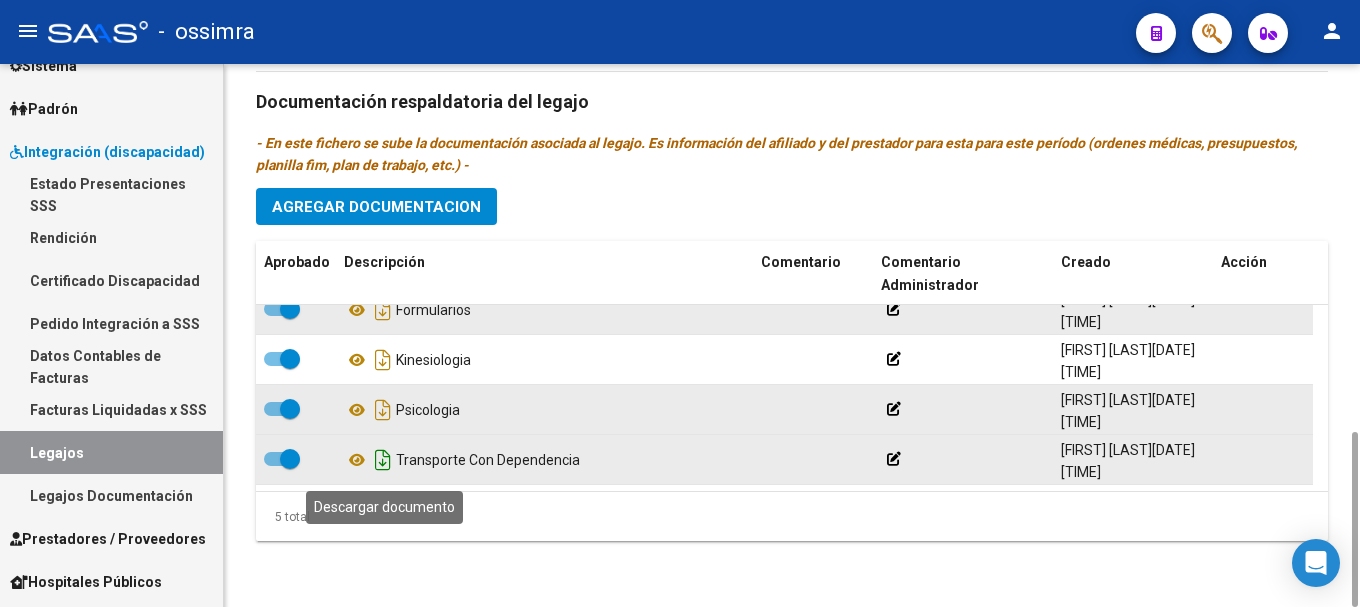 click 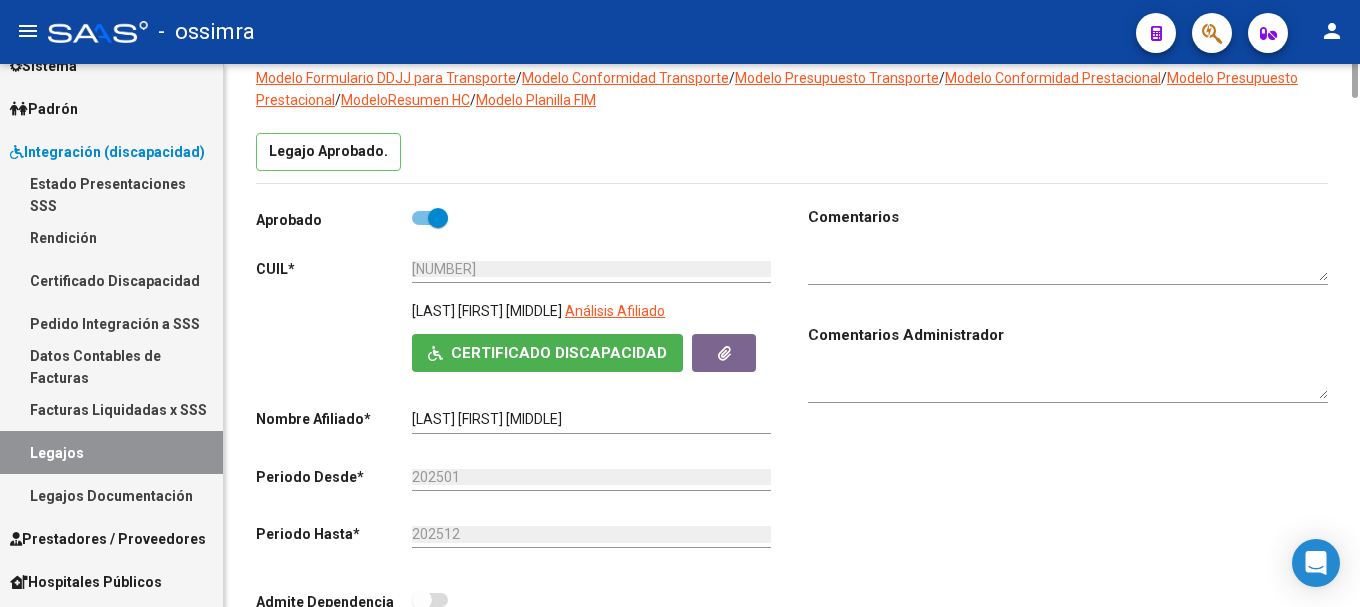 scroll, scrollTop: 0, scrollLeft: 0, axis: both 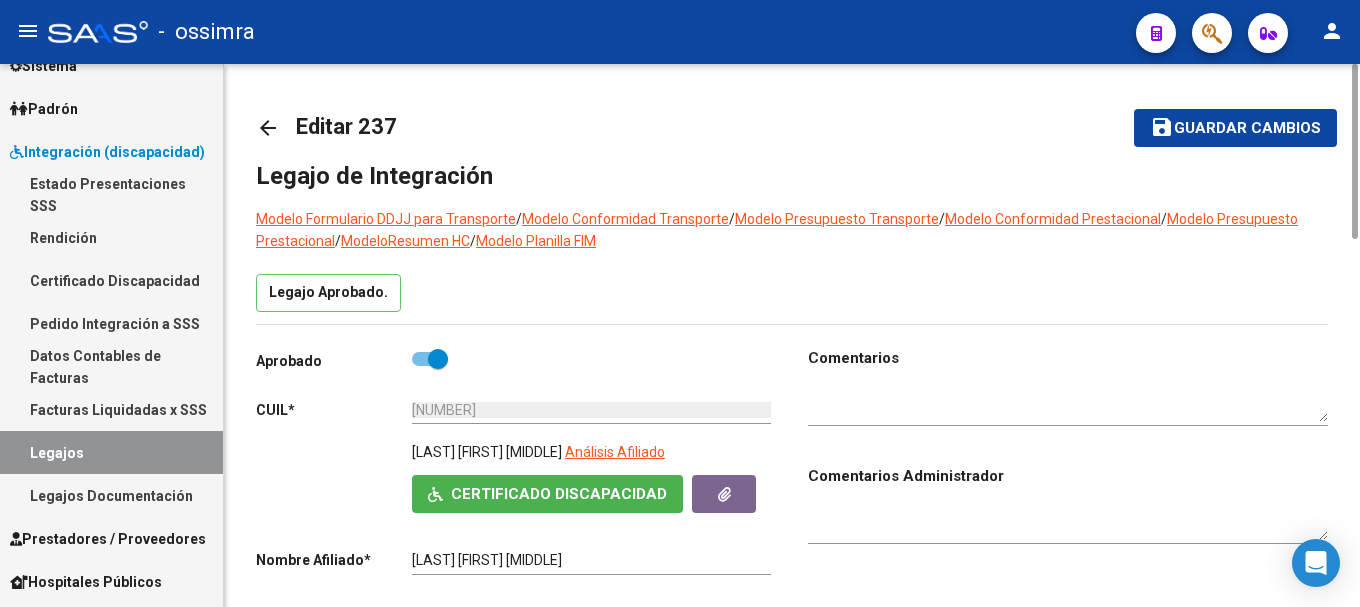 click on "arrow_back" 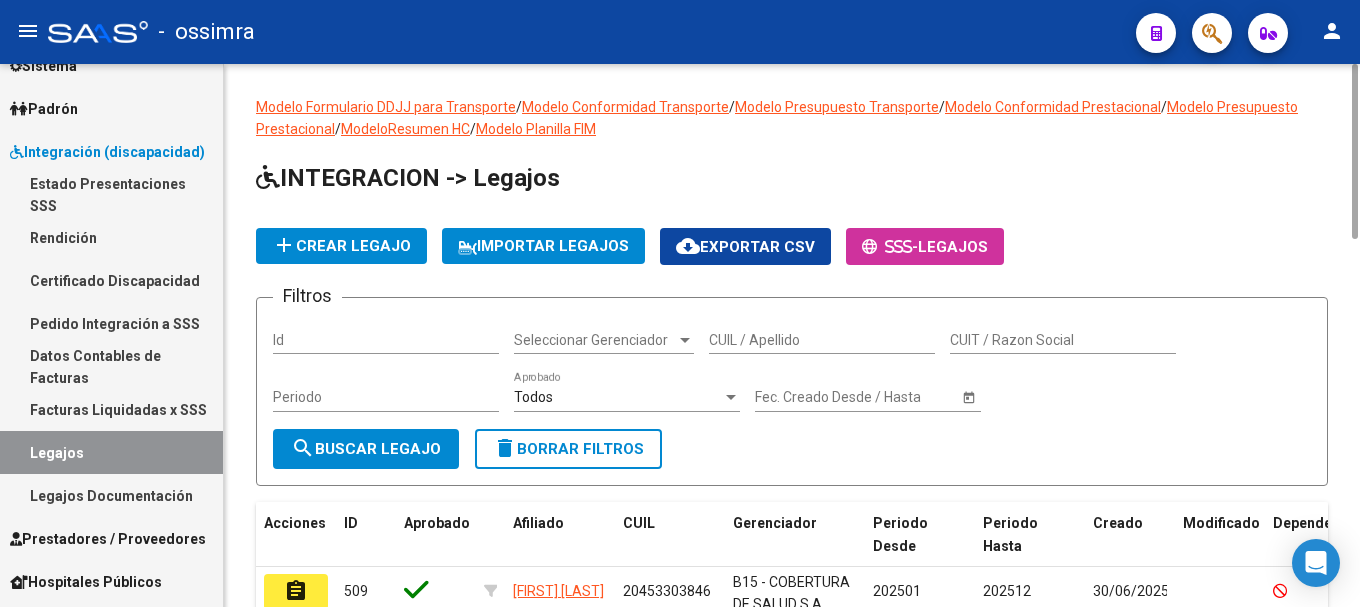 click on "CUIL / Apellido" 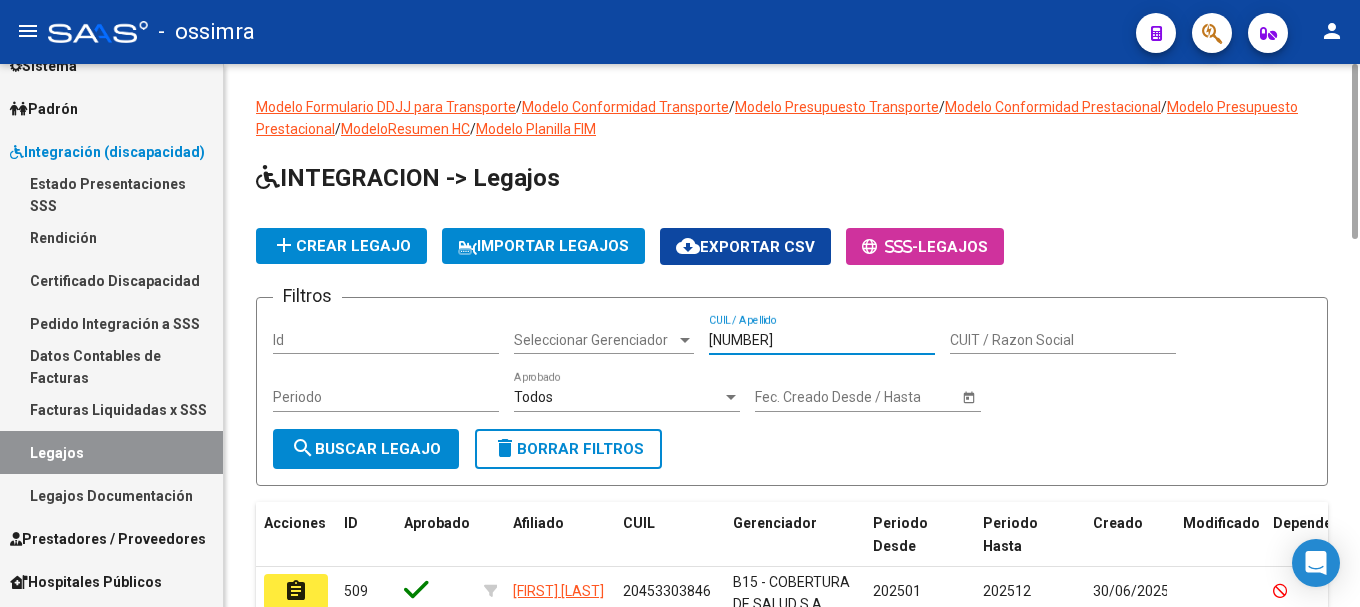 click on "search  Buscar Legajo" 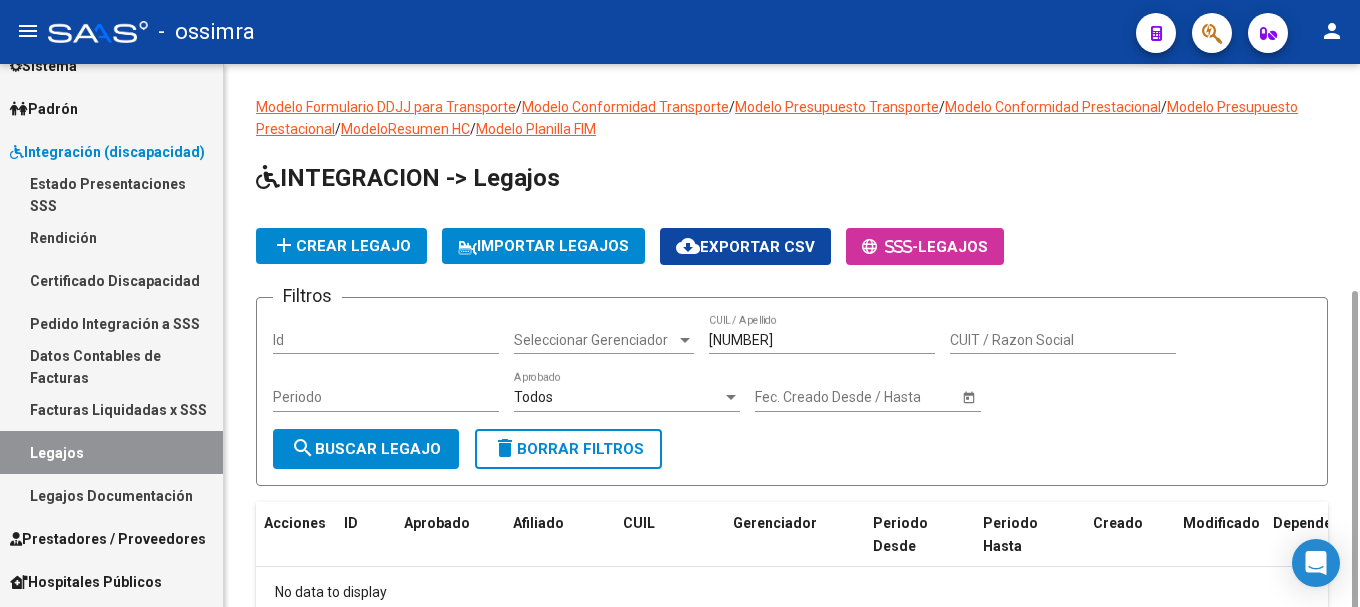 scroll, scrollTop: 125, scrollLeft: 0, axis: vertical 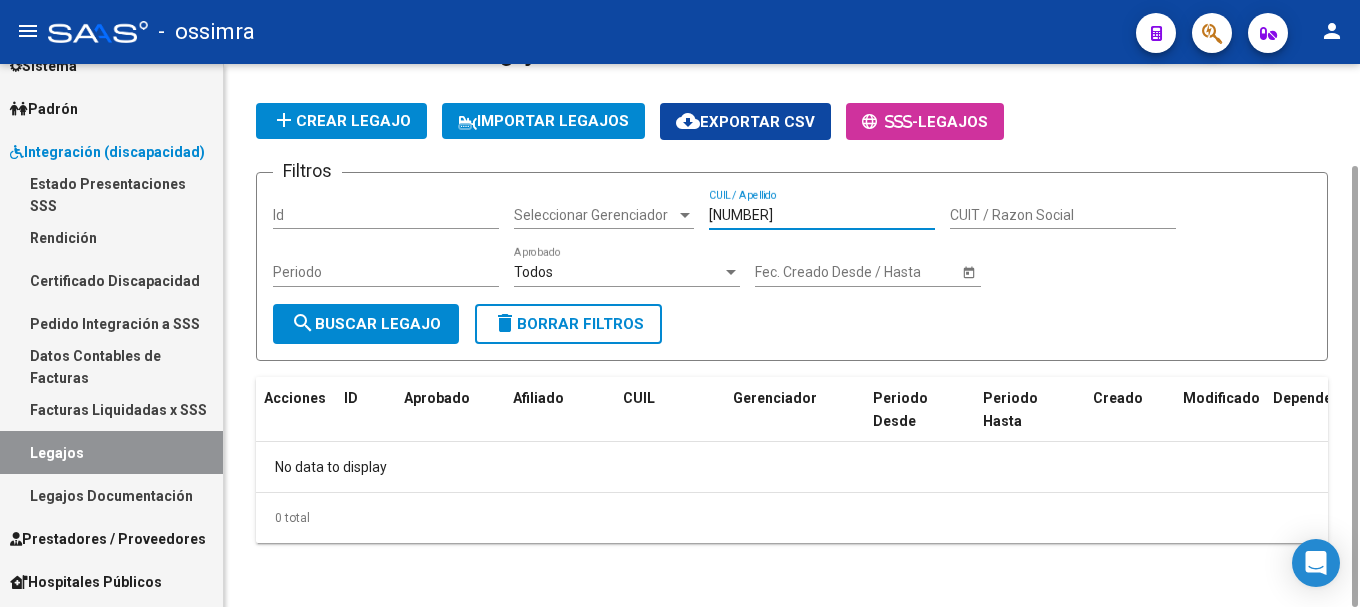 click on "[NUMBER]" at bounding box center (822, 215) 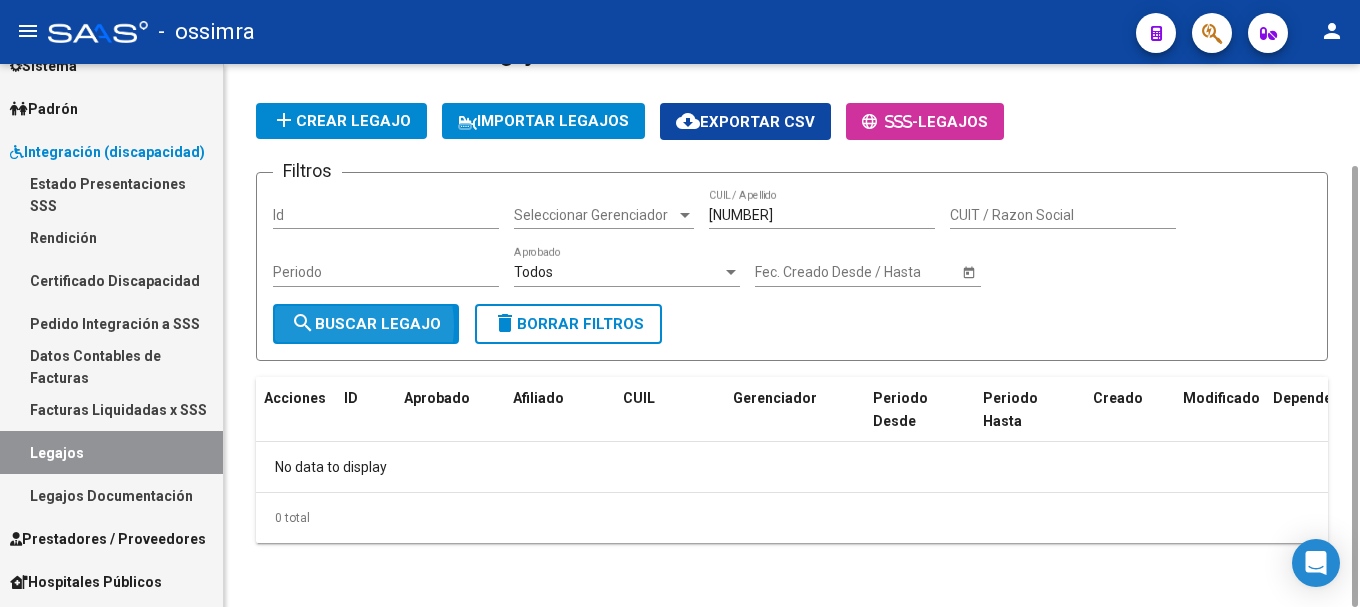 click on "search  Buscar Legajo" 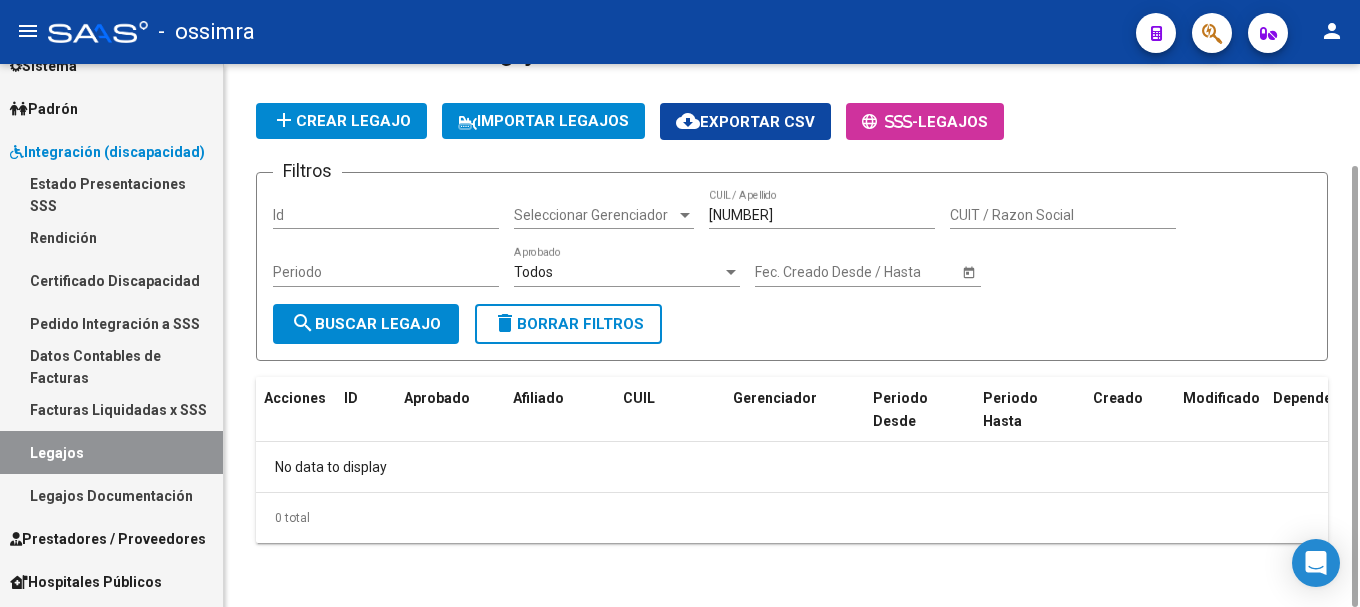 click on "[NUMBER]" at bounding box center (822, 215) 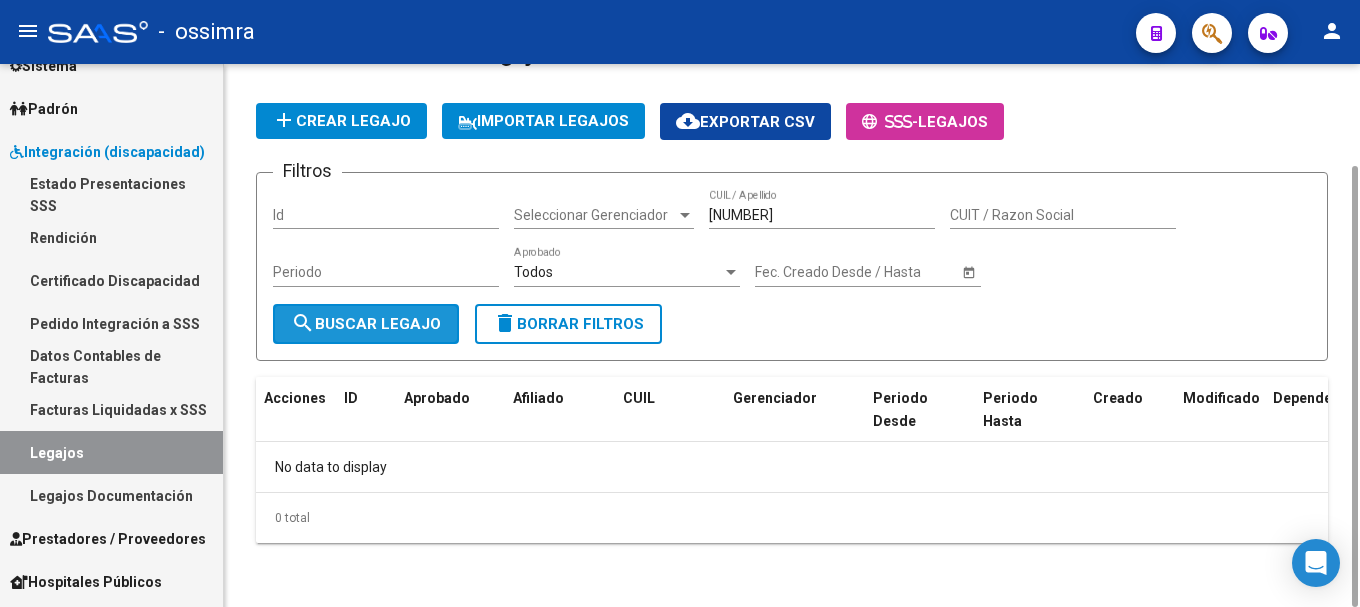 click on "search  Buscar Legajo" 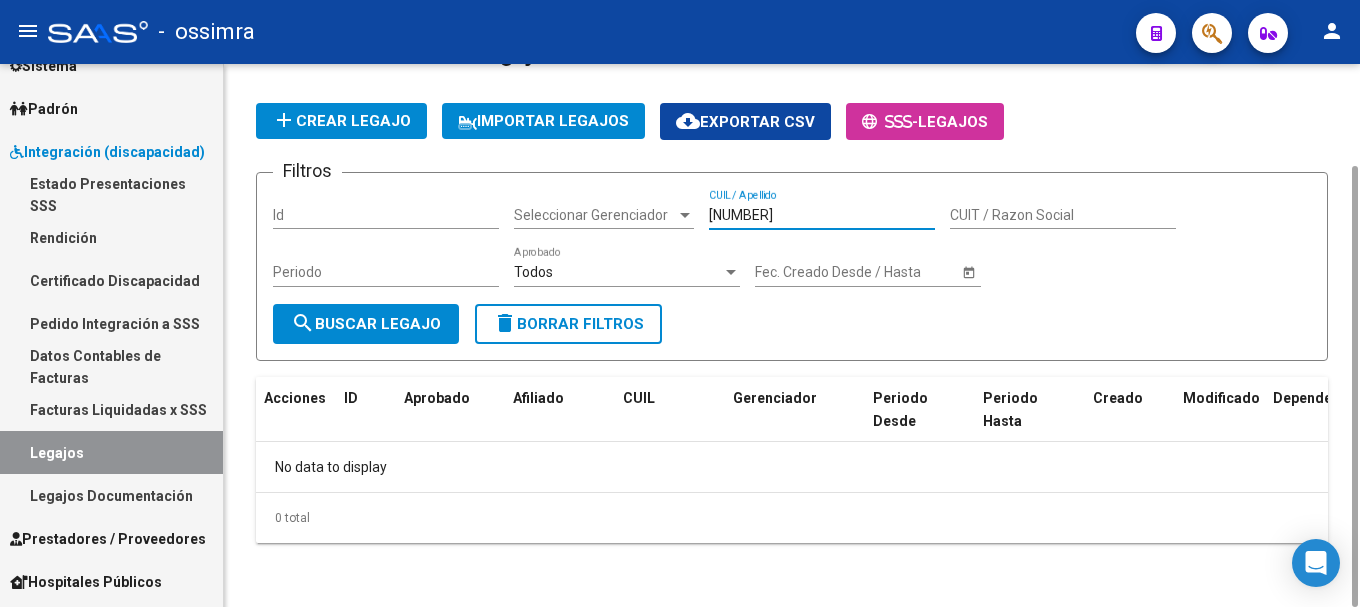 drag, startPoint x: 801, startPoint y: 214, endPoint x: 733, endPoint y: 207, distance: 68.359344 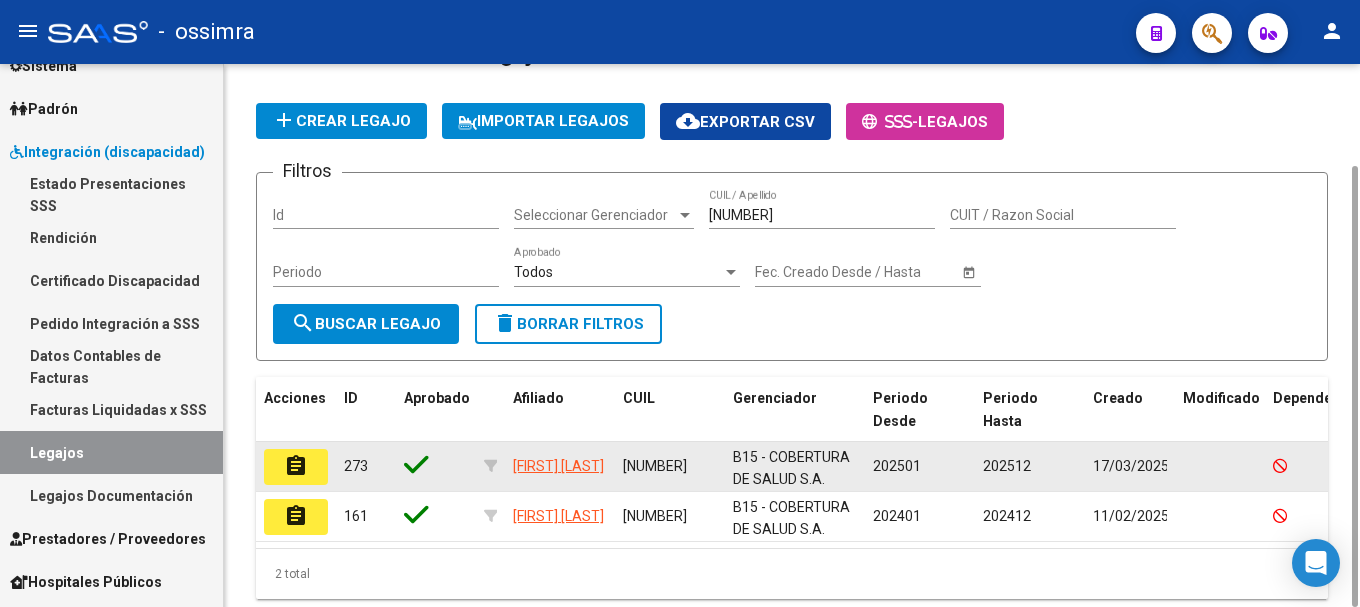 click on "assignment" 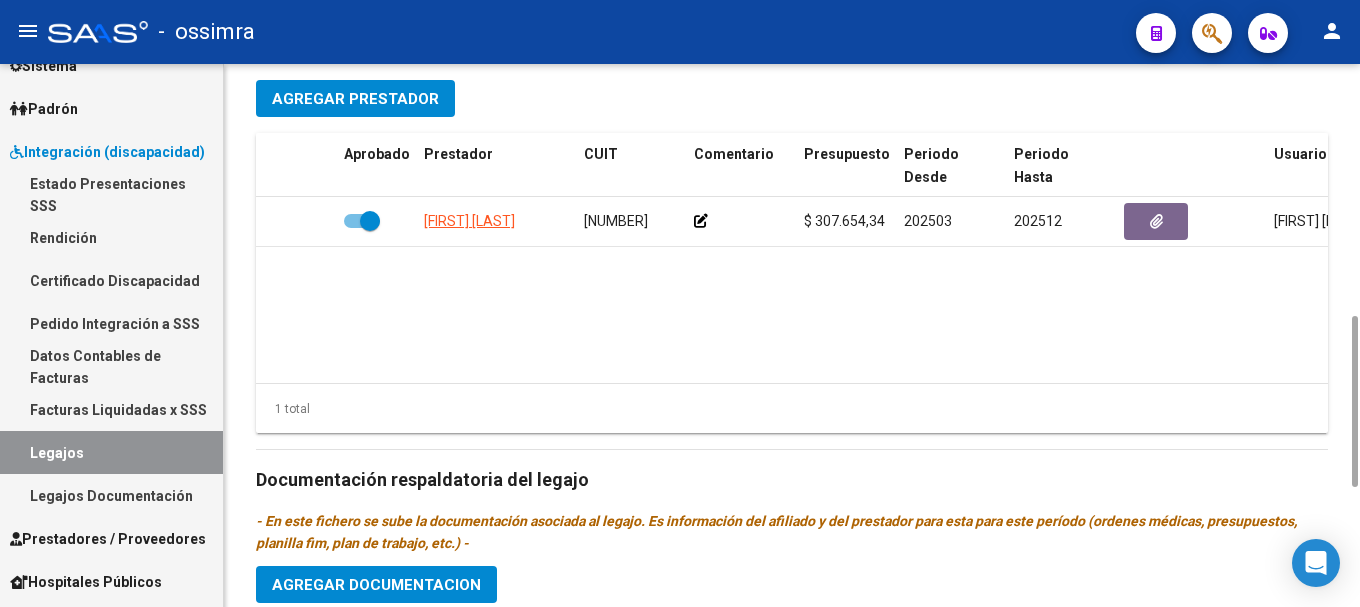 scroll, scrollTop: 1178, scrollLeft: 0, axis: vertical 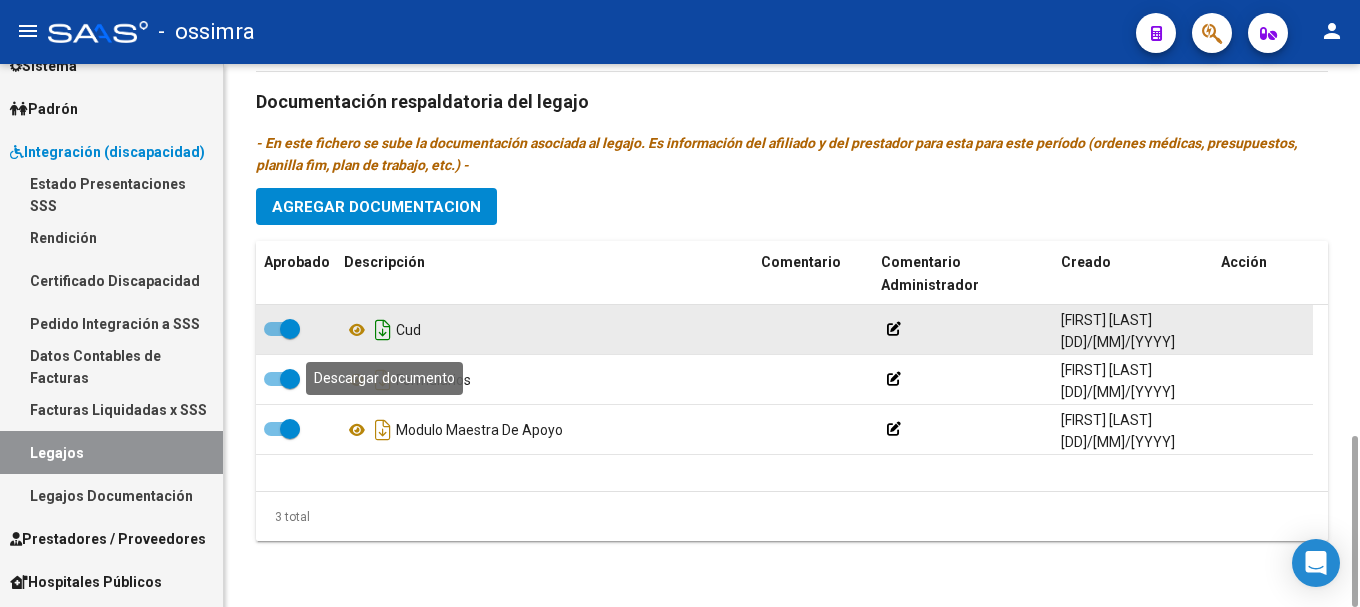 click 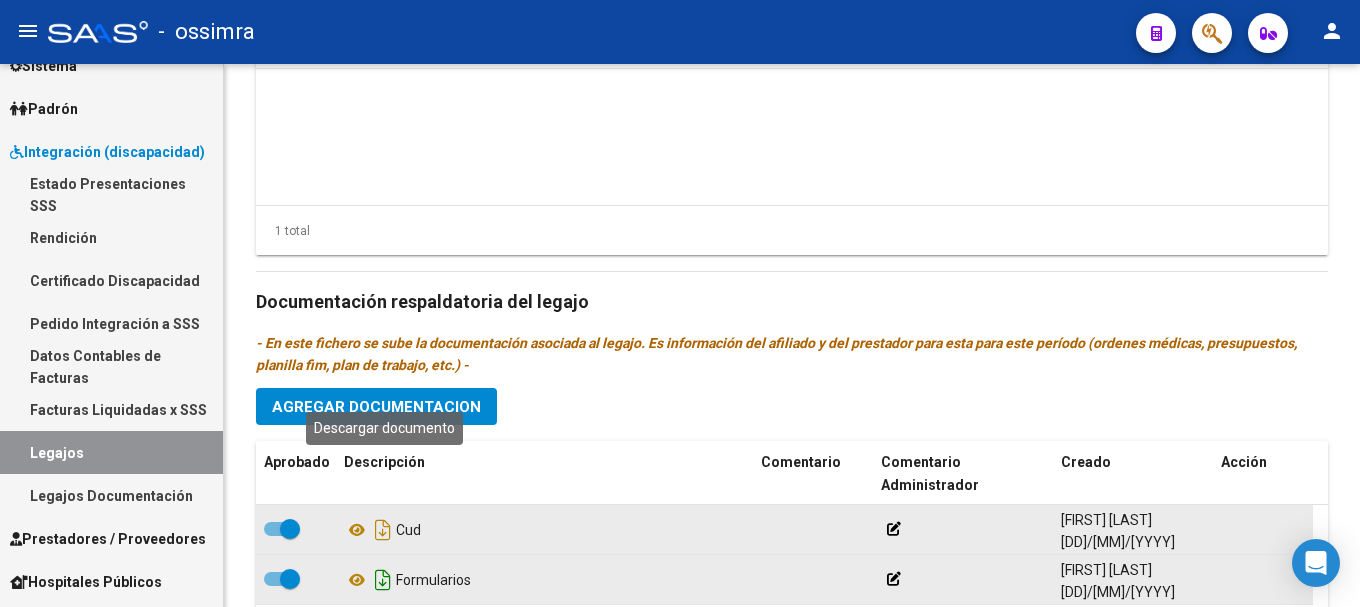 scroll, scrollTop: 1178, scrollLeft: 0, axis: vertical 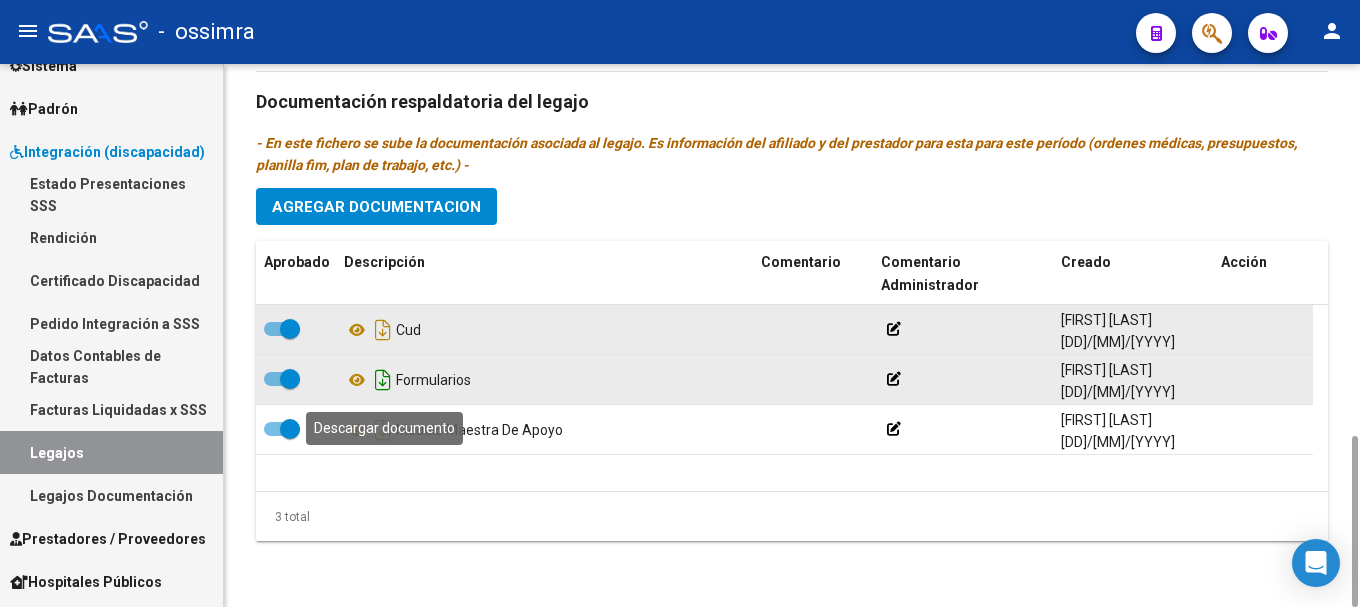 click 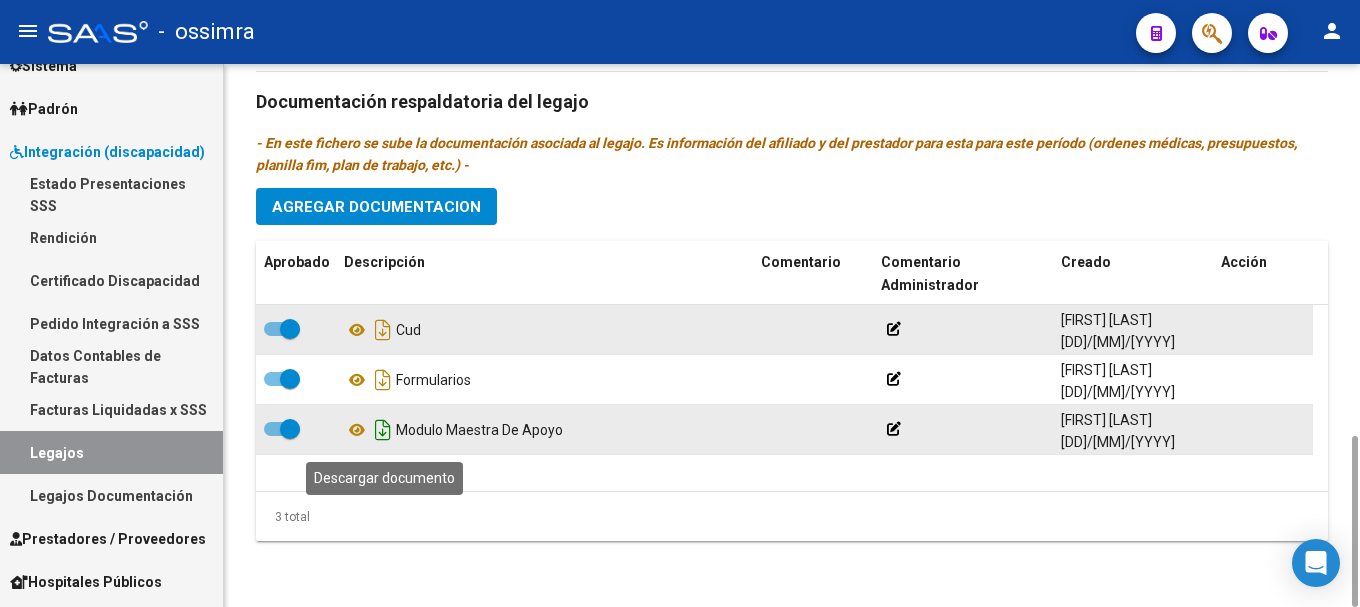 click 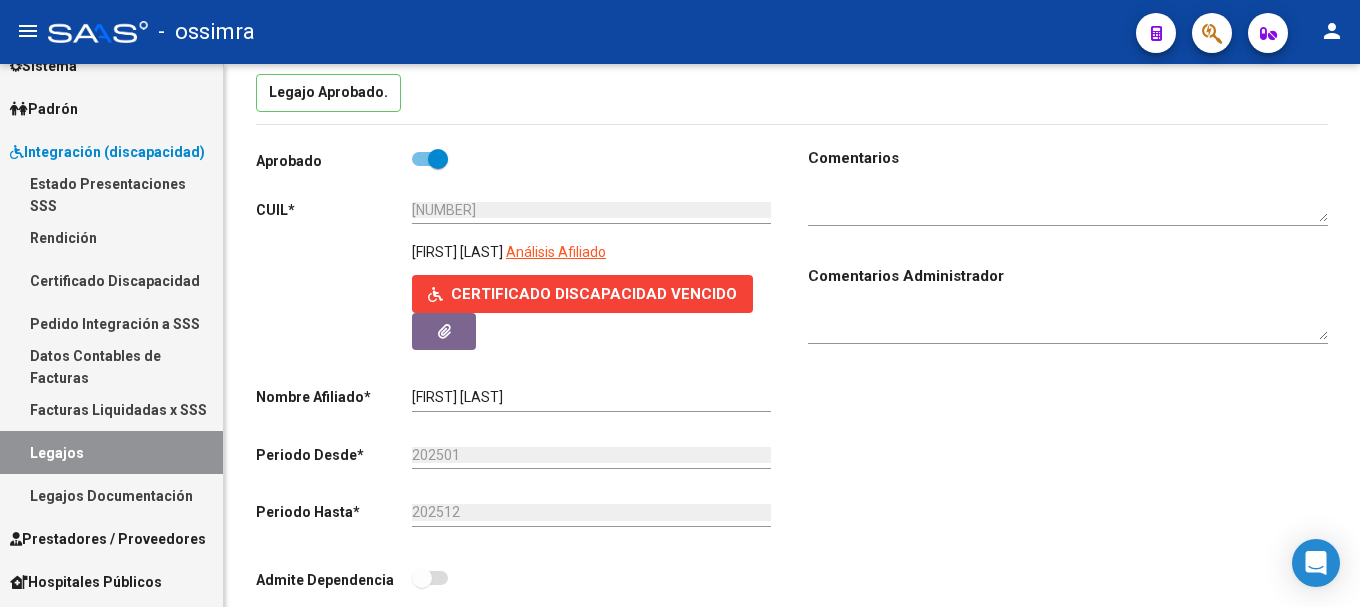 scroll, scrollTop: 0, scrollLeft: 0, axis: both 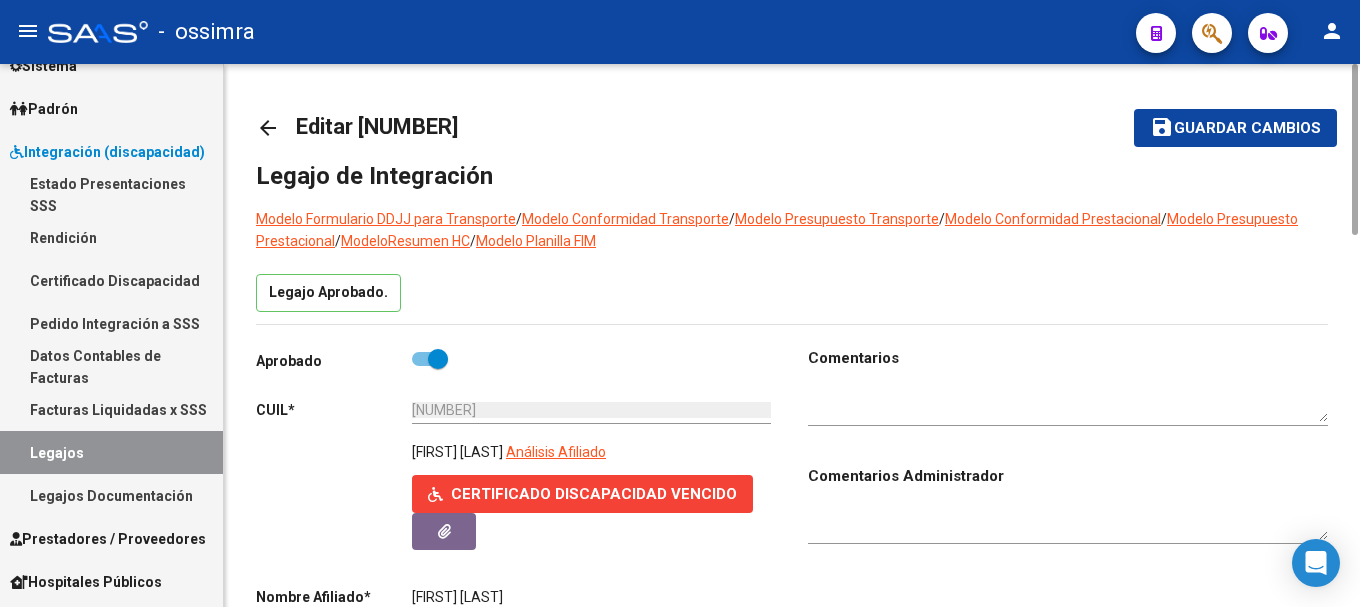 click on "arrow_back" 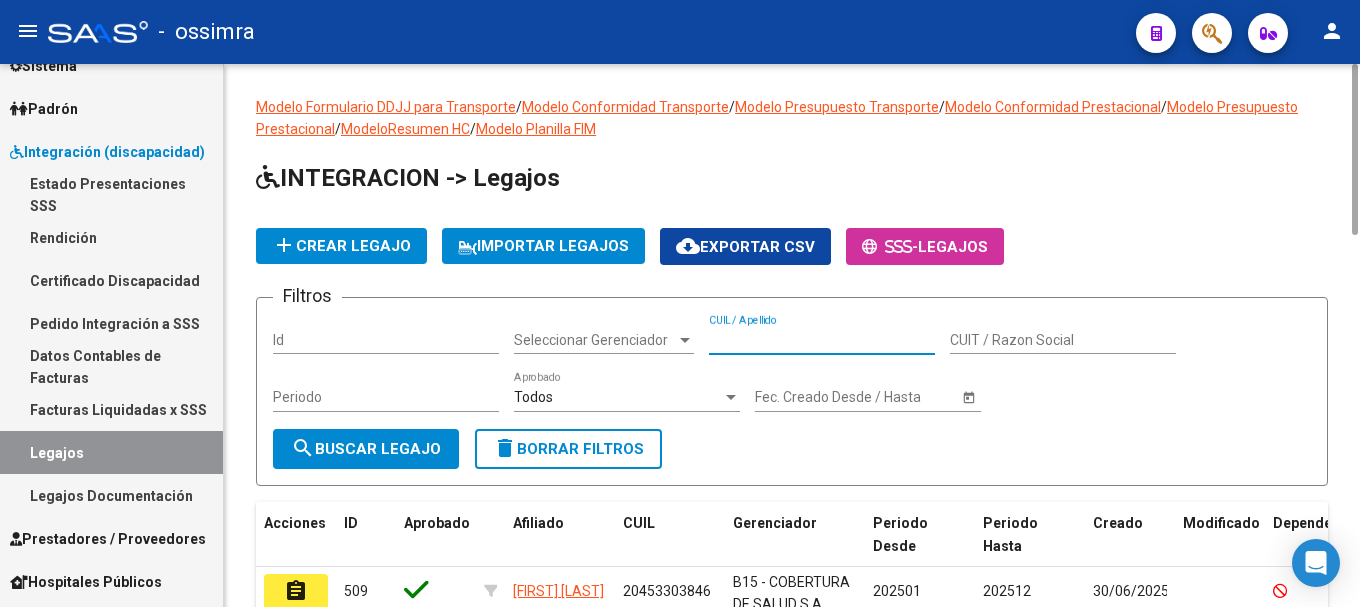 click on "CUIL / Apellido" at bounding box center (822, 340) 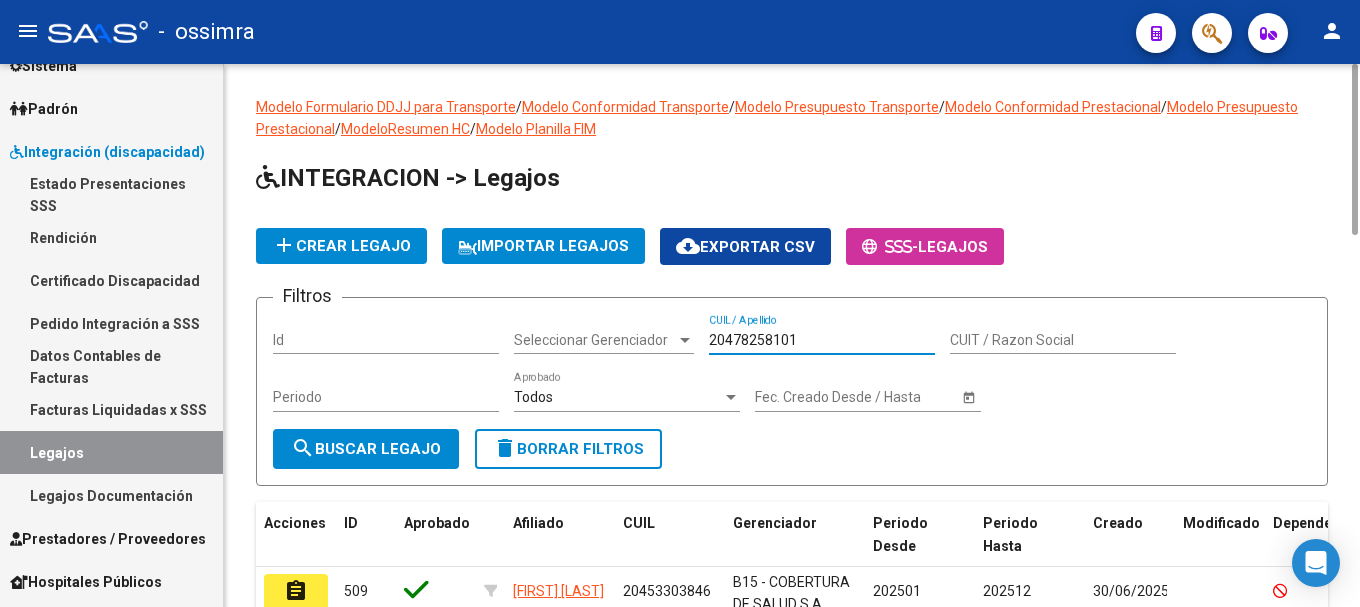 click on "search  Buscar Legajo" 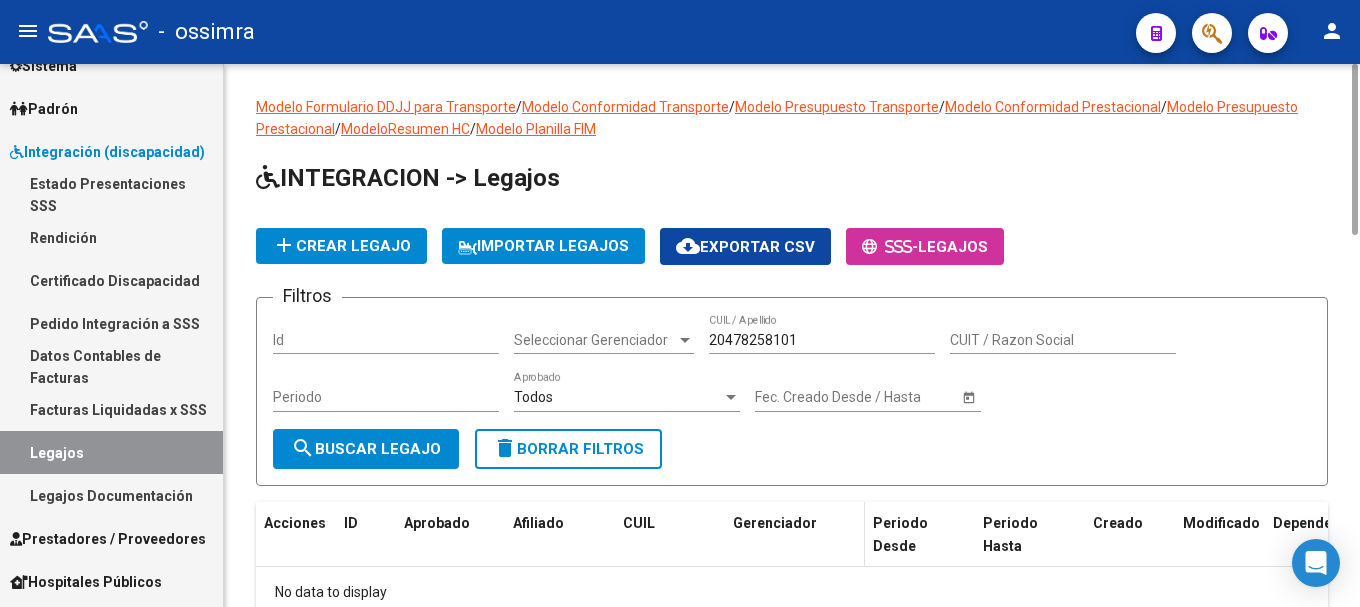 scroll, scrollTop: 125, scrollLeft: 0, axis: vertical 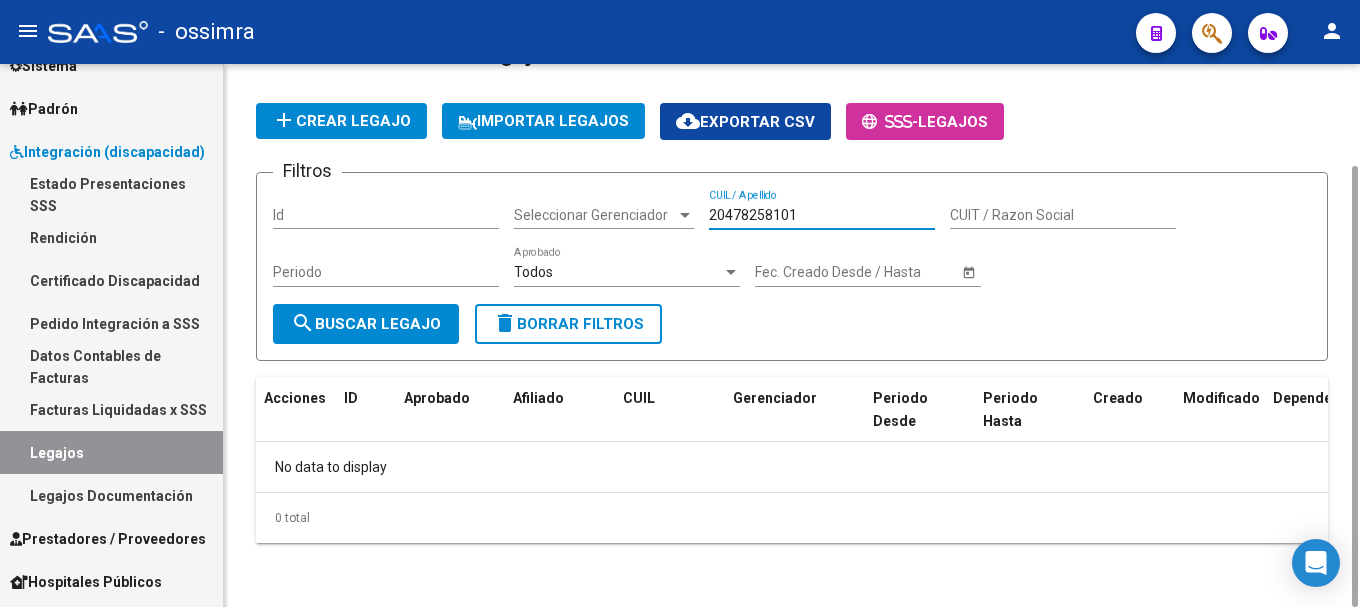 drag, startPoint x: 806, startPoint y: 210, endPoint x: 743, endPoint y: 204, distance: 63.28507 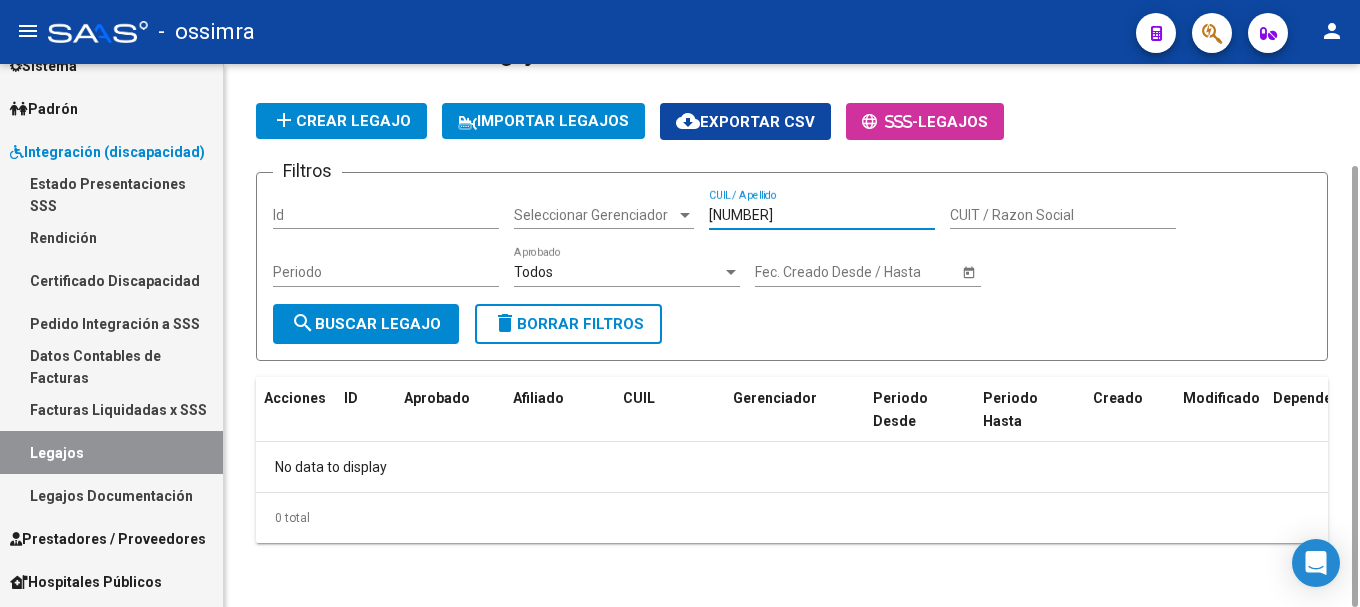 click on "search  Buscar Legajo" 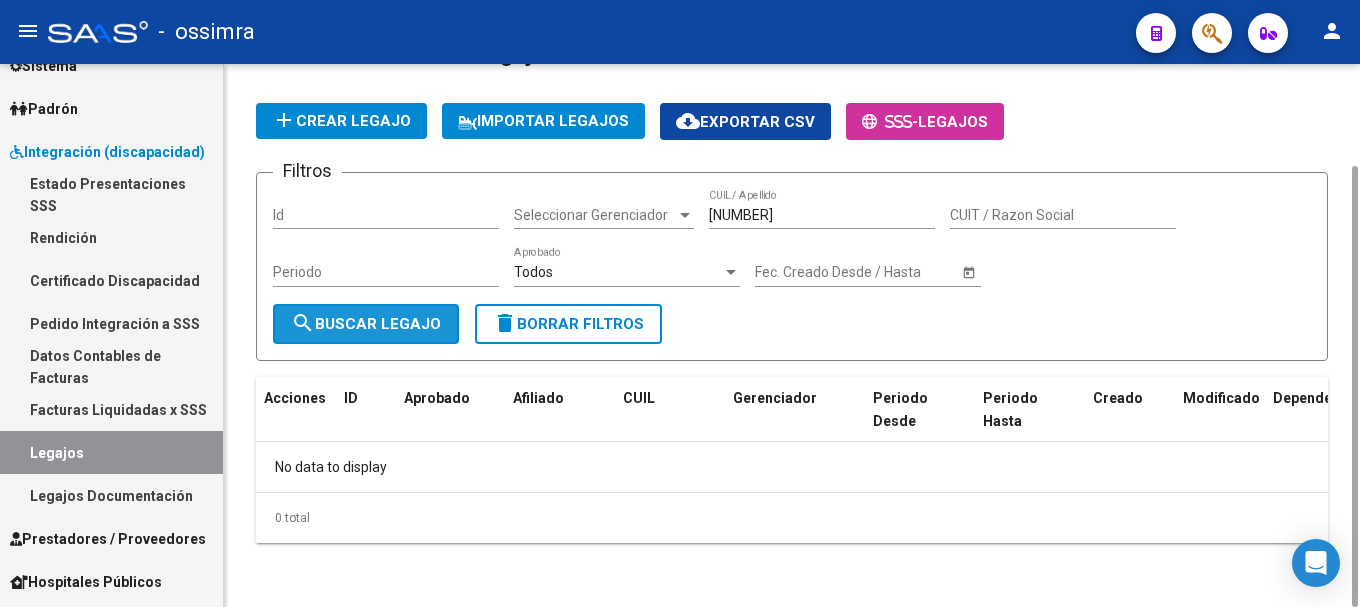 click on "search  Buscar Legajo" 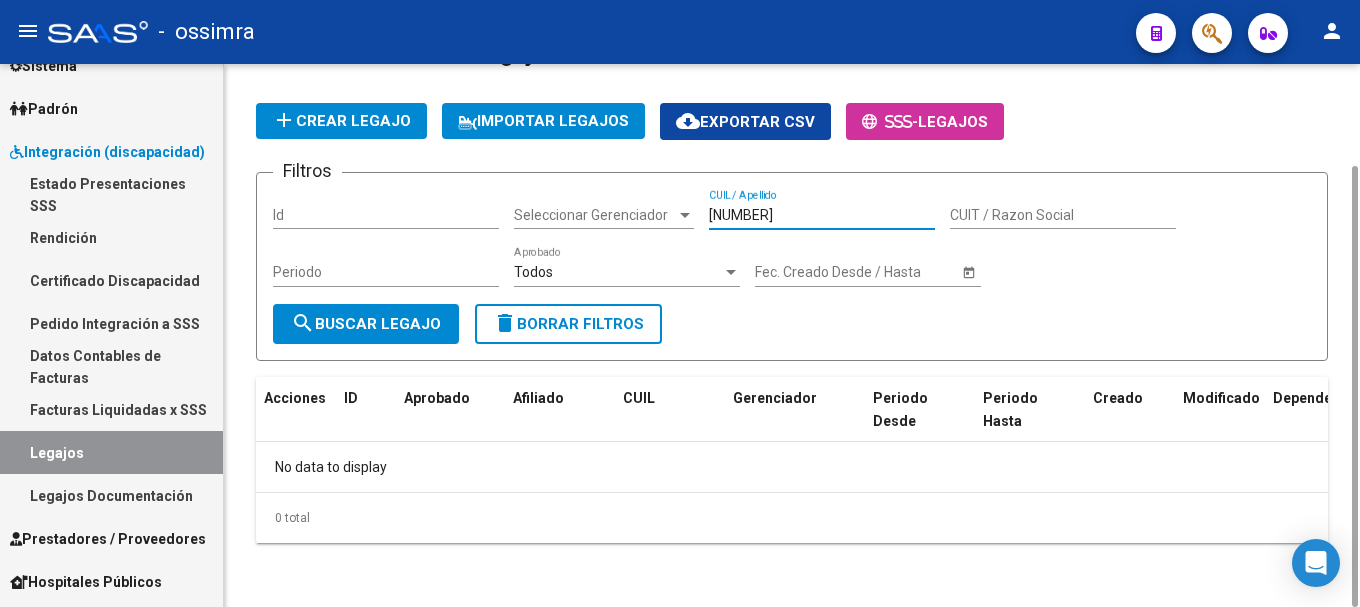 drag, startPoint x: 814, startPoint y: 215, endPoint x: 741, endPoint y: 212, distance: 73.061615 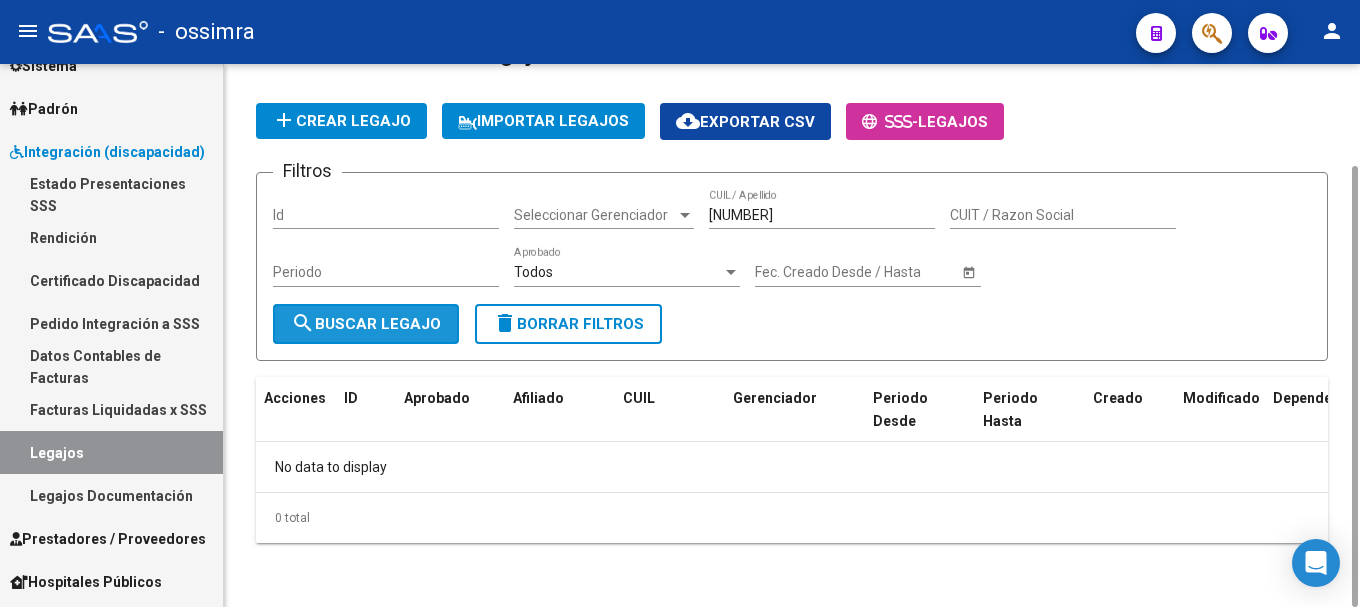 click on "search  Buscar Legajo" 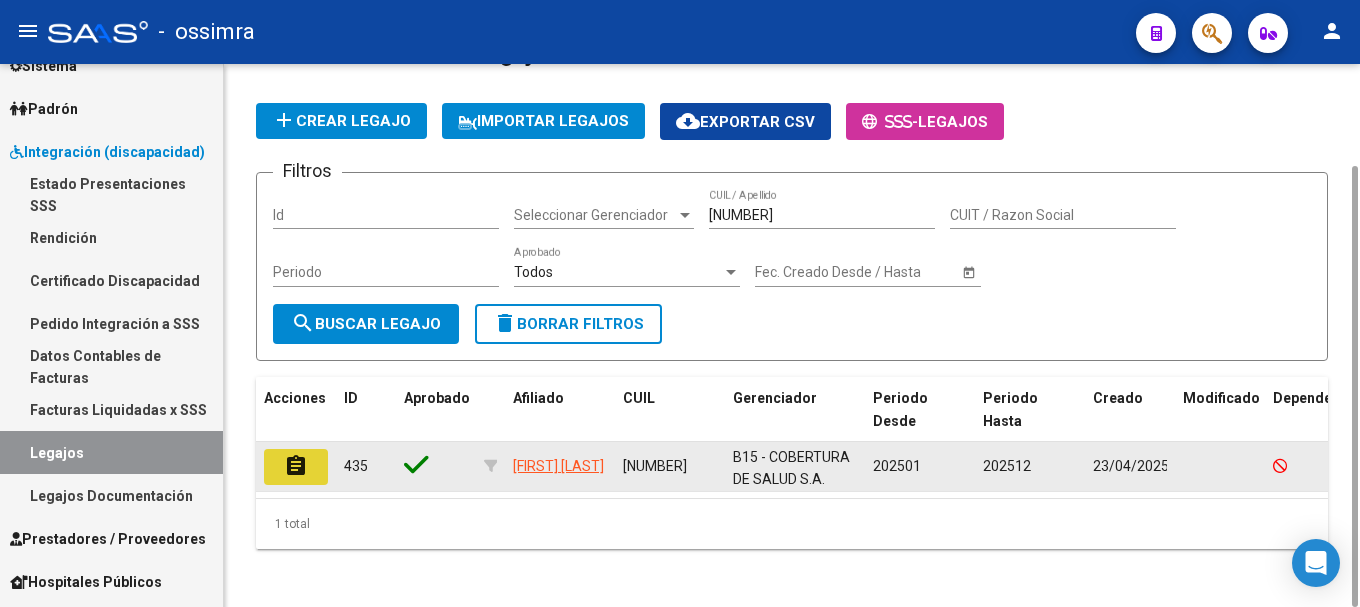 click on "assignment" 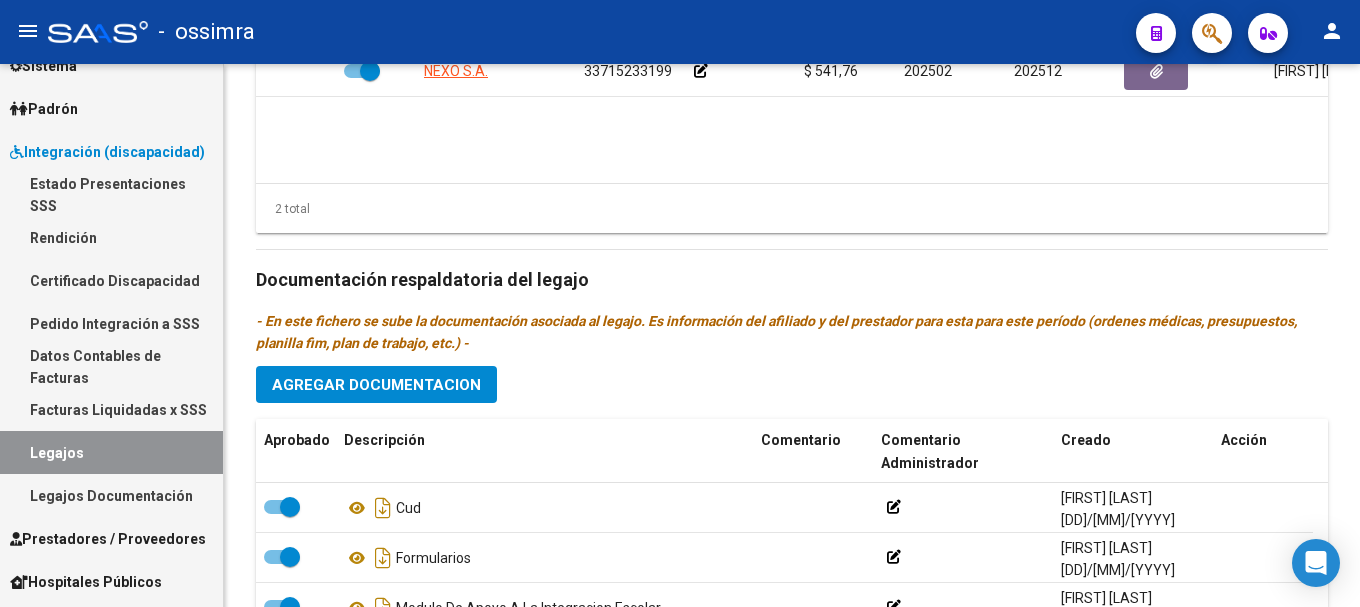 scroll, scrollTop: 1178, scrollLeft: 0, axis: vertical 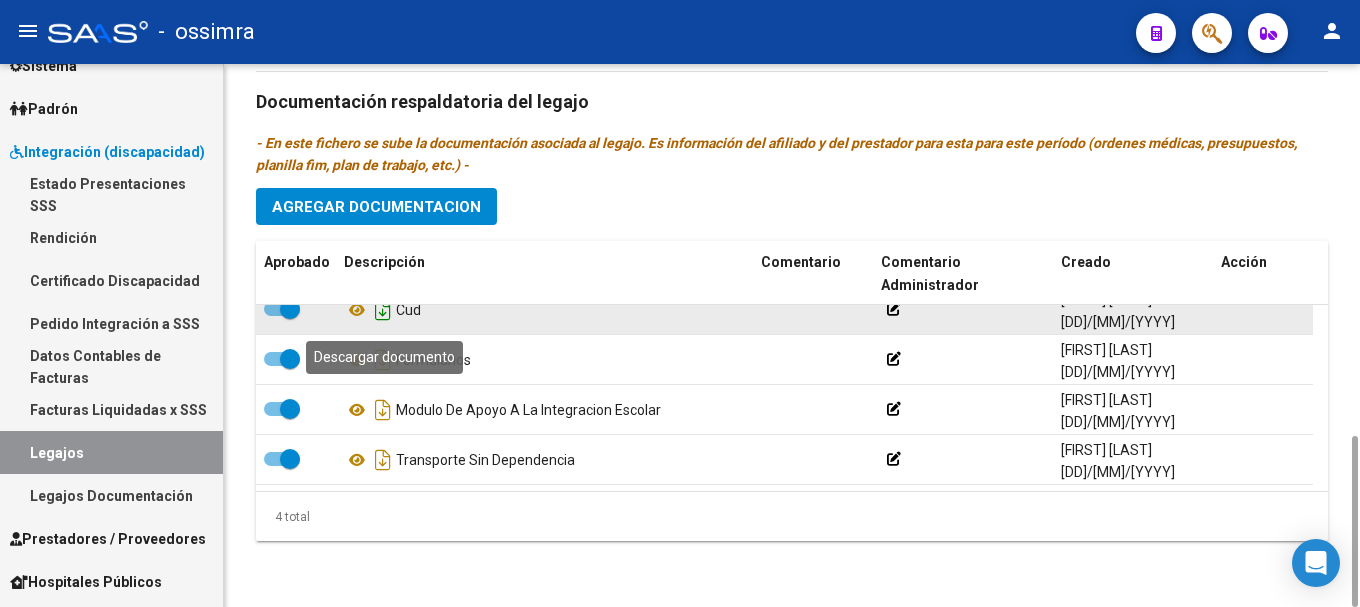click 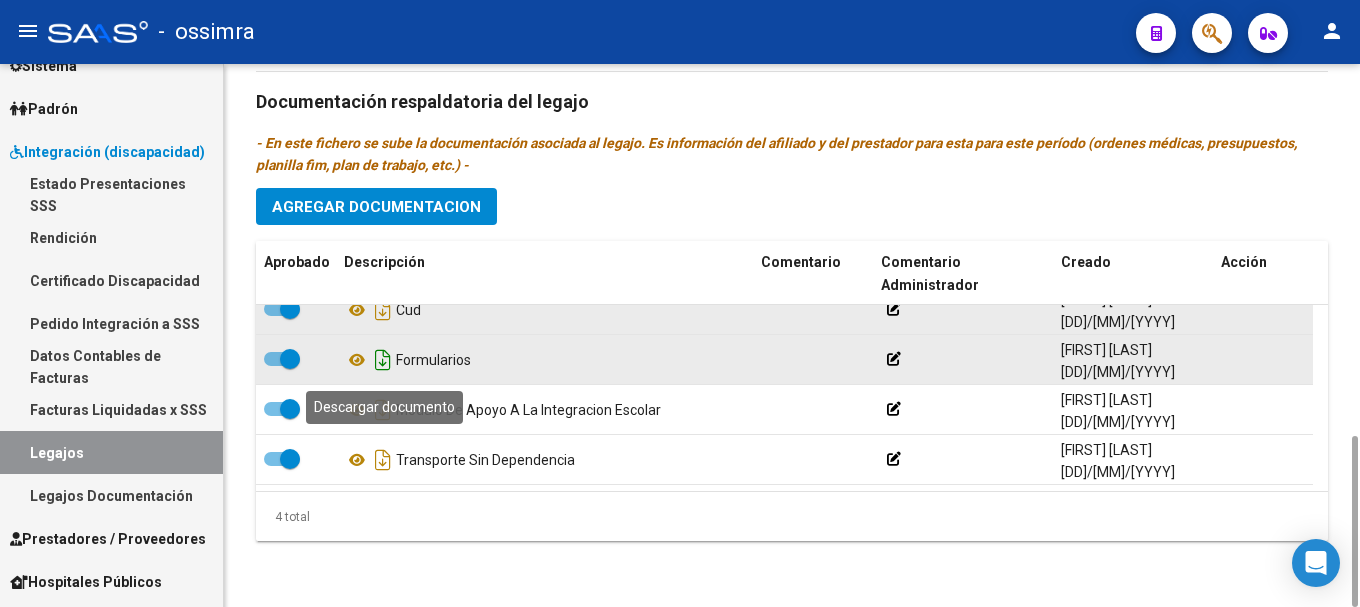 click 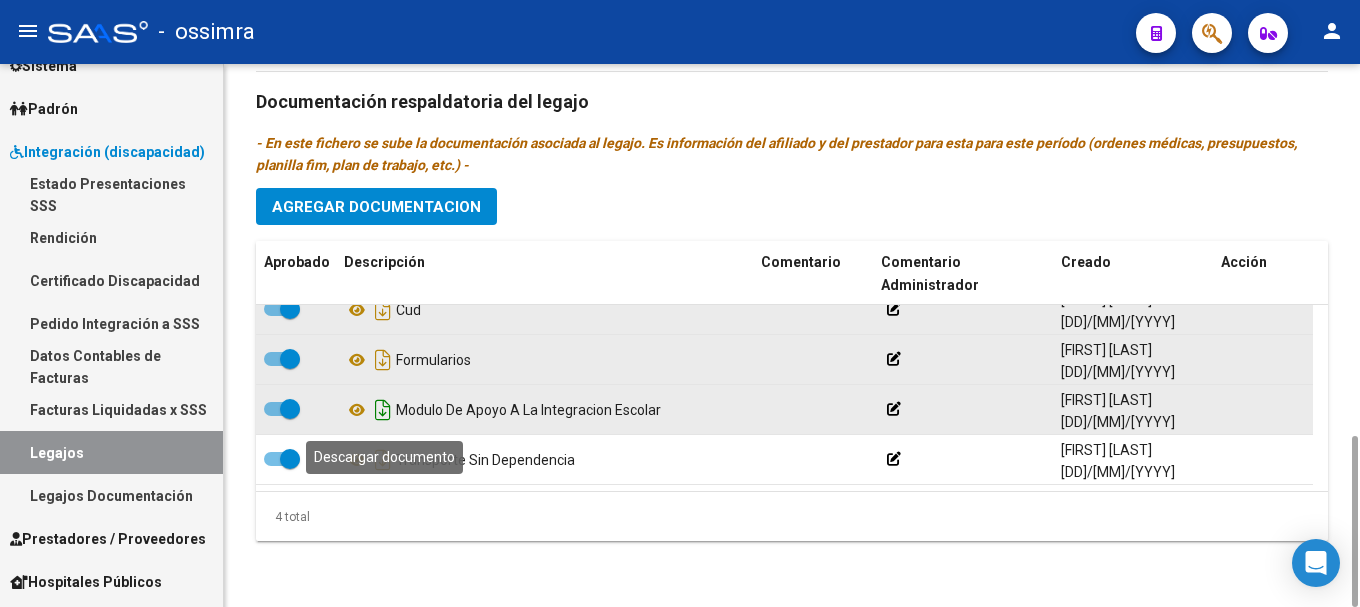 click 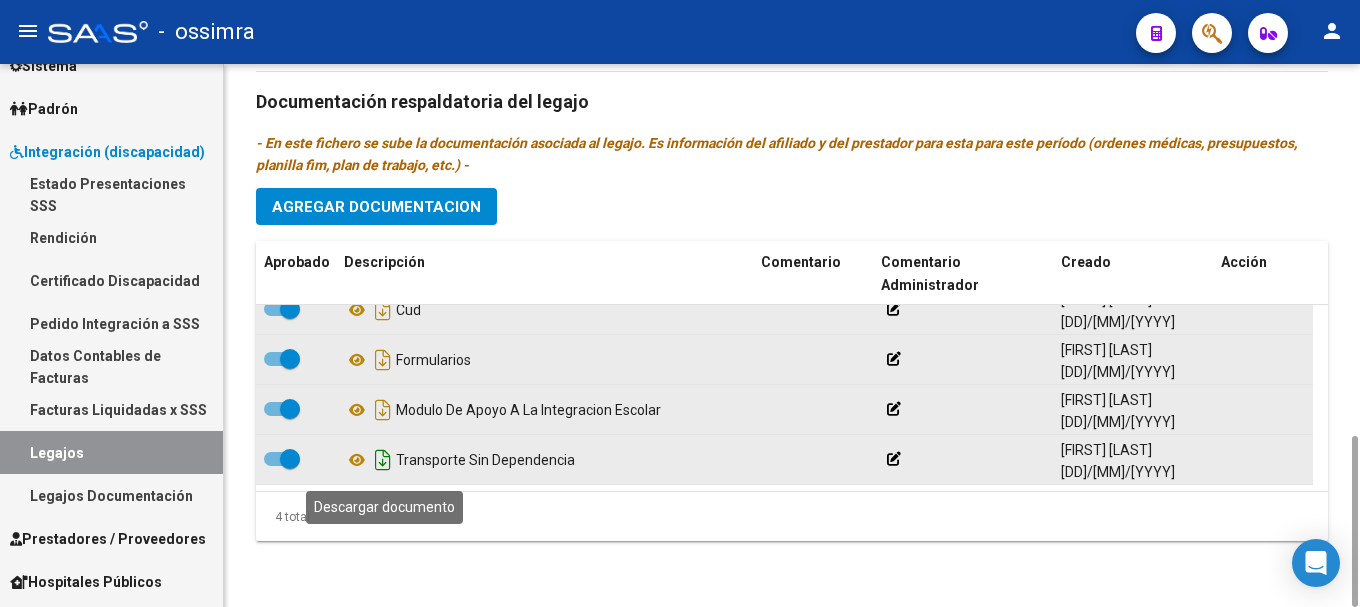 click 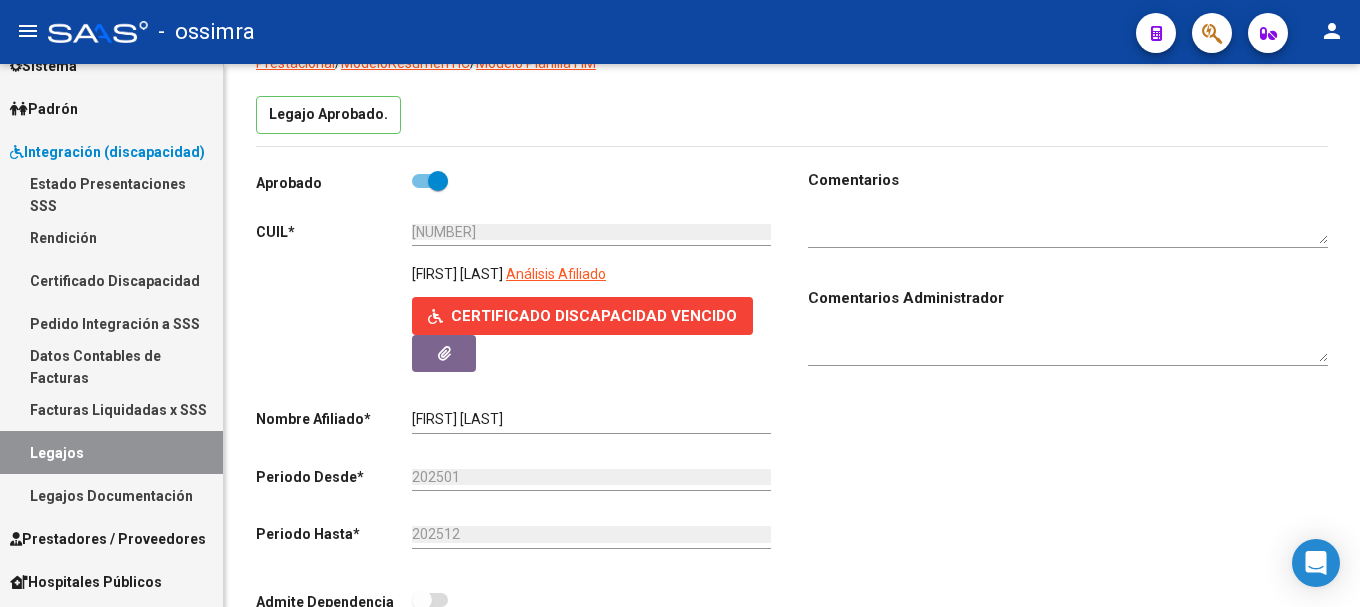 scroll, scrollTop: 0, scrollLeft: 0, axis: both 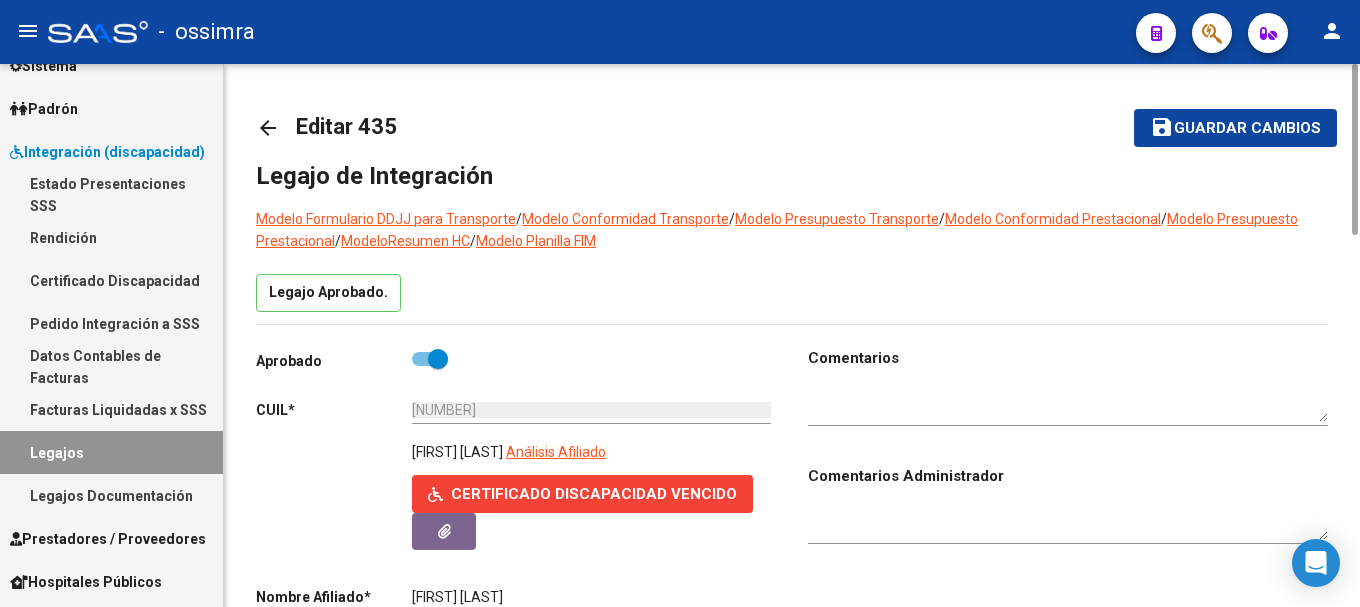 click on "arrow_back" 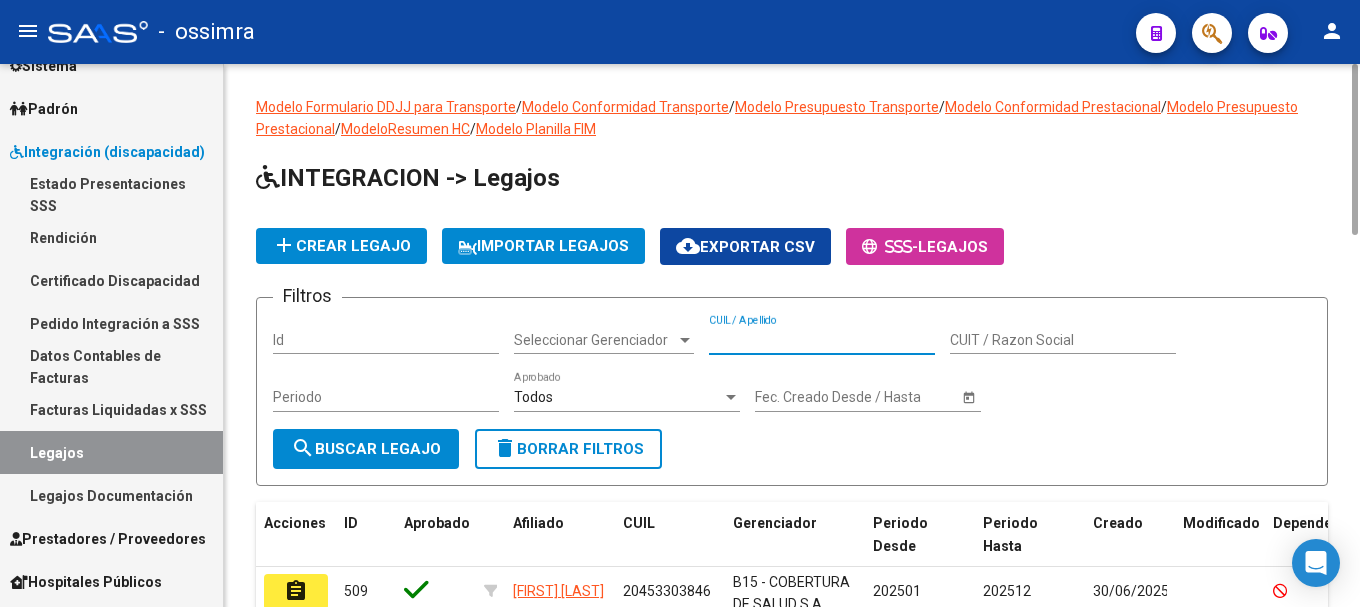 click on "CUIL / Apellido" at bounding box center (822, 340) 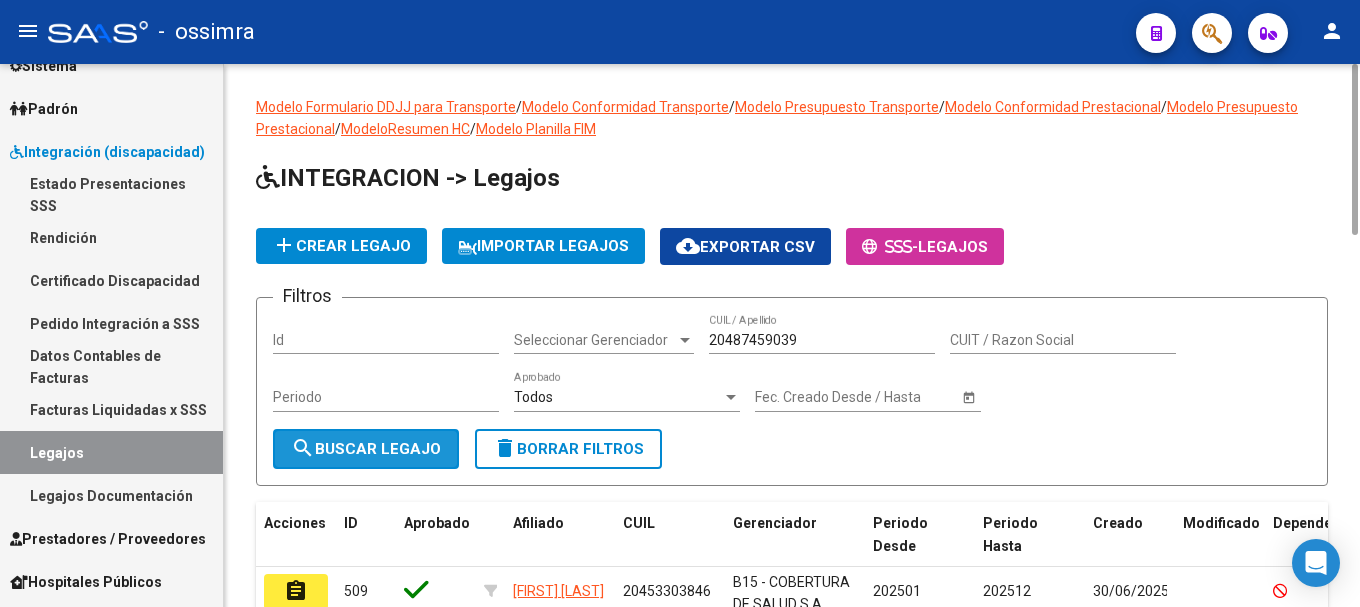 click on "search  Buscar Legajo" 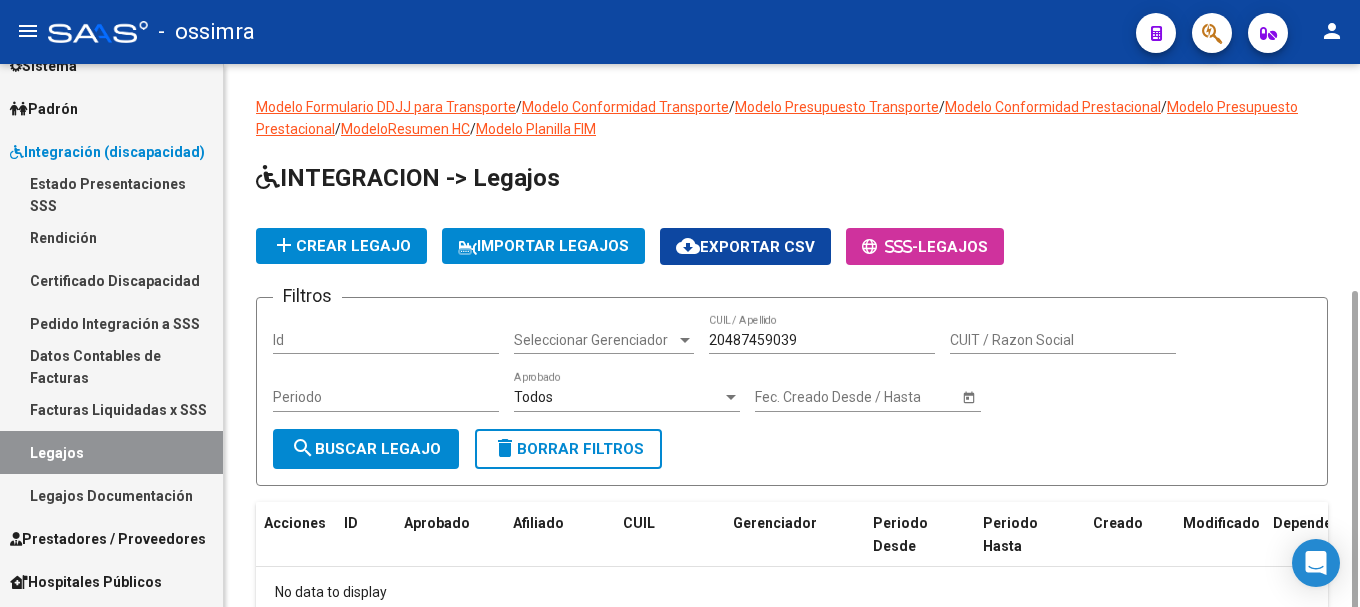 scroll, scrollTop: 125, scrollLeft: 0, axis: vertical 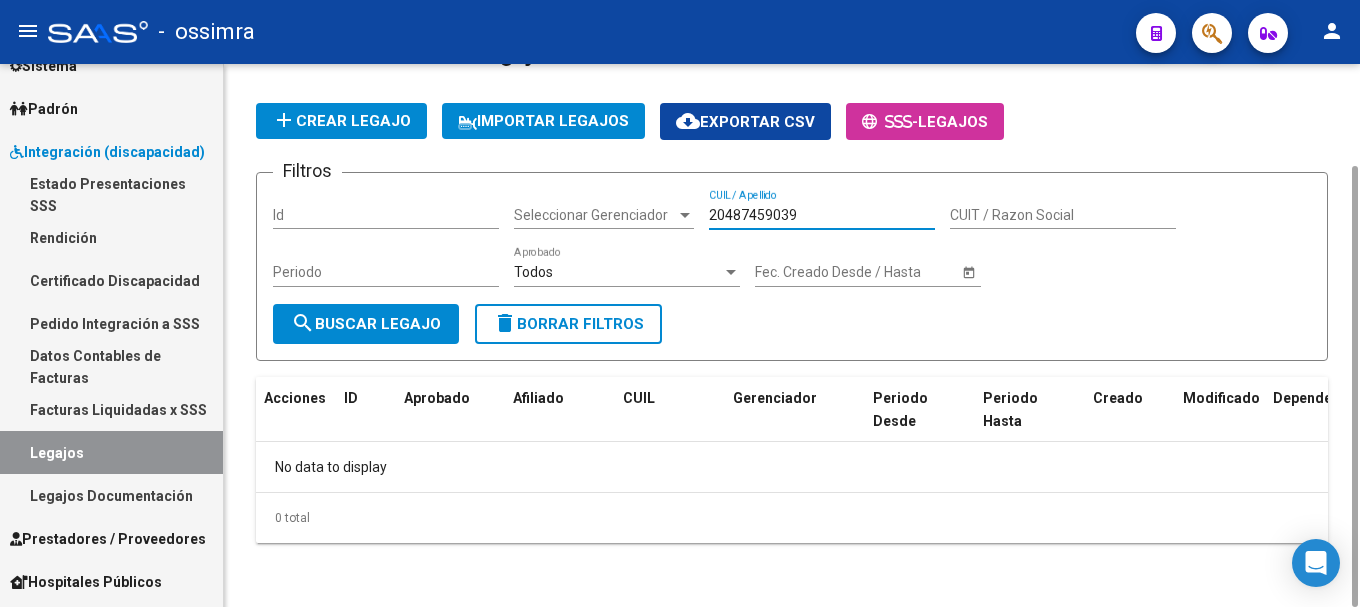 drag, startPoint x: 813, startPoint y: 218, endPoint x: 742, endPoint y: 210, distance: 71.44928 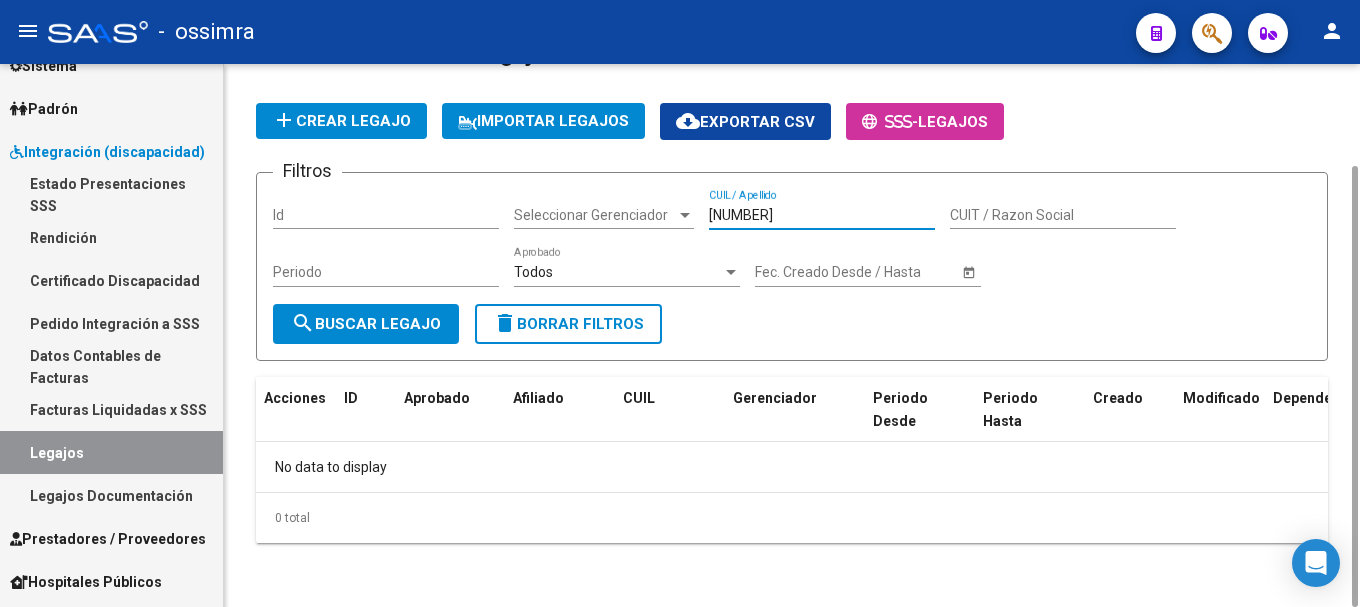 type on "[NUMBER]" 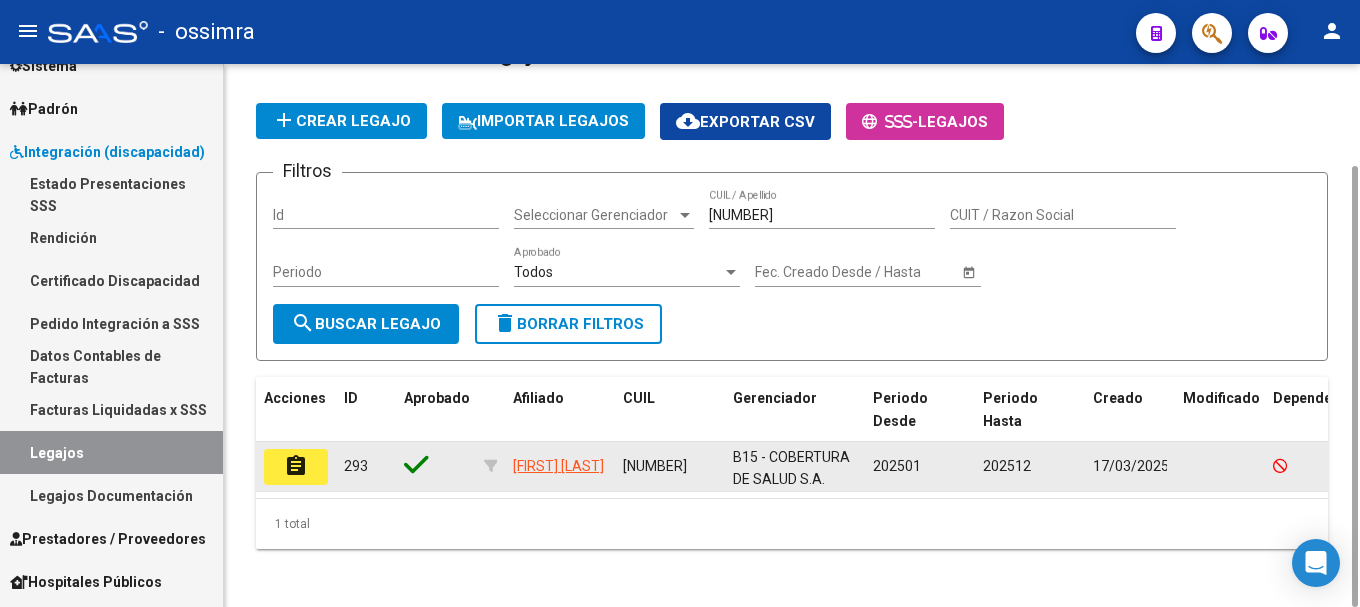 click on "assignment" 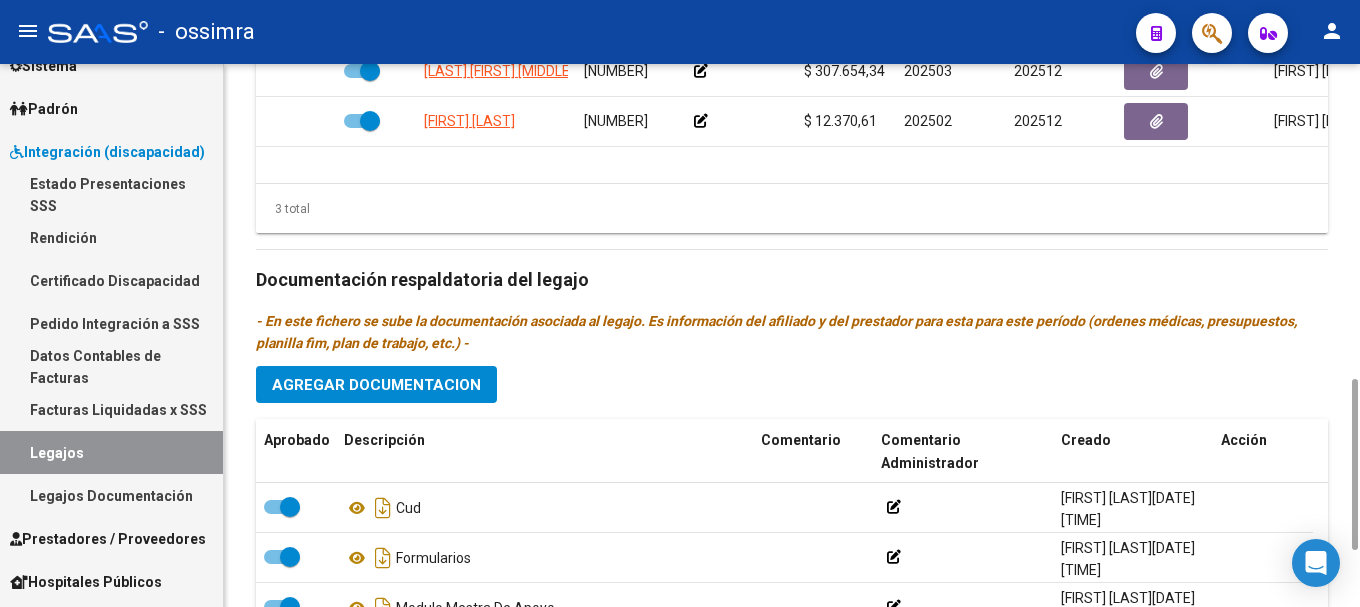 scroll, scrollTop: 1178, scrollLeft: 0, axis: vertical 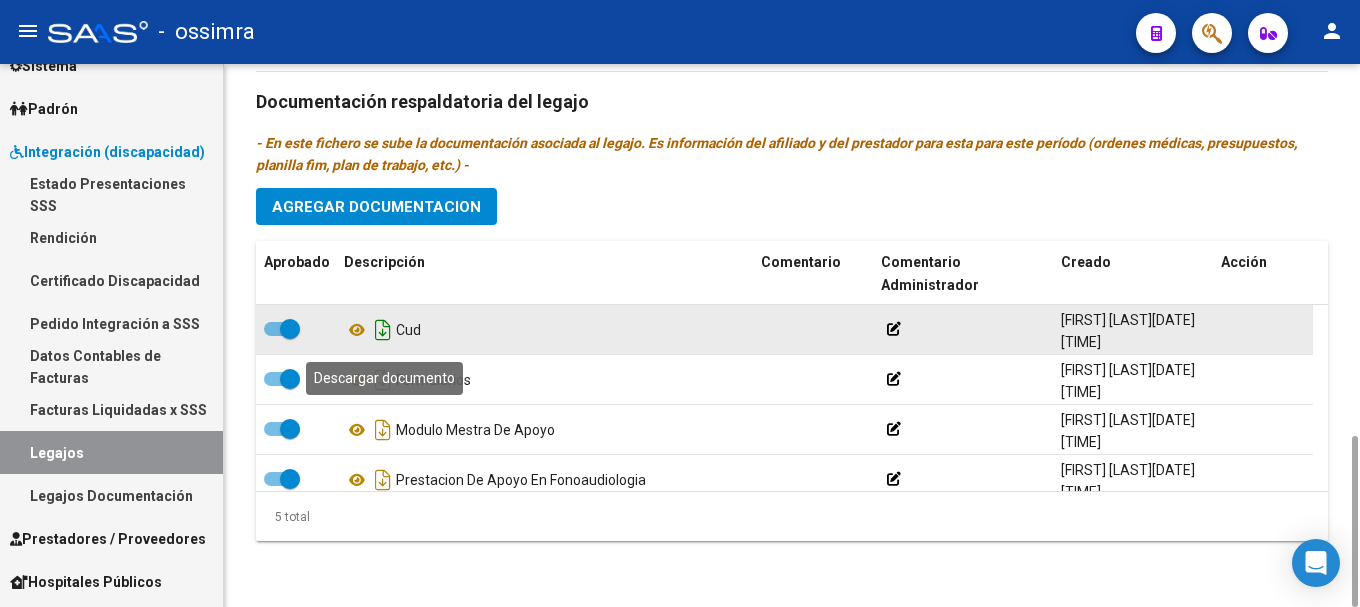 click 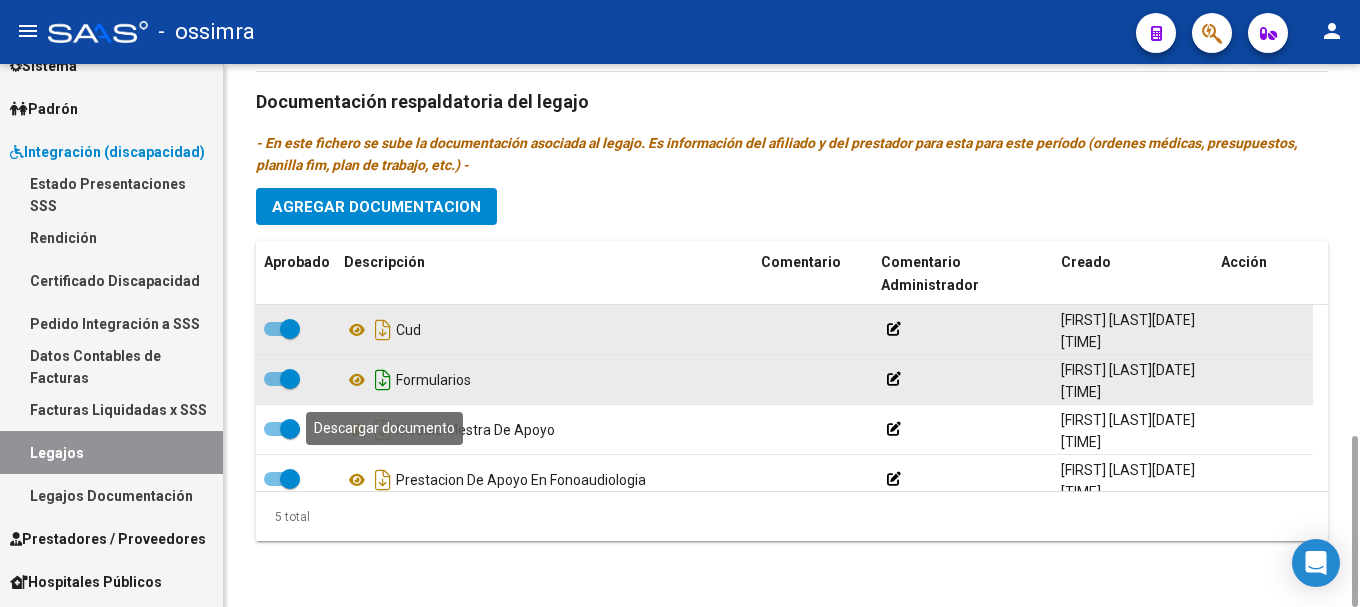 click 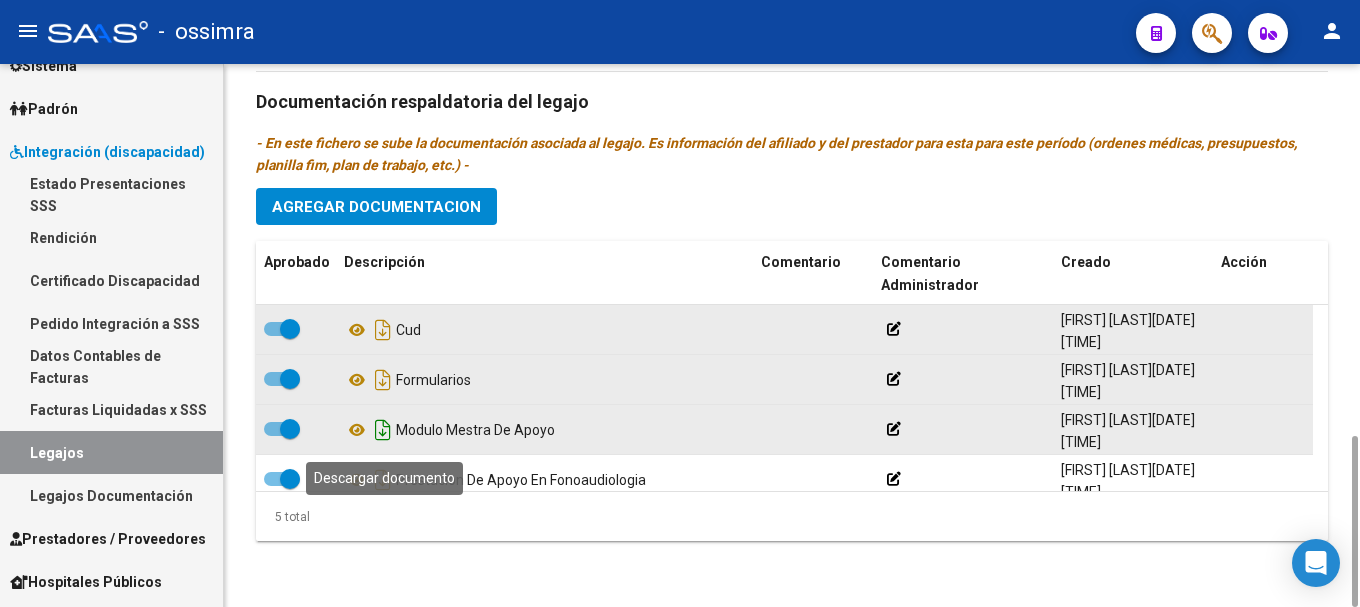 click 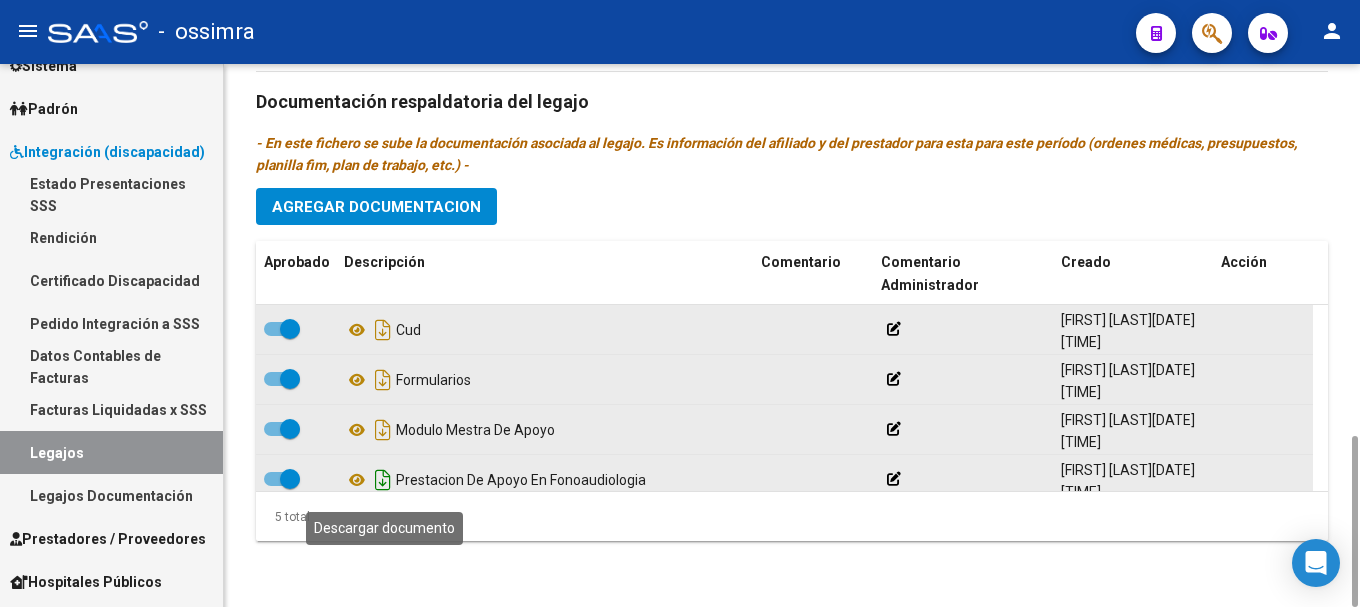 click 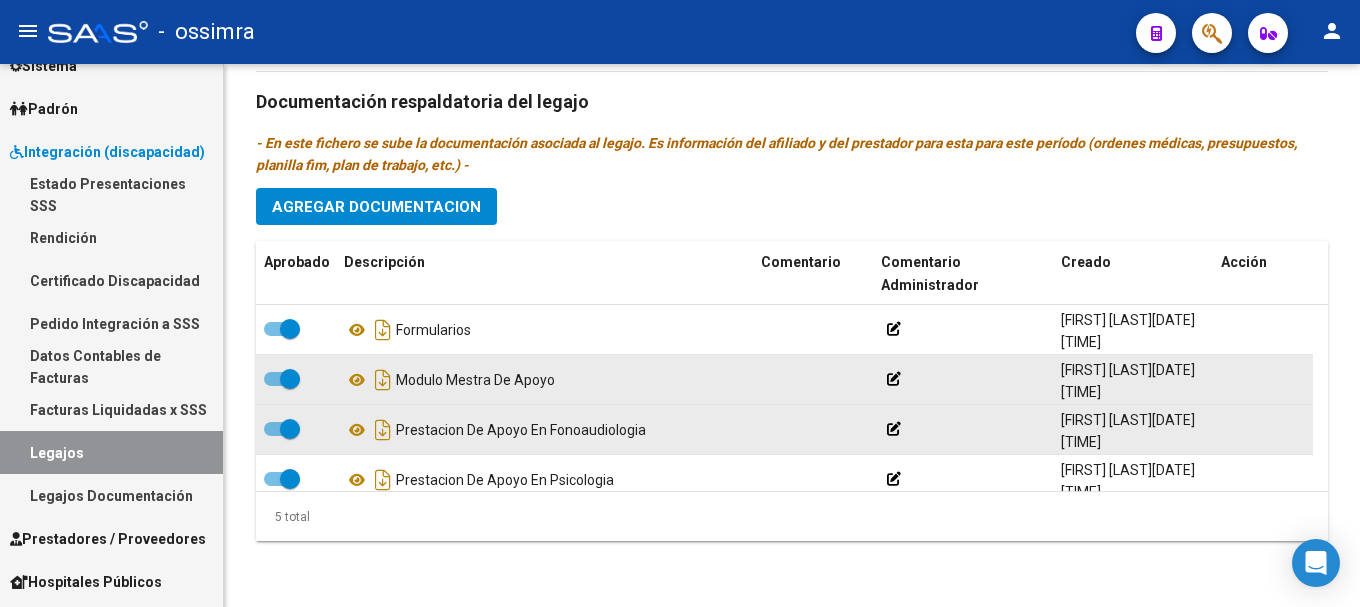 scroll, scrollTop: 71, scrollLeft: 0, axis: vertical 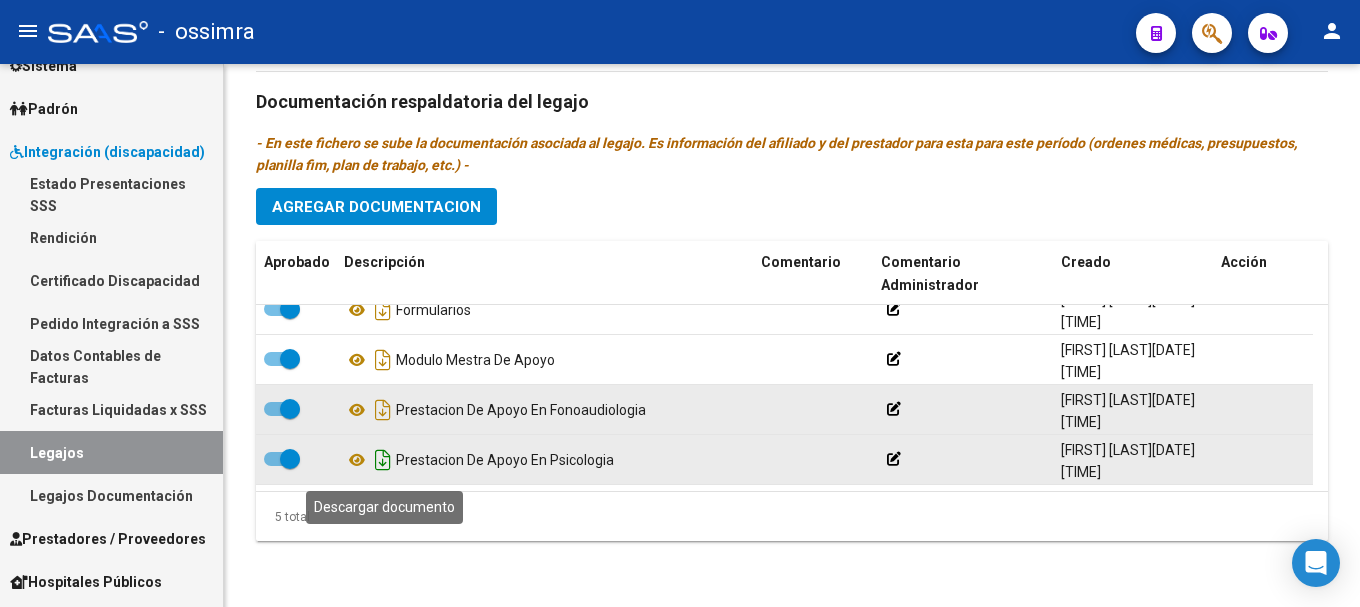 click 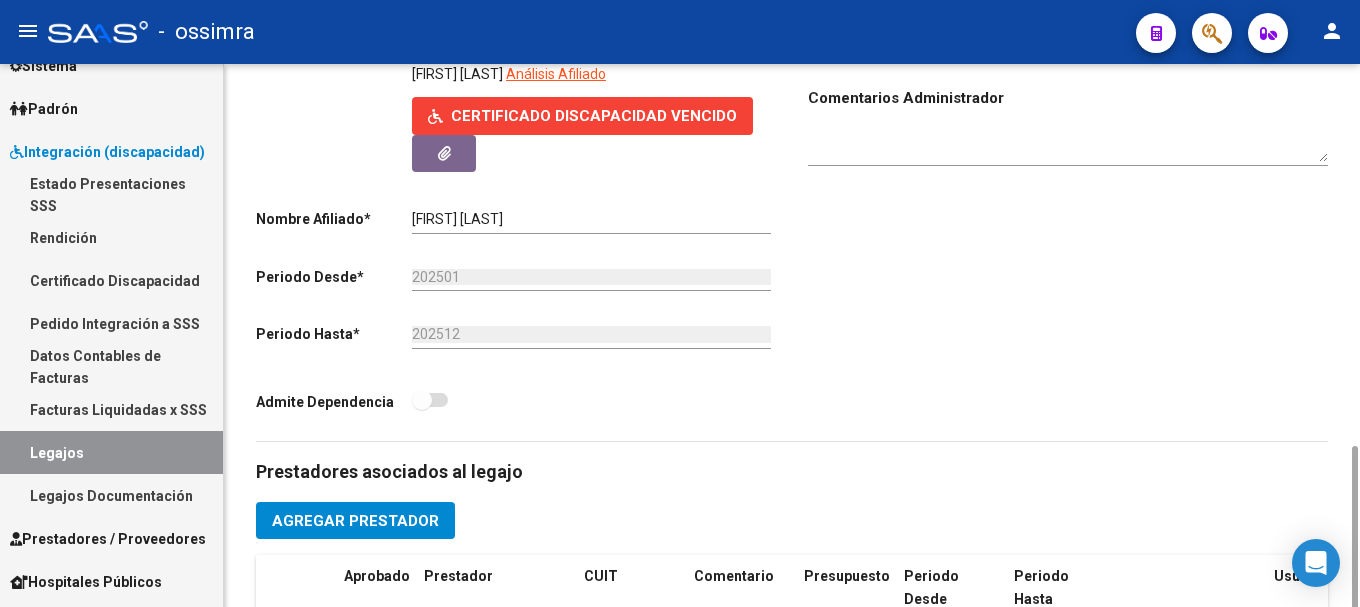 scroll, scrollTop: 0, scrollLeft: 0, axis: both 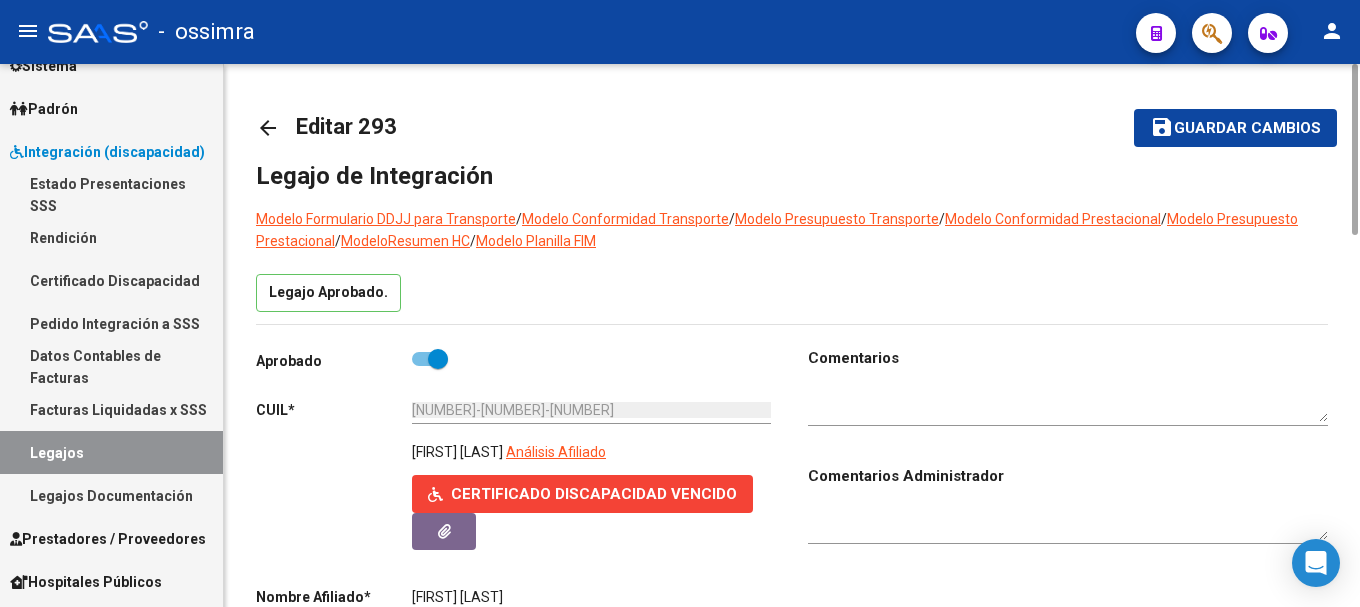 click on "arrow_back" 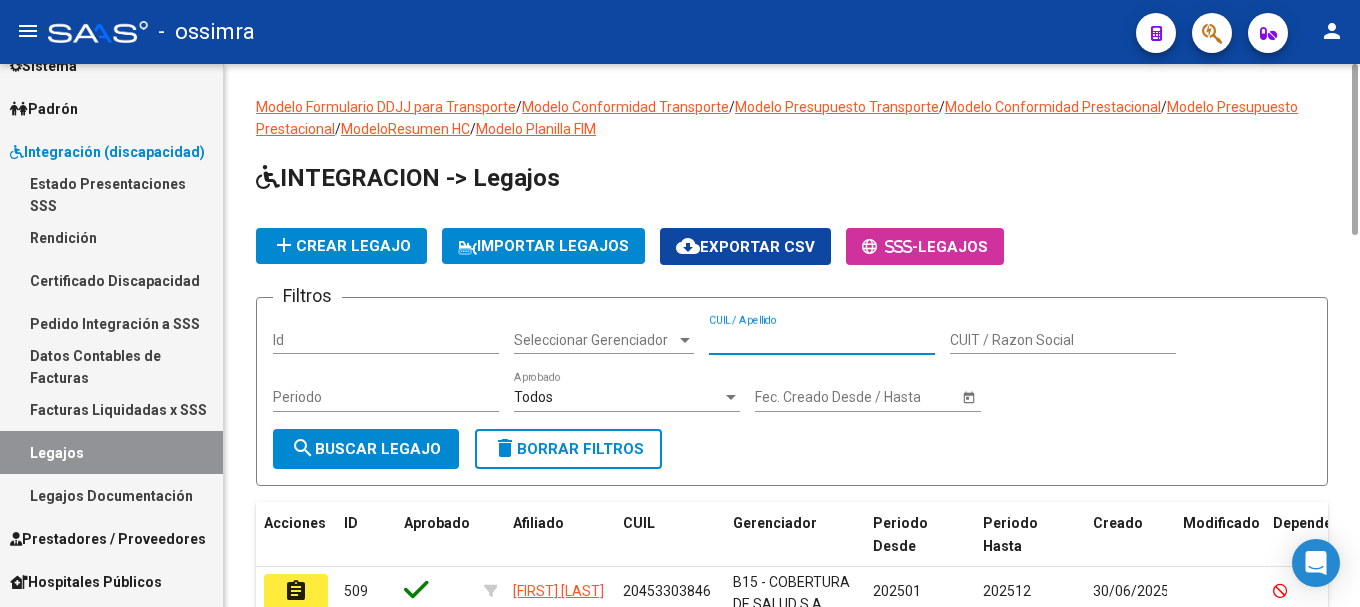 click on "CUIL / Apellido" at bounding box center (822, 340) 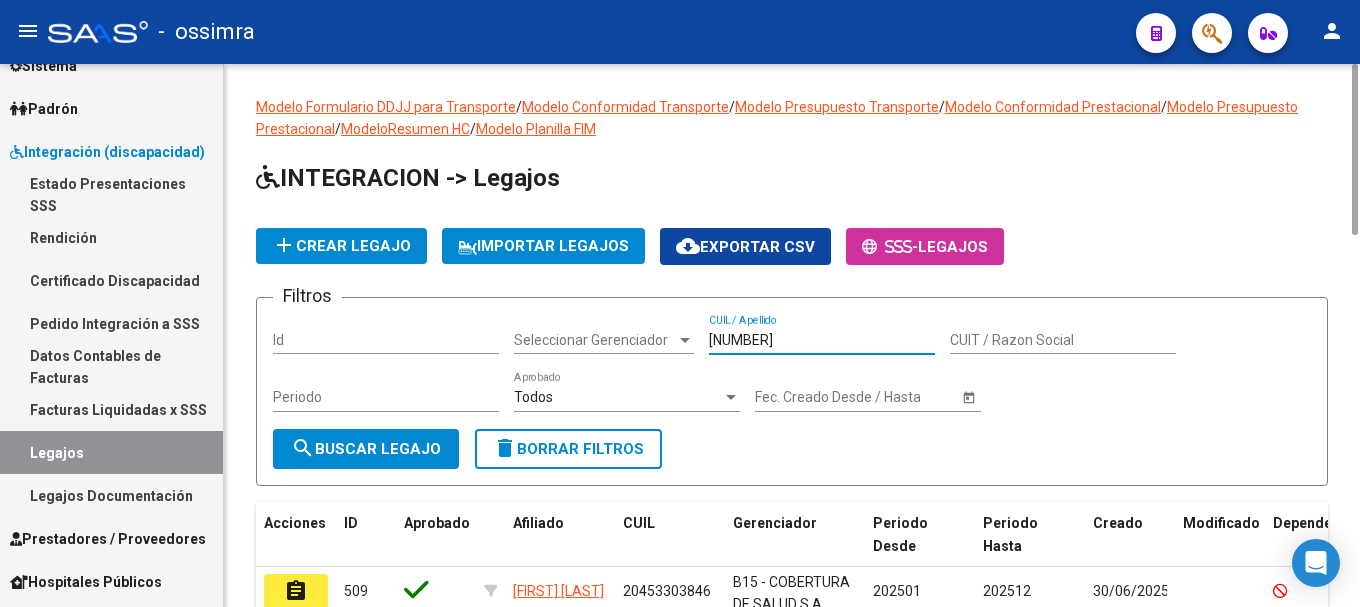 click on "search  Buscar Legajo" 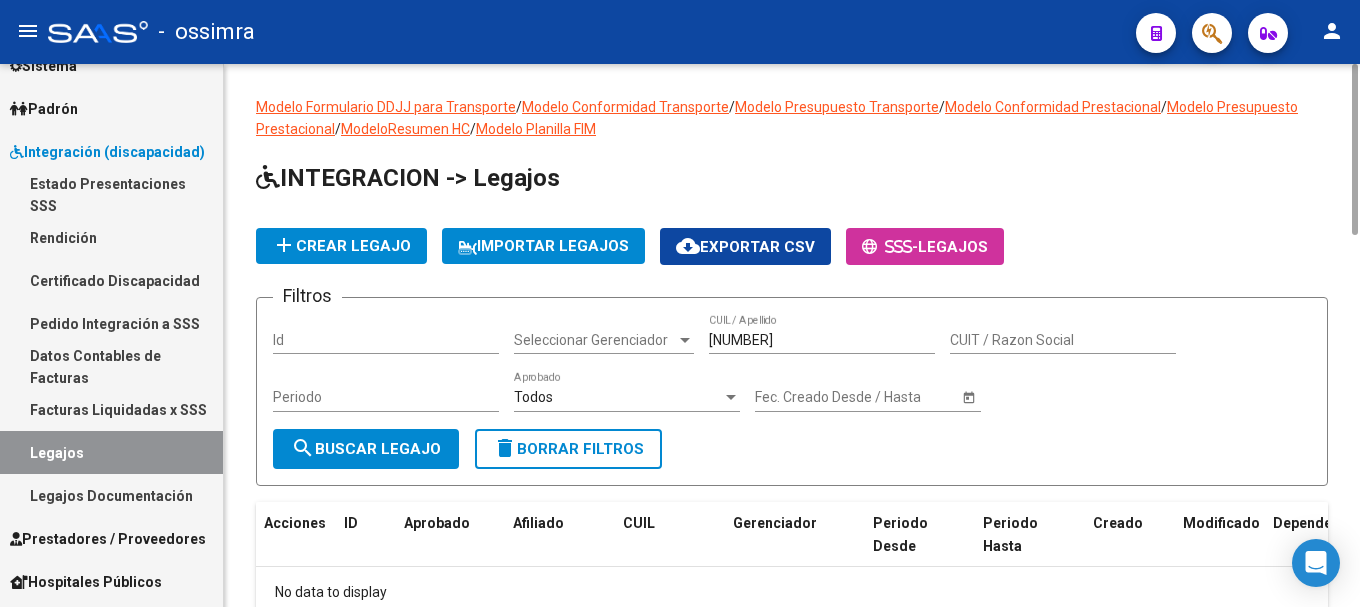 scroll, scrollTop: 125, scrollLeft: 0, axis: vertical 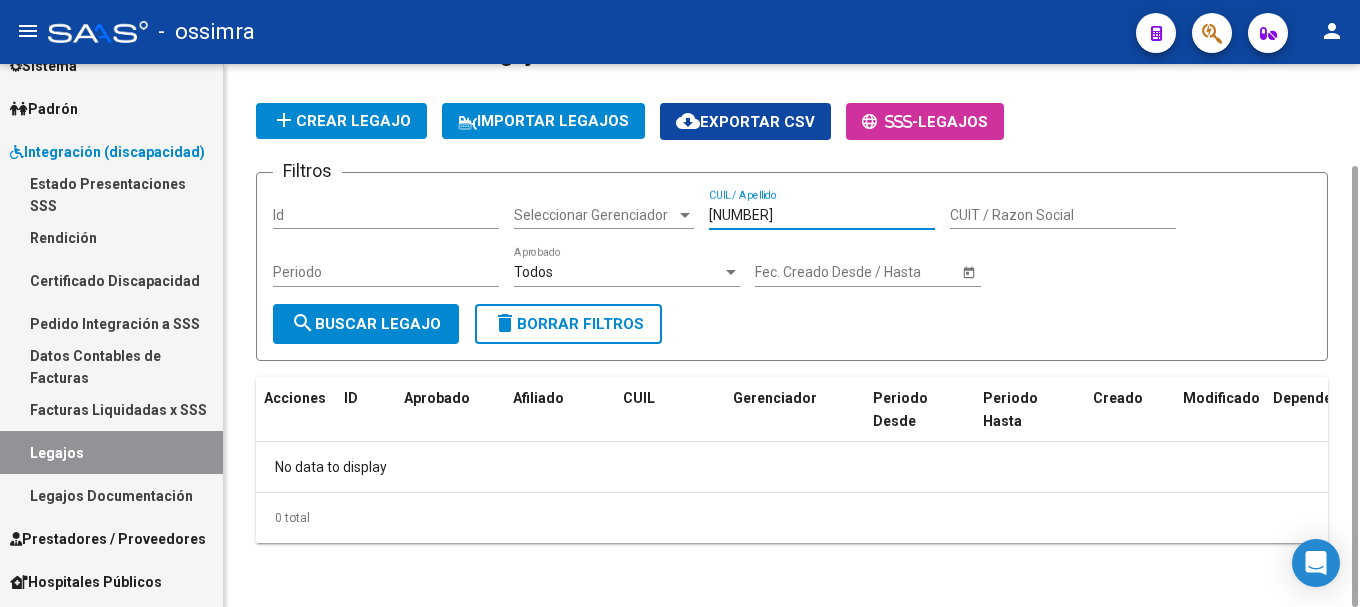 drag, startPoint x: 796, startPoint y: 211, endPoint x: 741, endPoint y: 205, distance: 55.326305 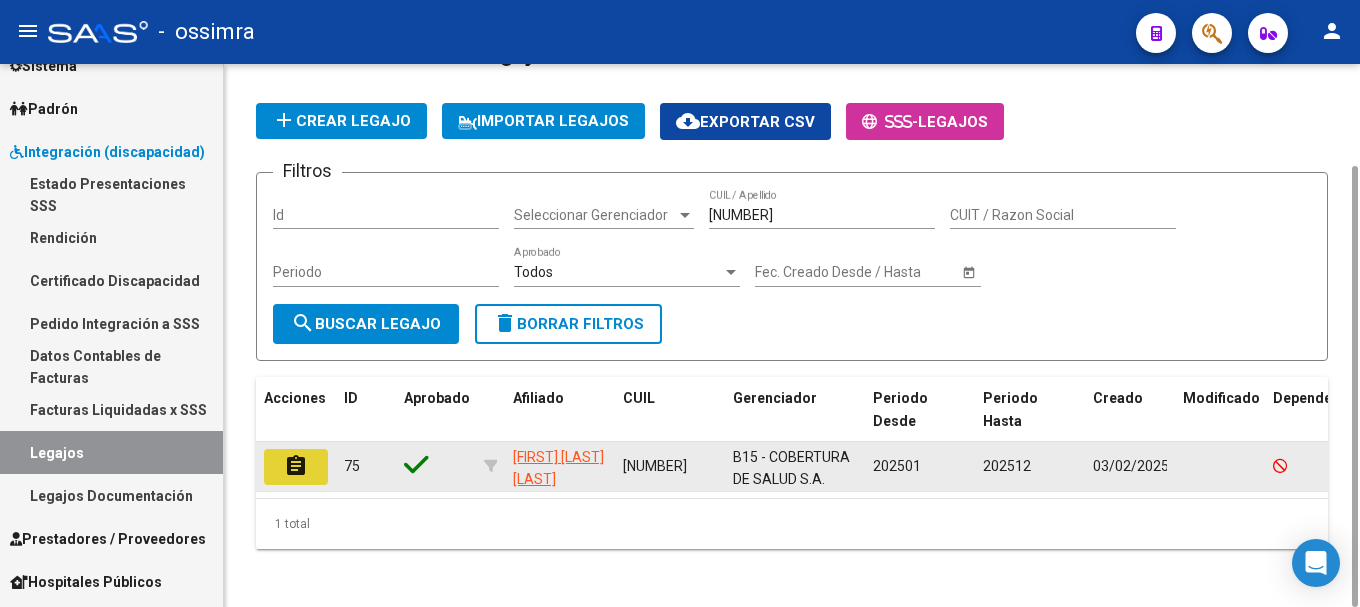 click on "assignment" 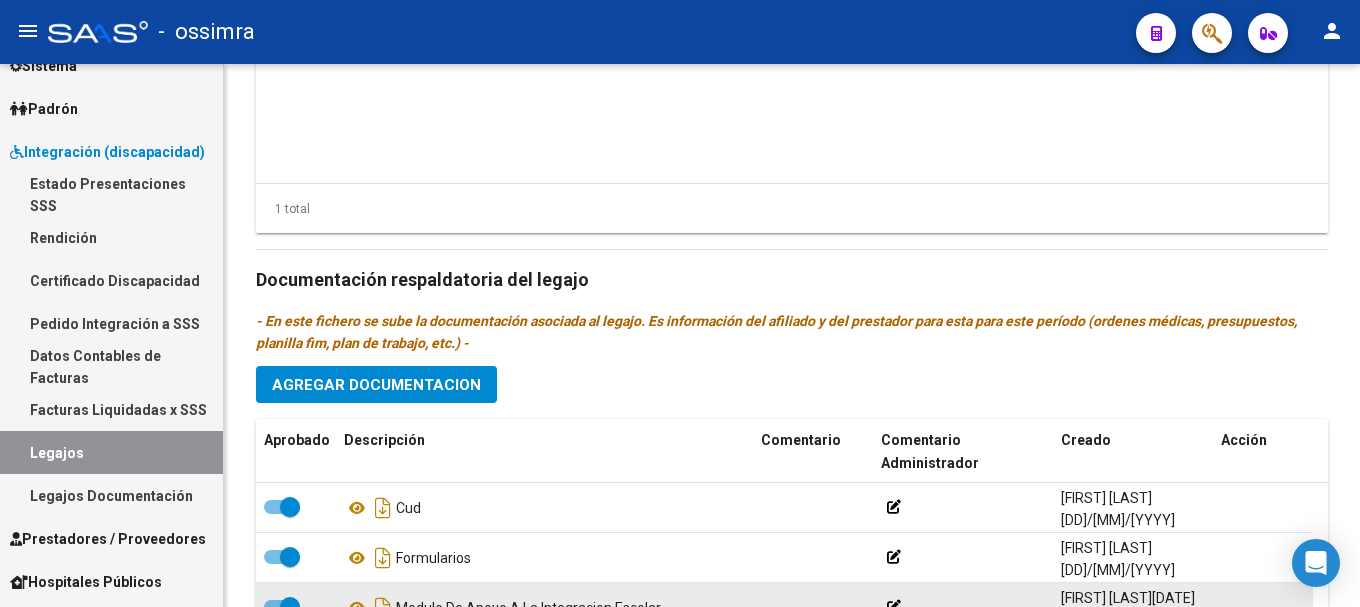 scroll, scrollTop: 1178, scrollLeft: 0, axis: vertical 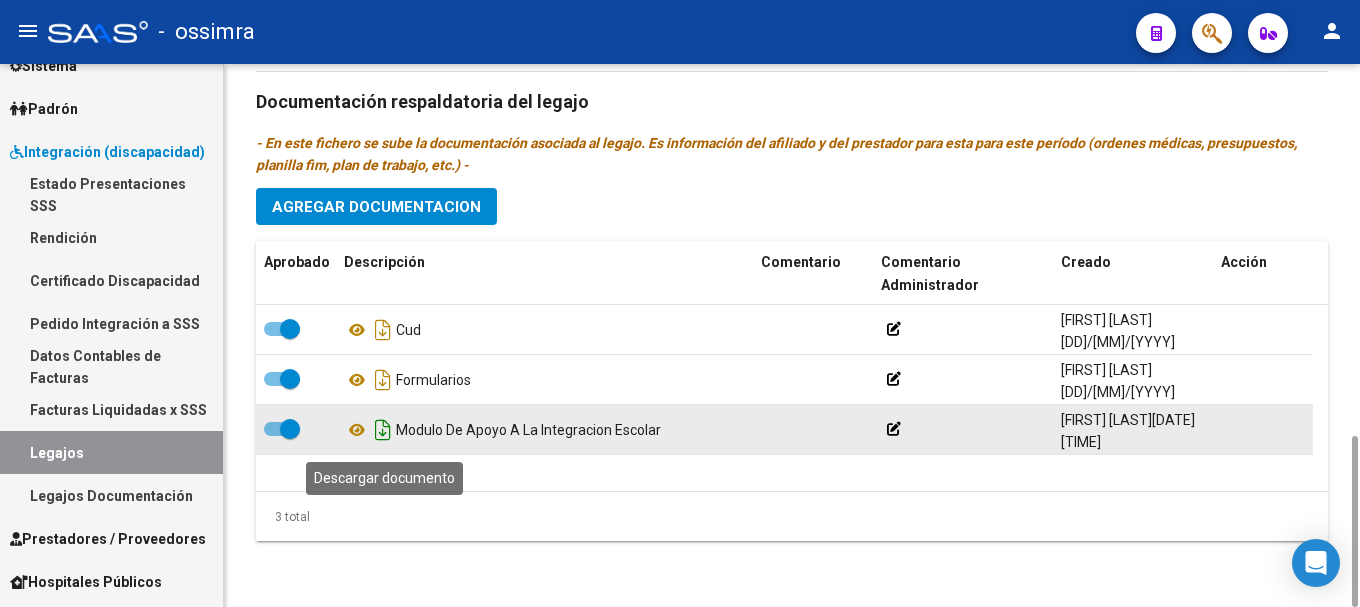 click 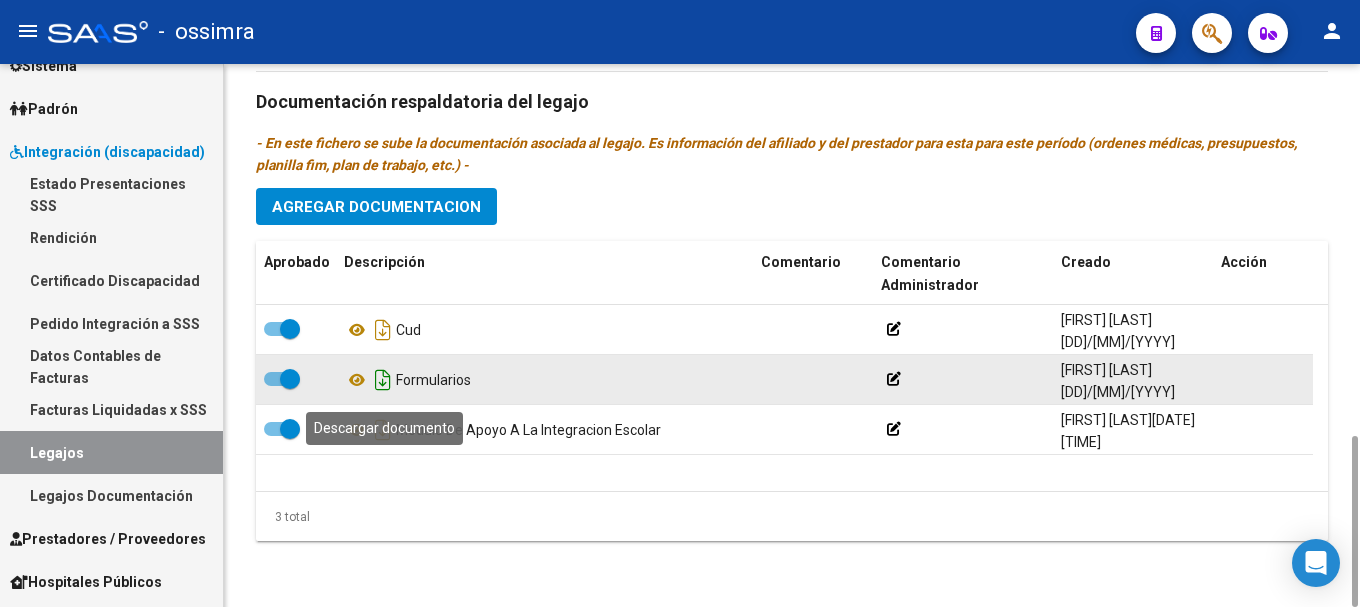 click 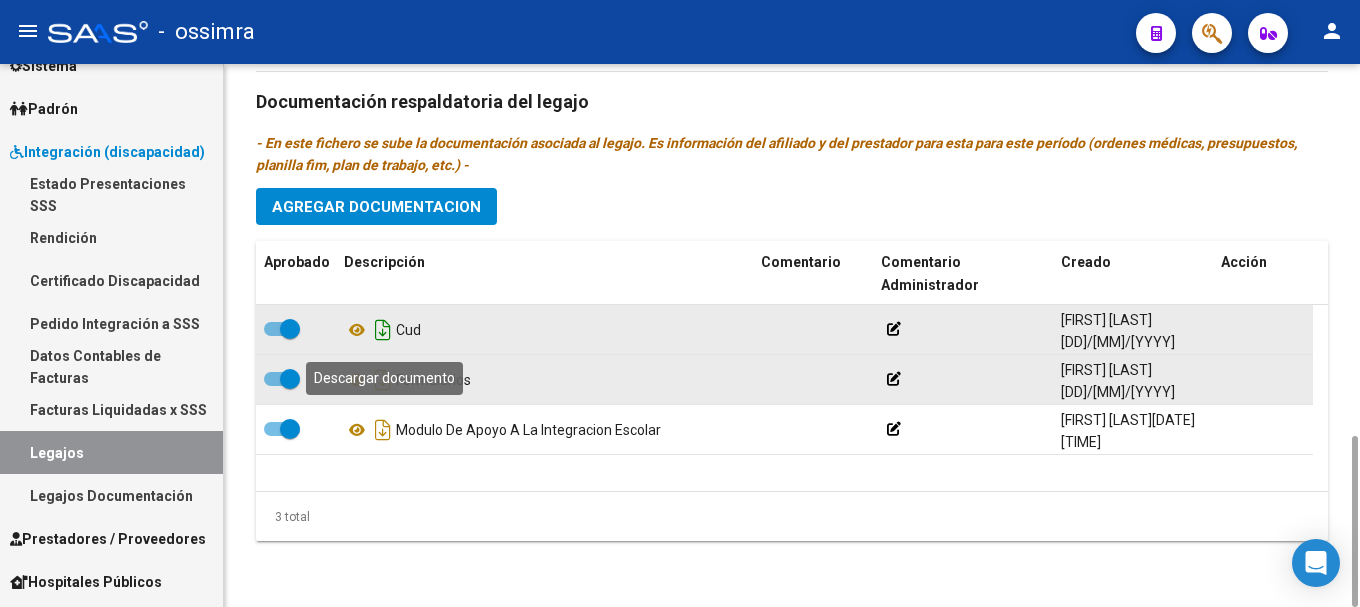 click 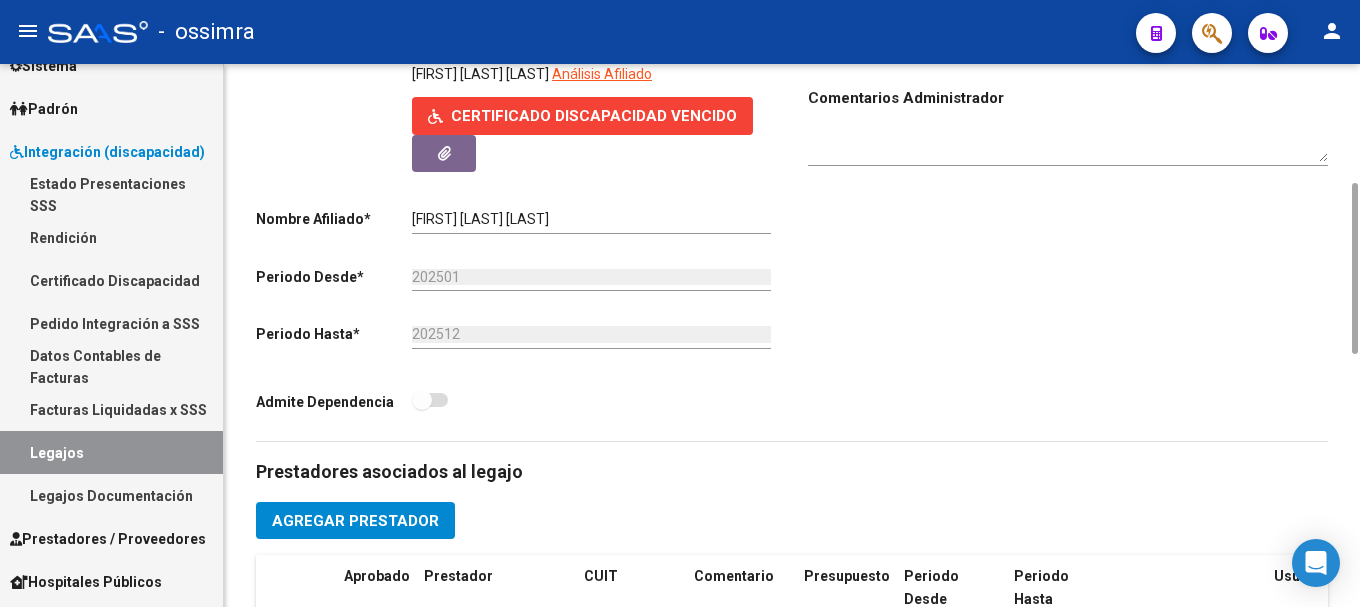 scroll, scrollTop: 0, scrollLeft: 0, axis: both 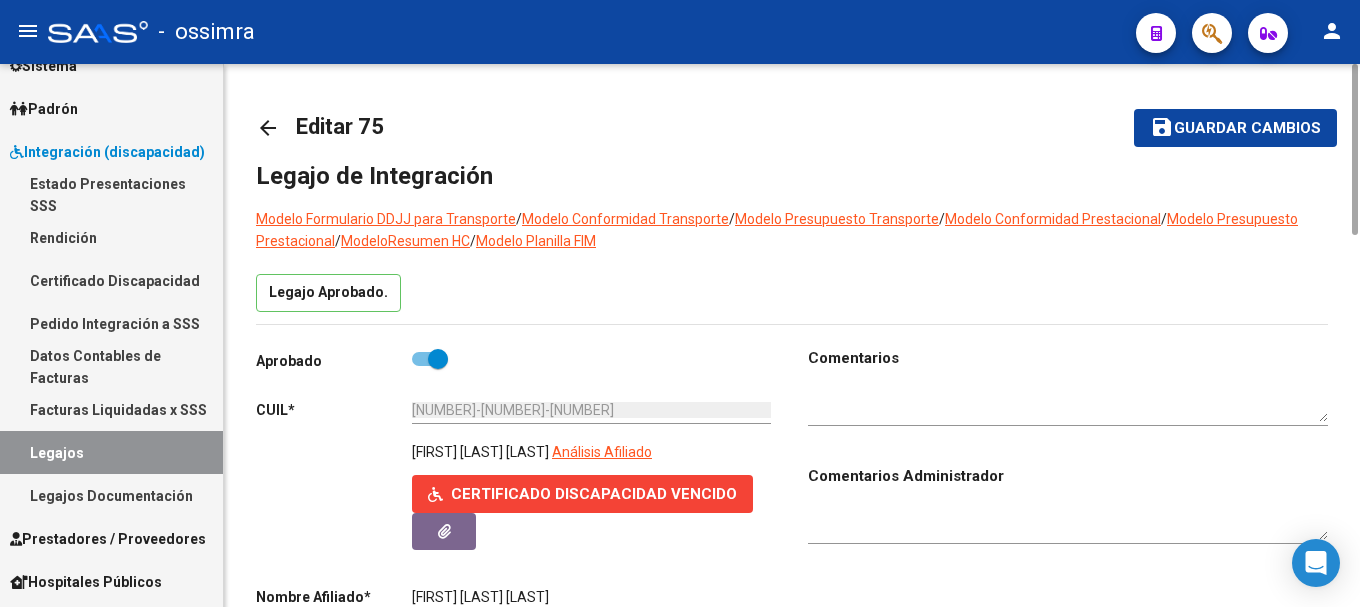 click on "arrow_back" 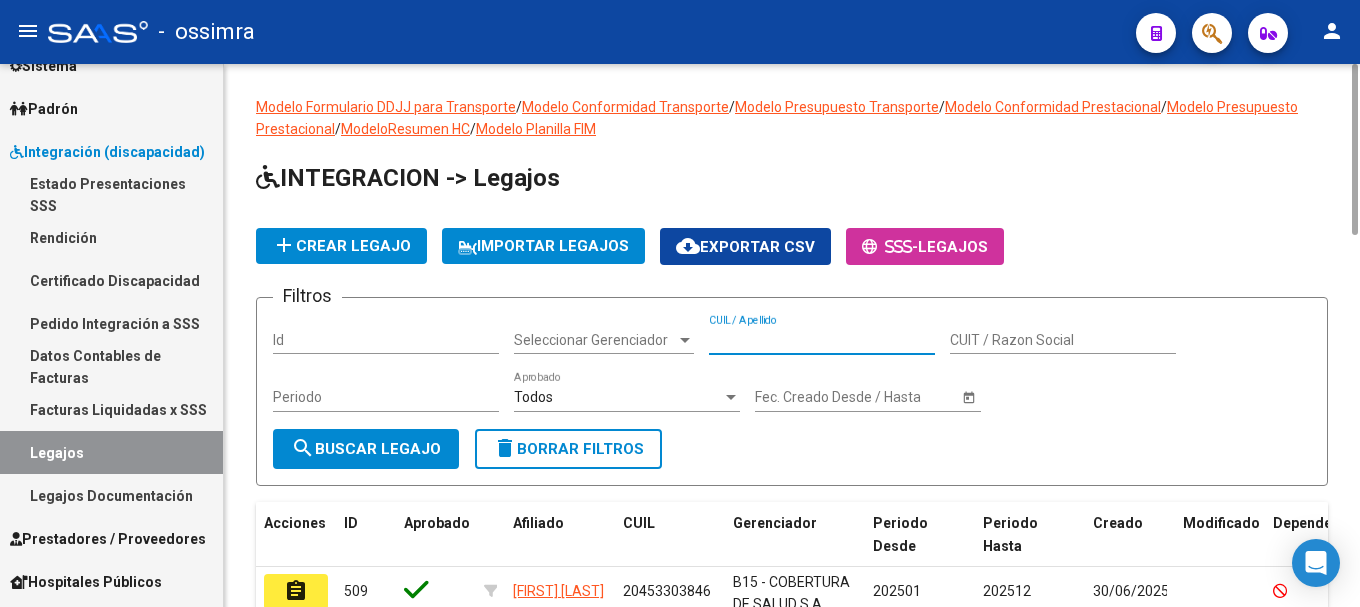 click on "CUIL / Apellido" at bounding box center (822, 340) 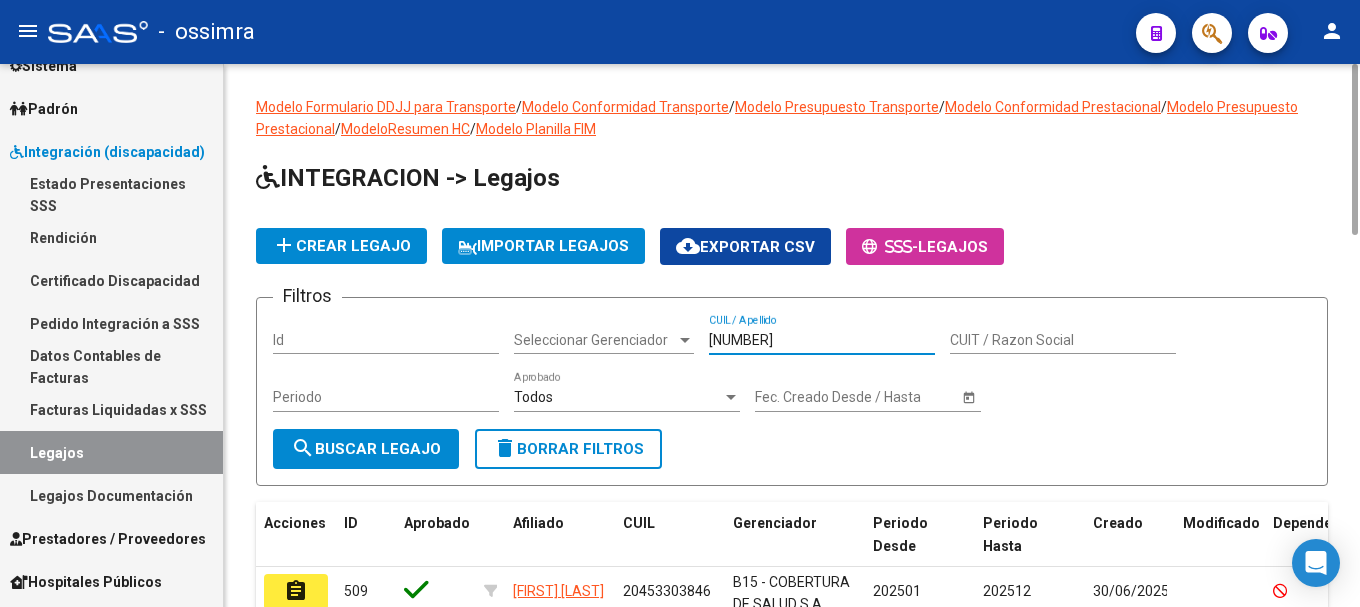 type on "[NUMBER]" 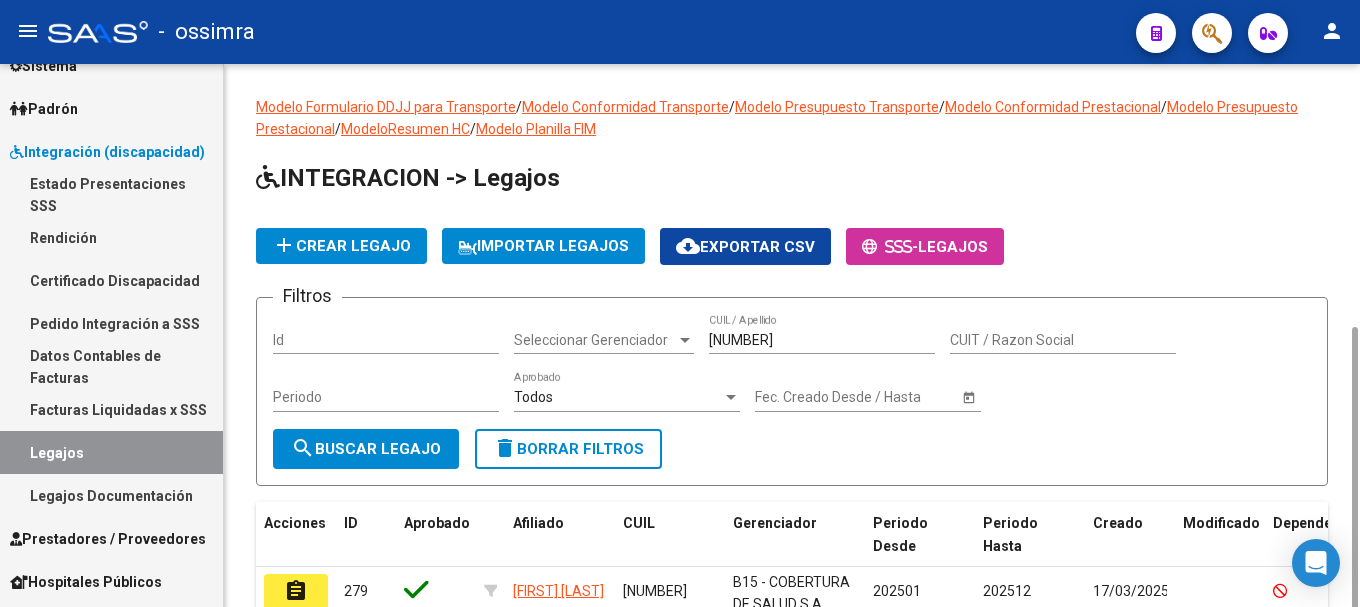 scroll, scrollTop: 147, scrollLeft: 0, axis: vertical 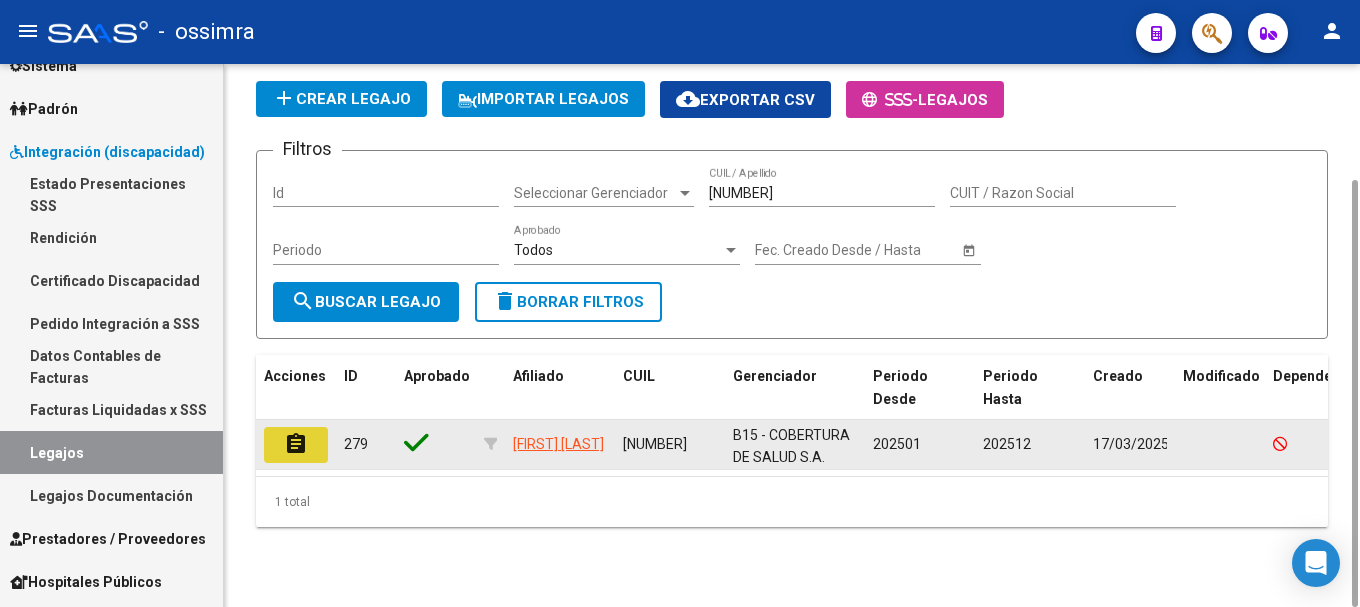 click on "assignment" 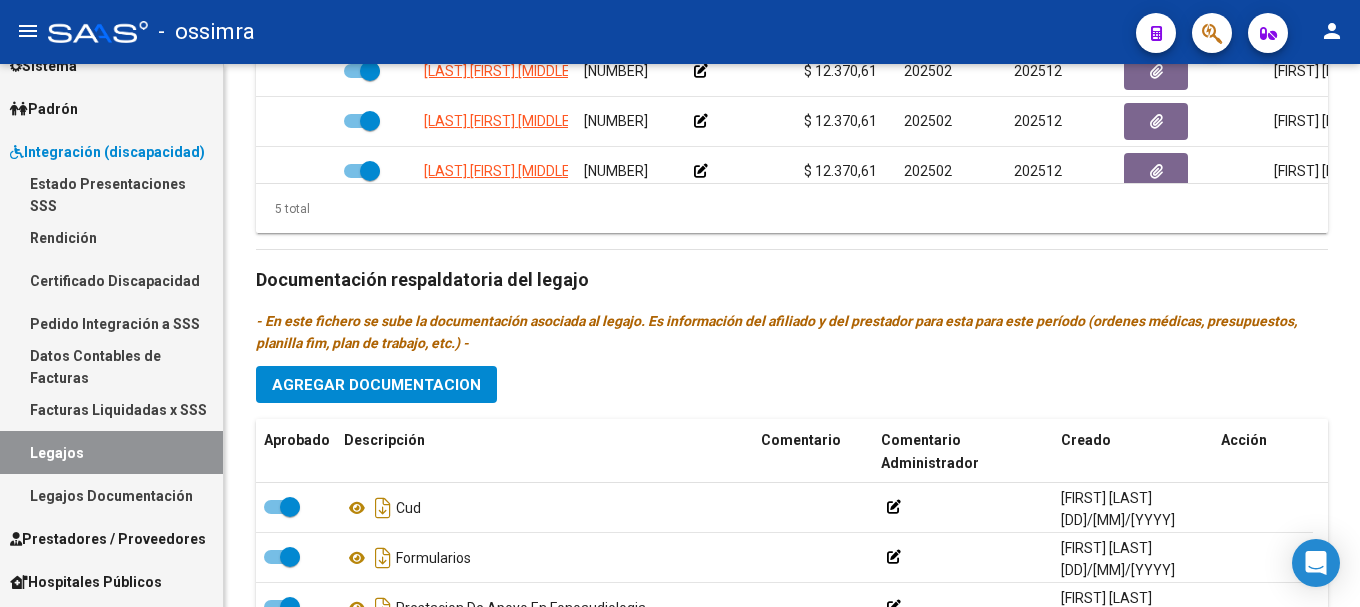 scroll, scrollTop: 1178, scrollLeft: 0, axis: vertical 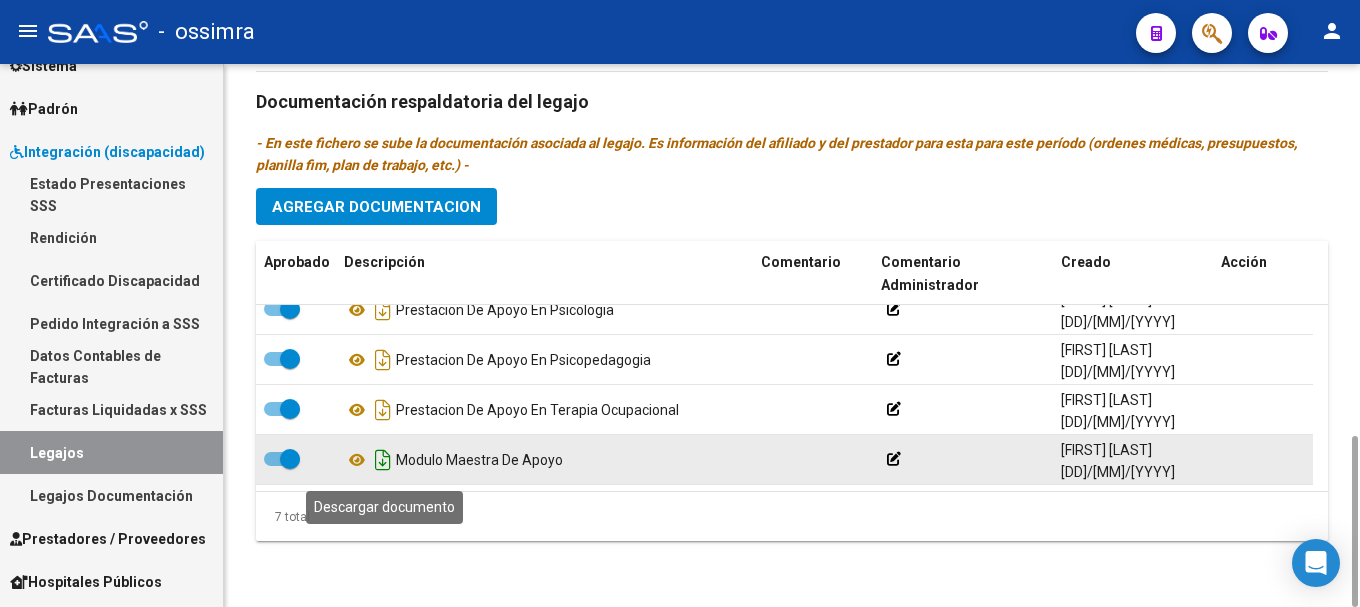 click 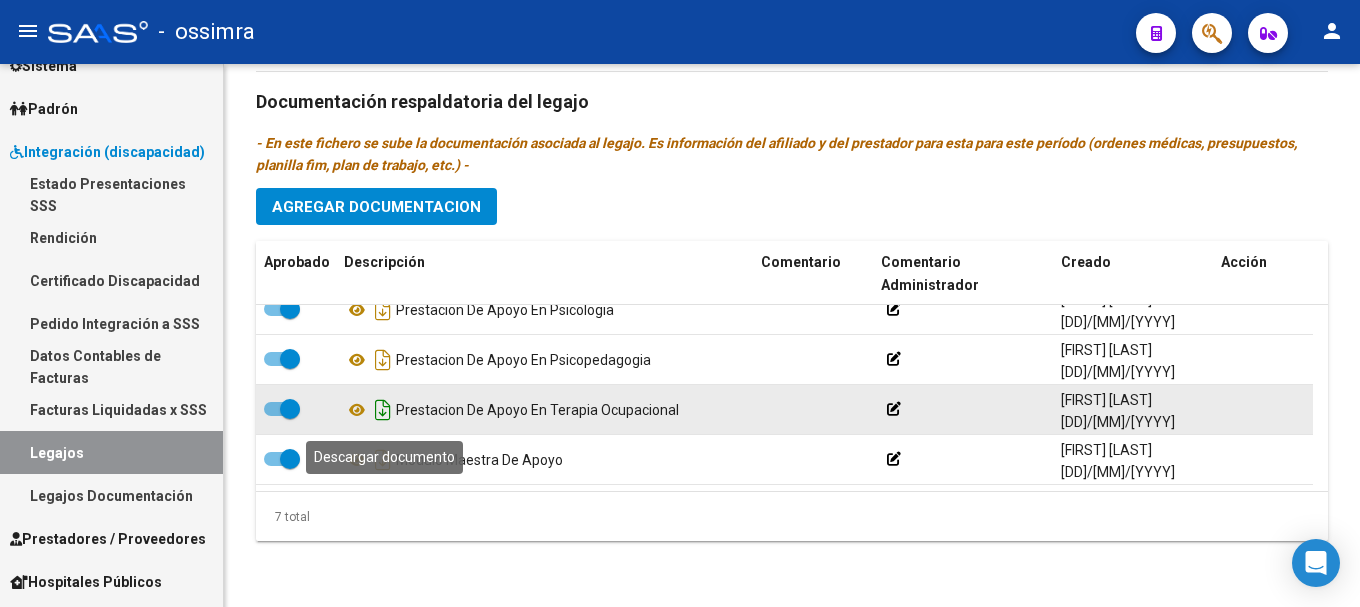 click 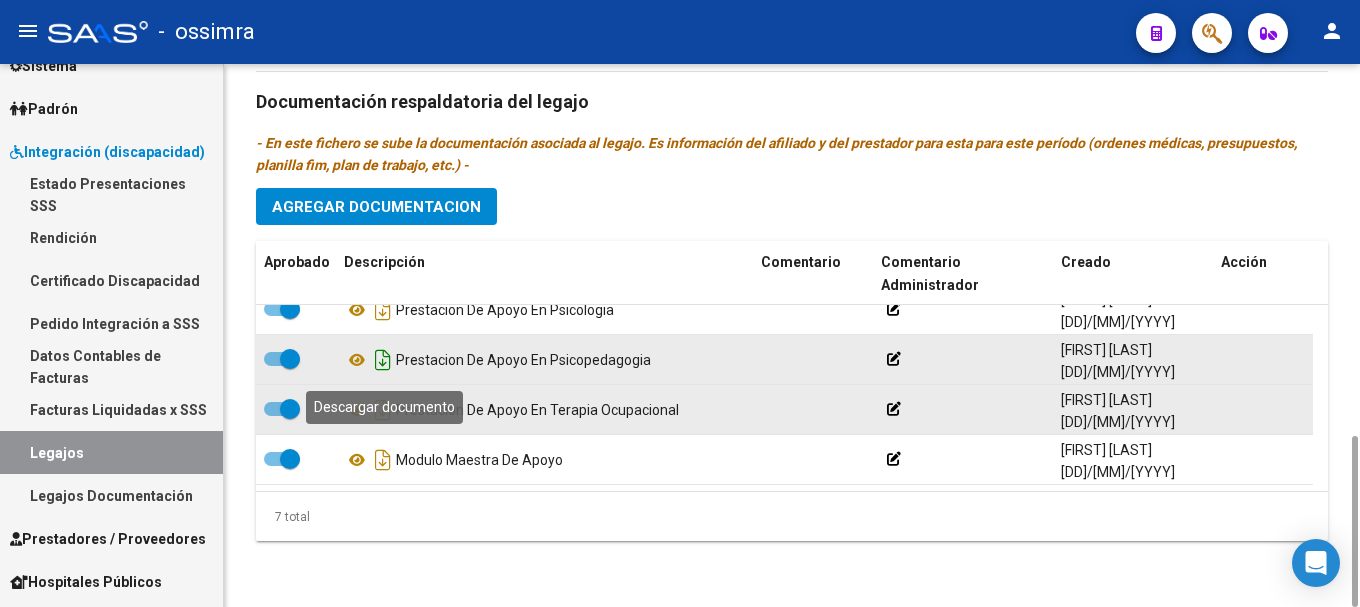 click 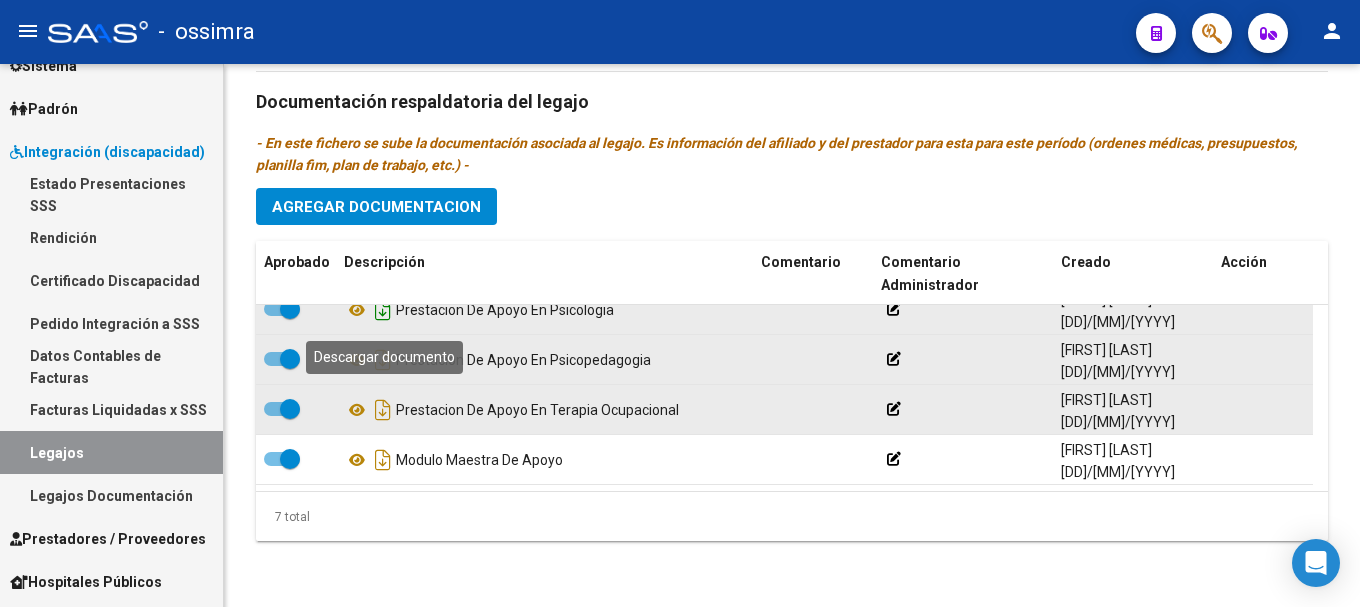 click 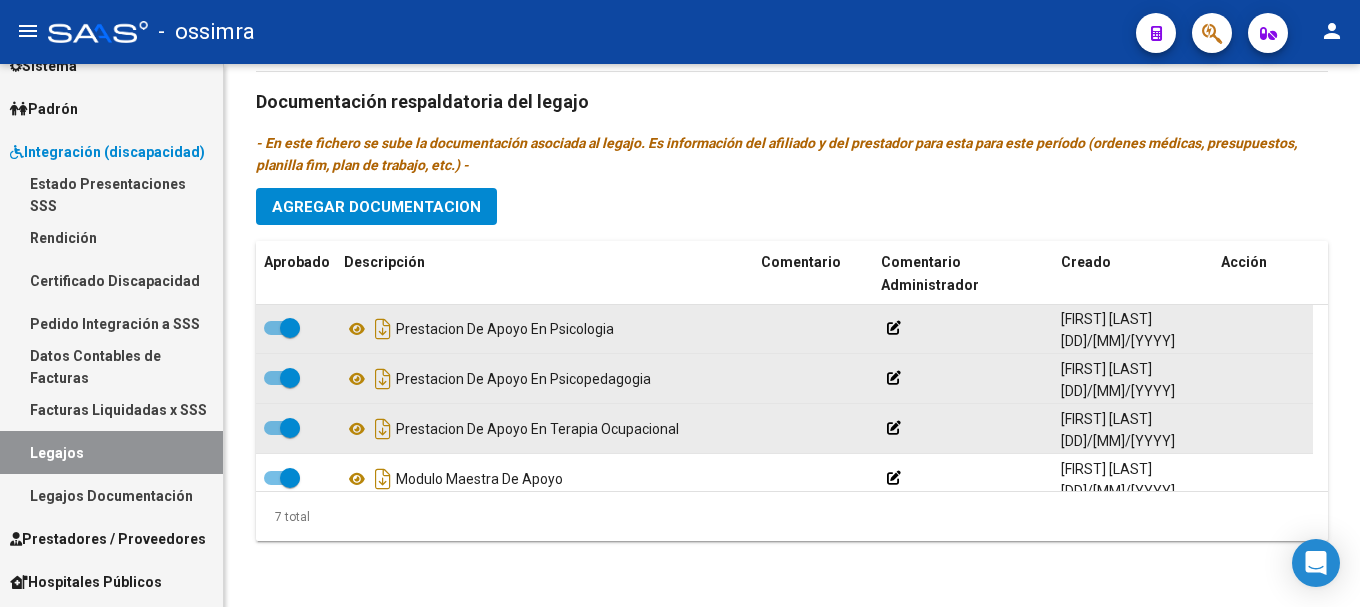 scroll, scrollTop: 131, scrollLeft: 0, axis: vertical 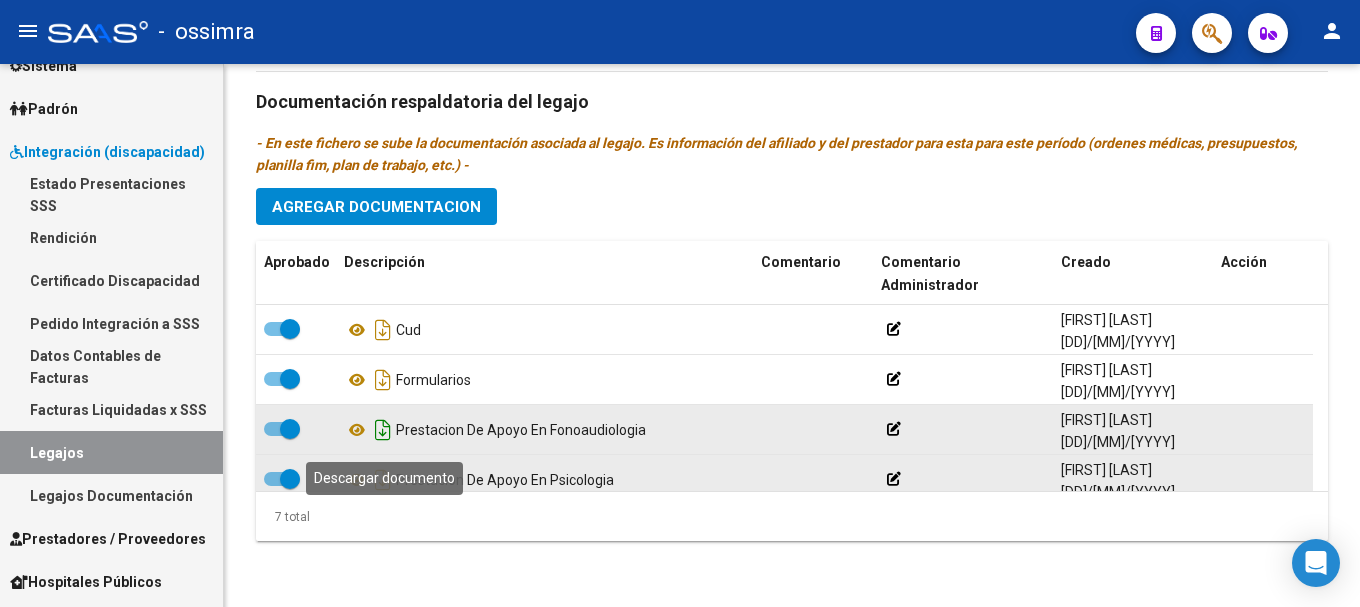 click 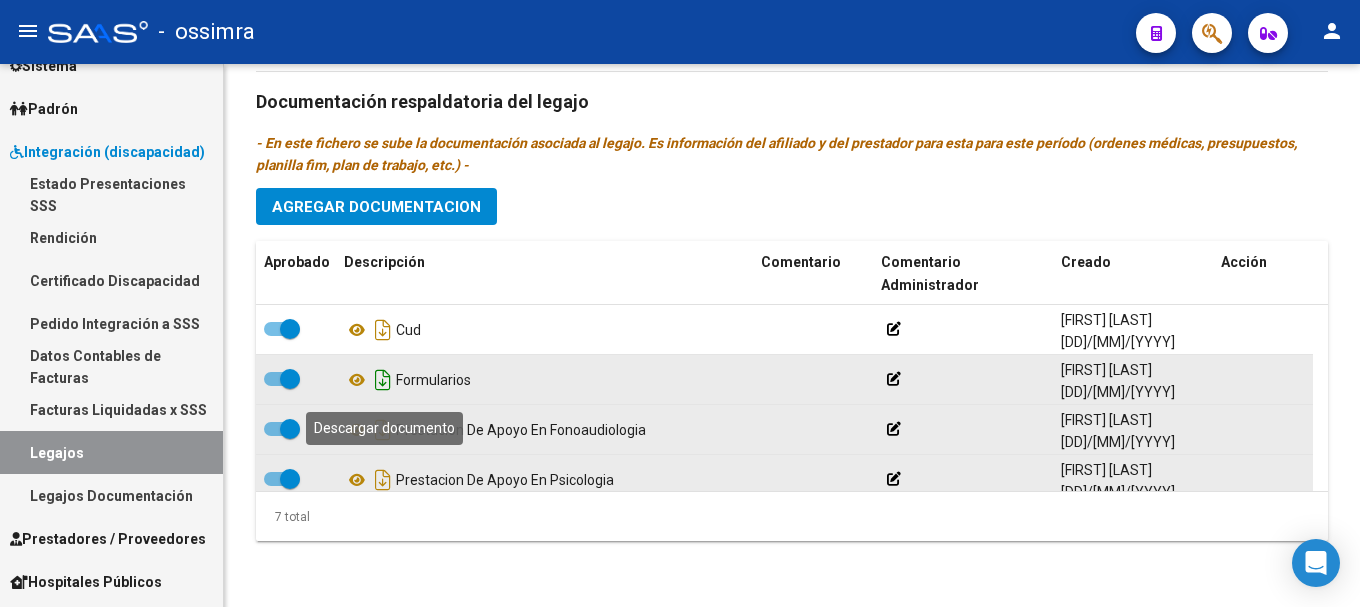 click 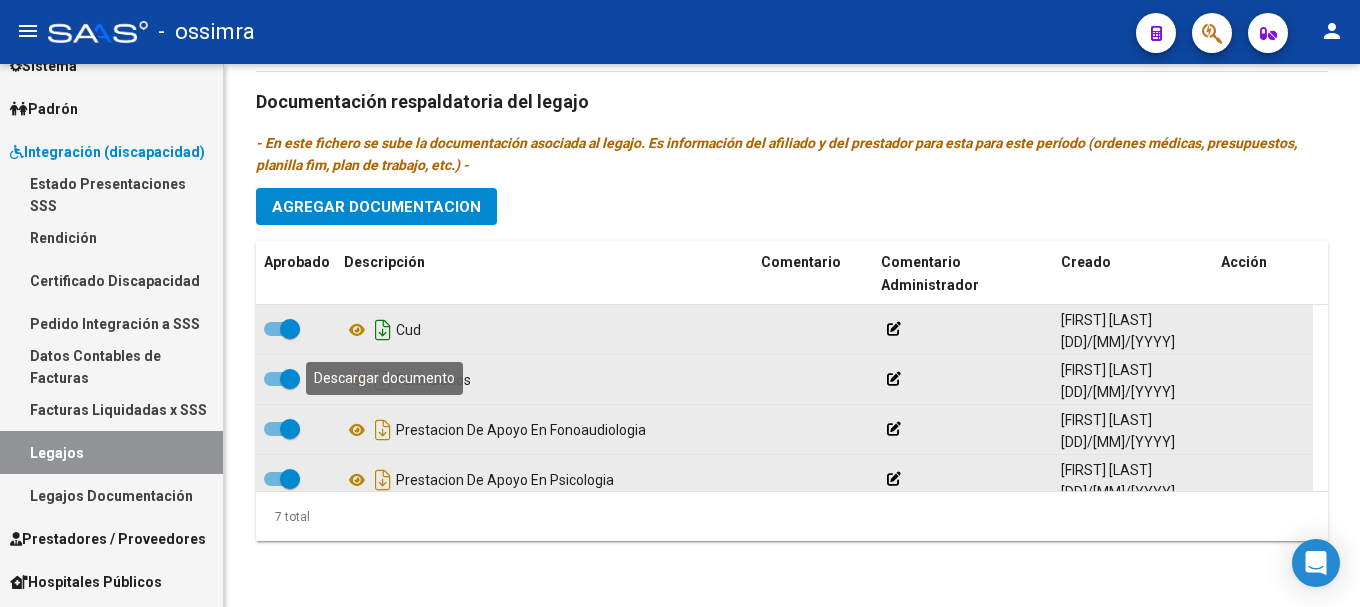 click 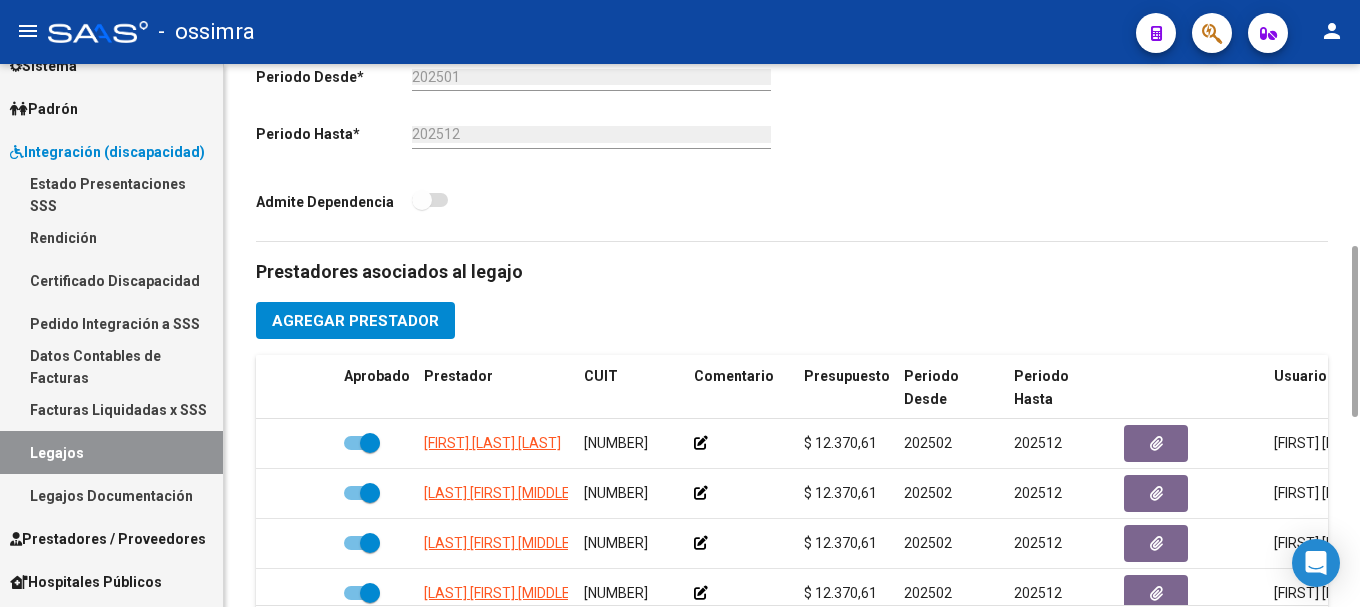 scroll, scrollTop: 0, scrollLeft: 0, axis: both 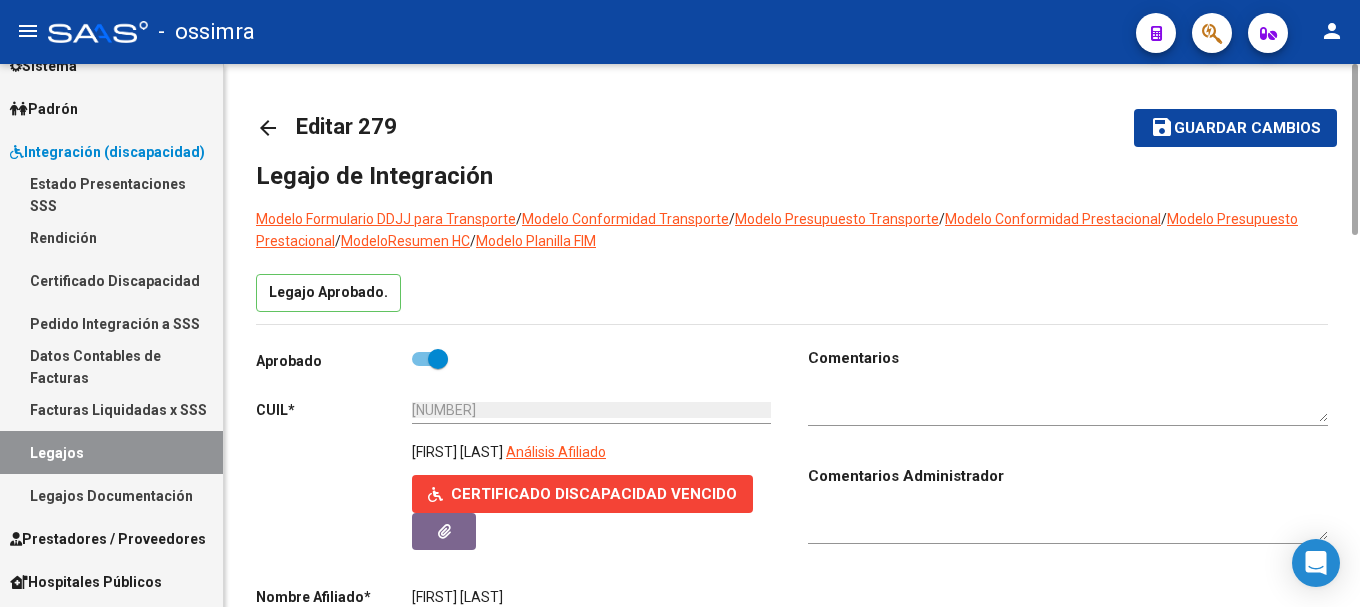 click on "arrow_back" 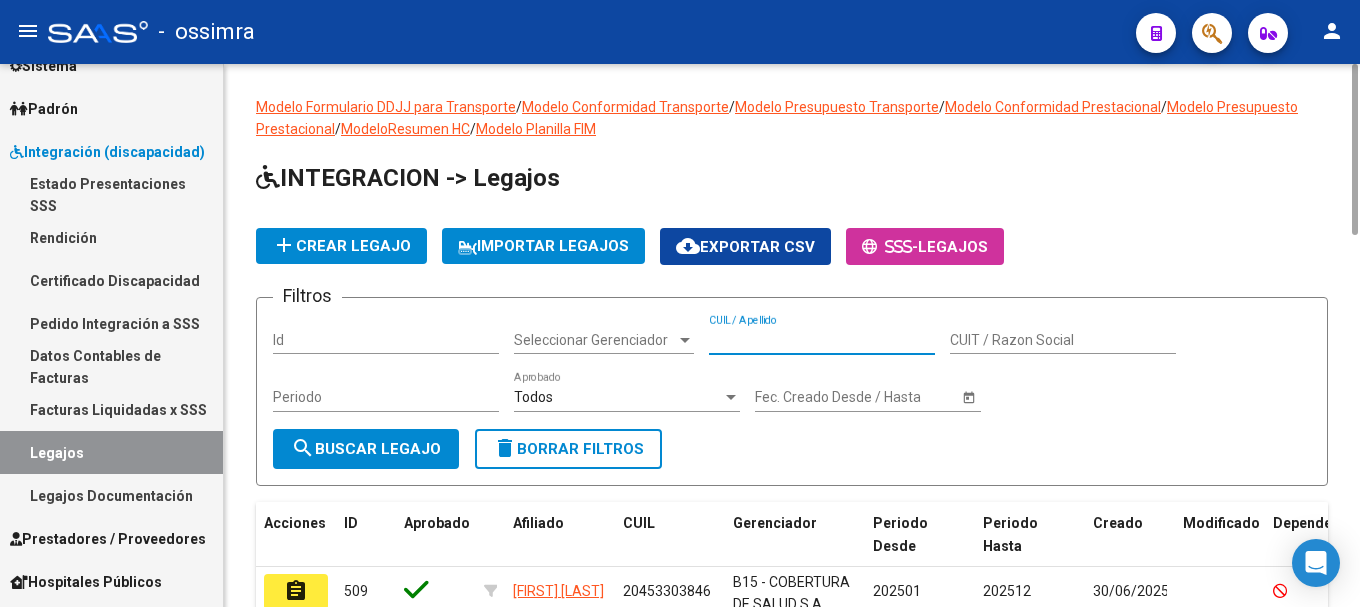 click on "CUIL / Apellido" at bounding box center (822, 340) 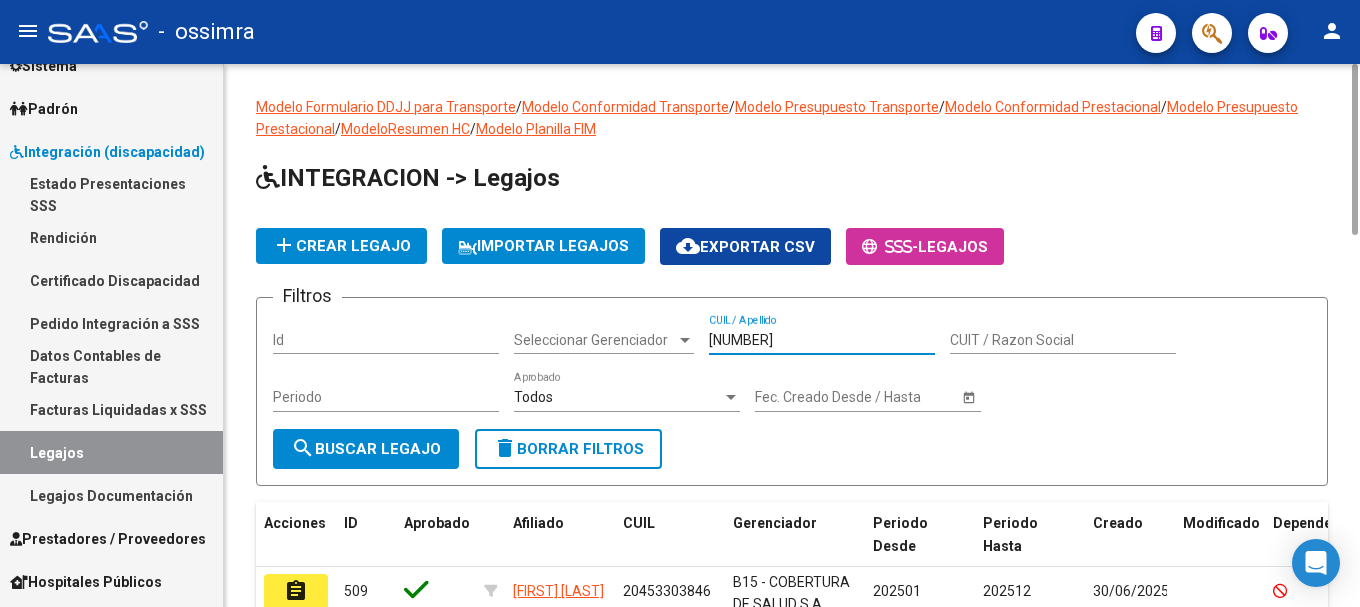 type on "[NUMBER]" 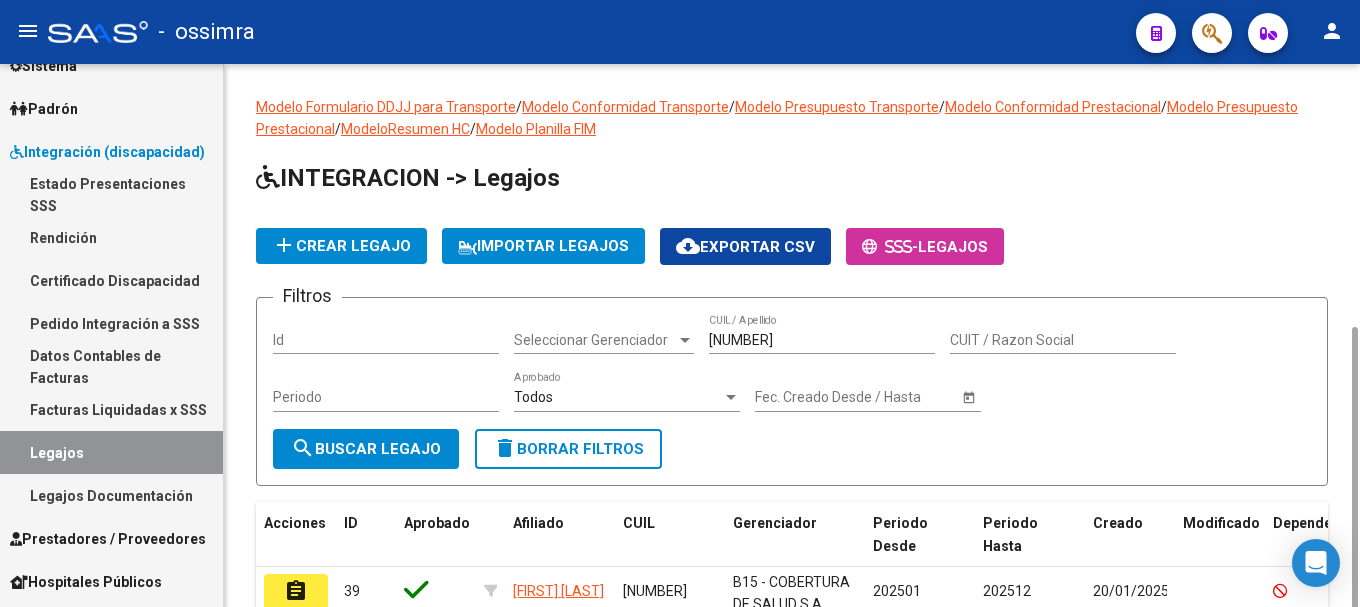 scroll, scrollTop: 147, scrollLeft: 0, axis: vertical 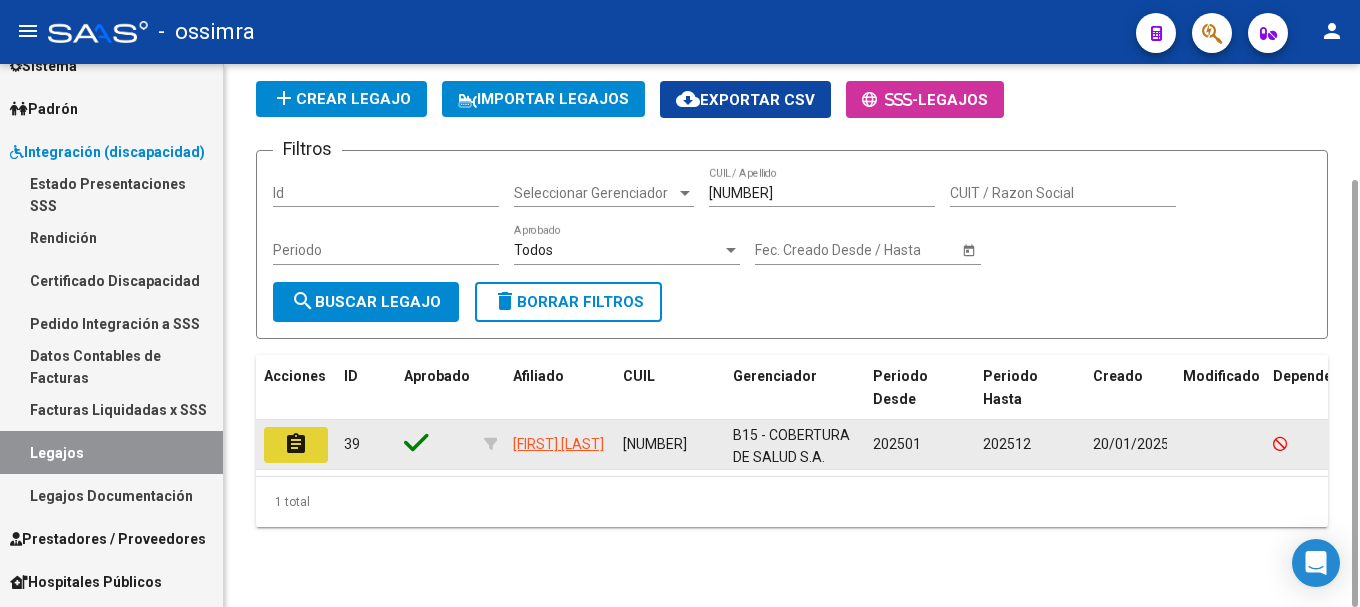 click on "assignment" 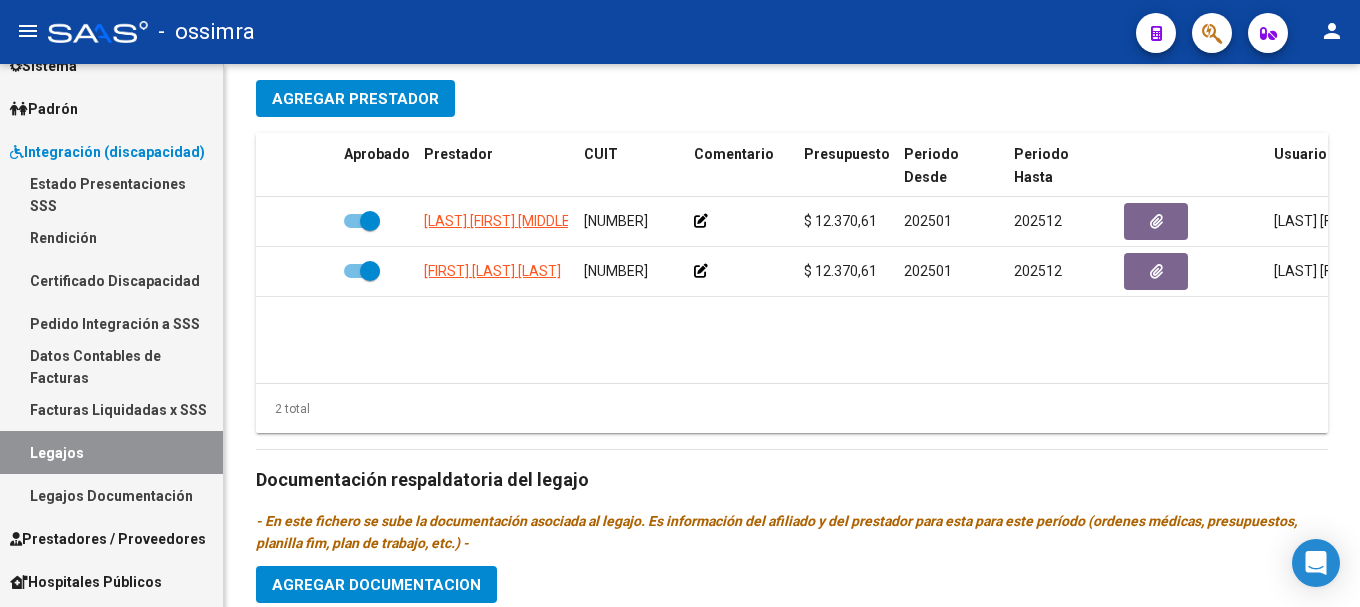 scroll, scrollTop: 1178, scrollLeft: 0, axis: vertical 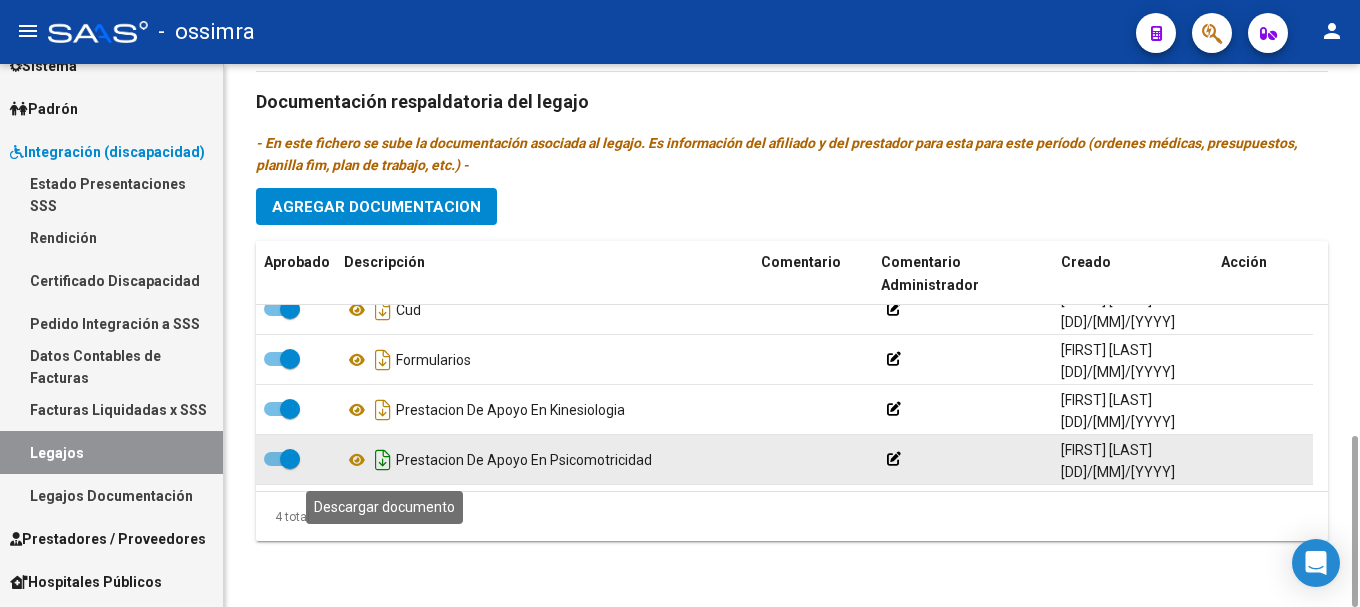 click 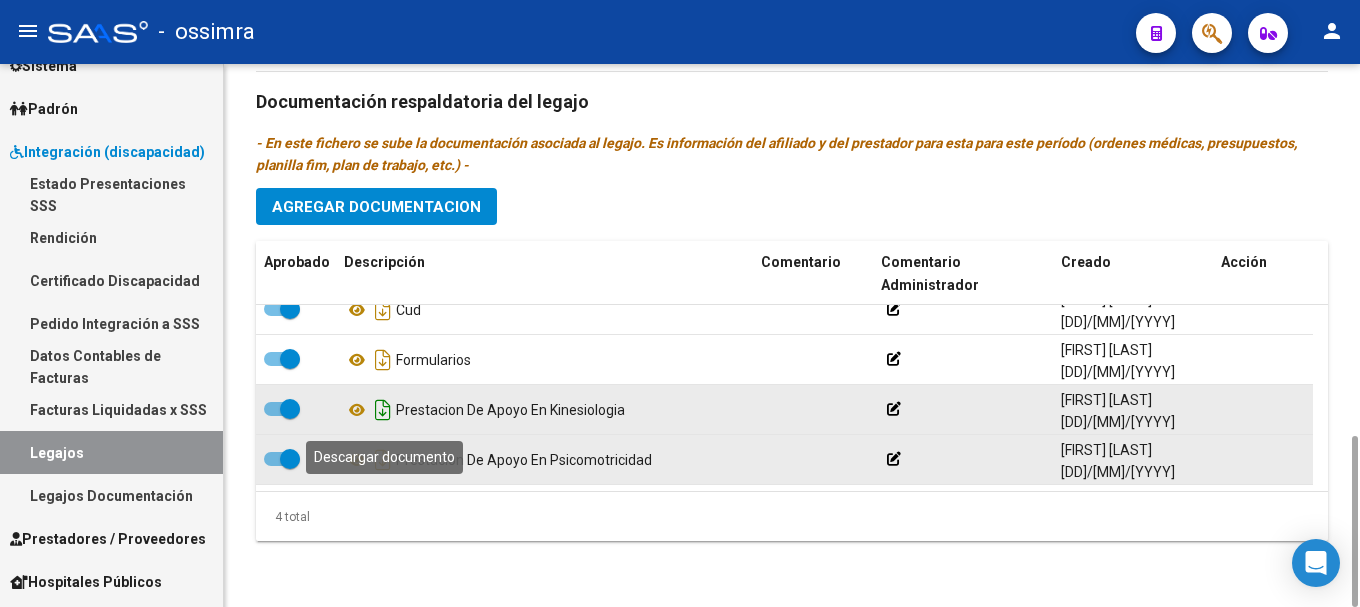 click 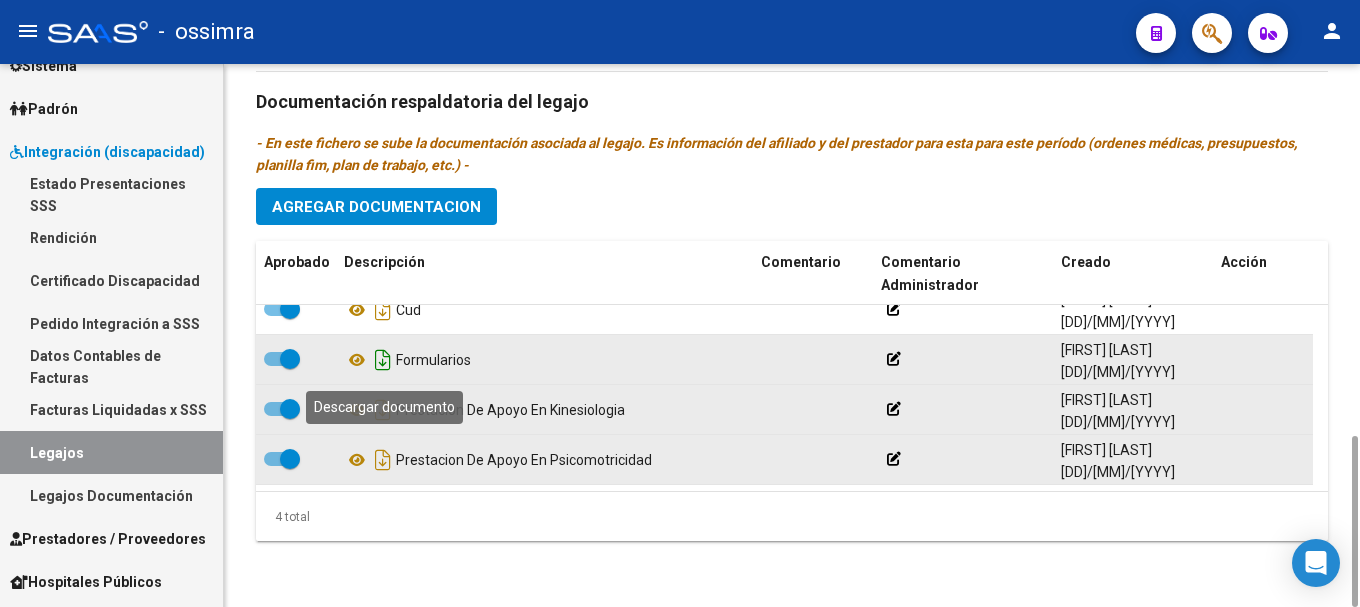 click 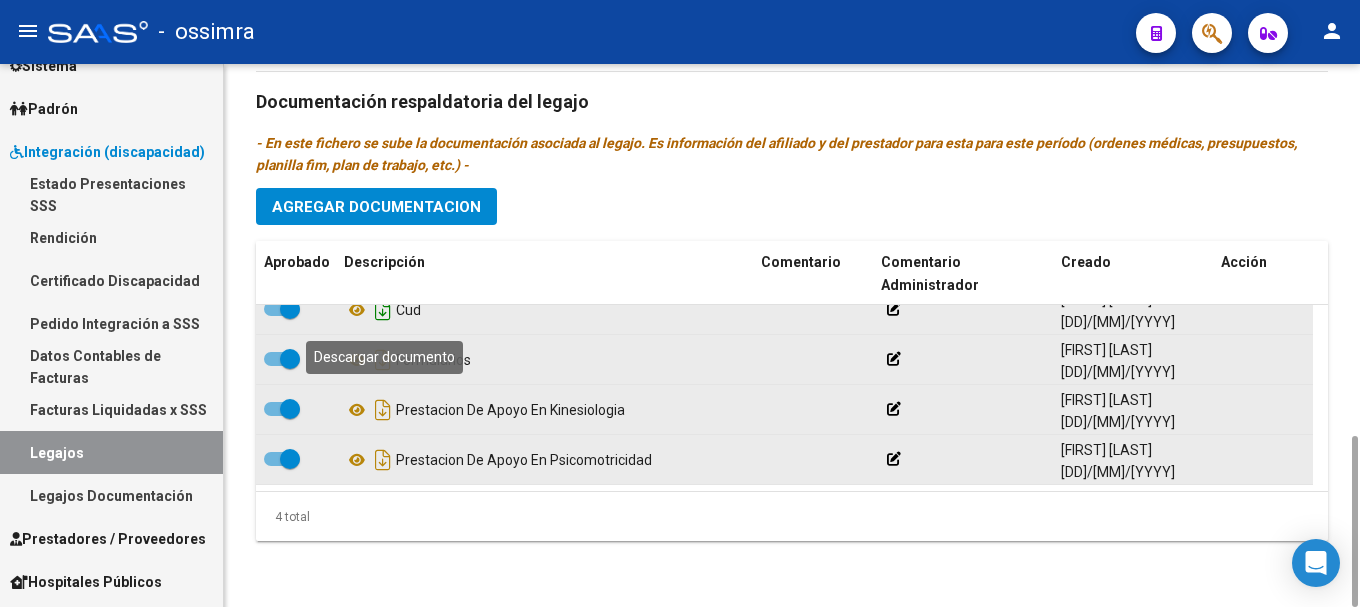 click 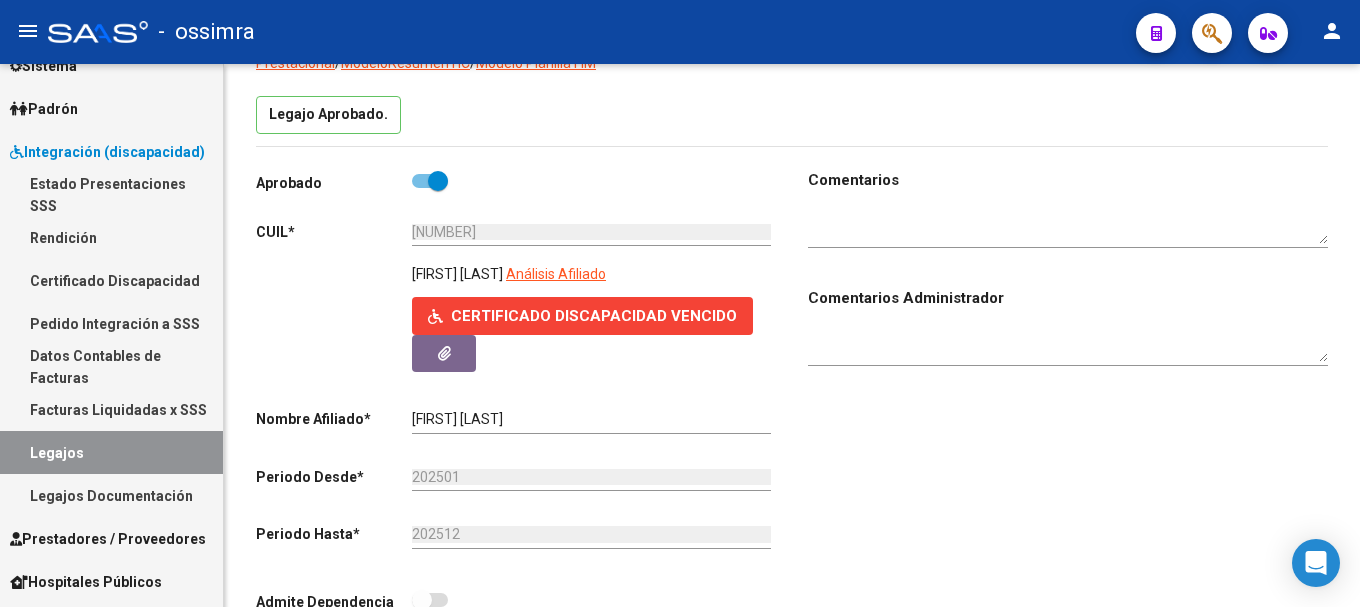 scroll, scrollTop: 0, scrollLeft: 0, axis: both 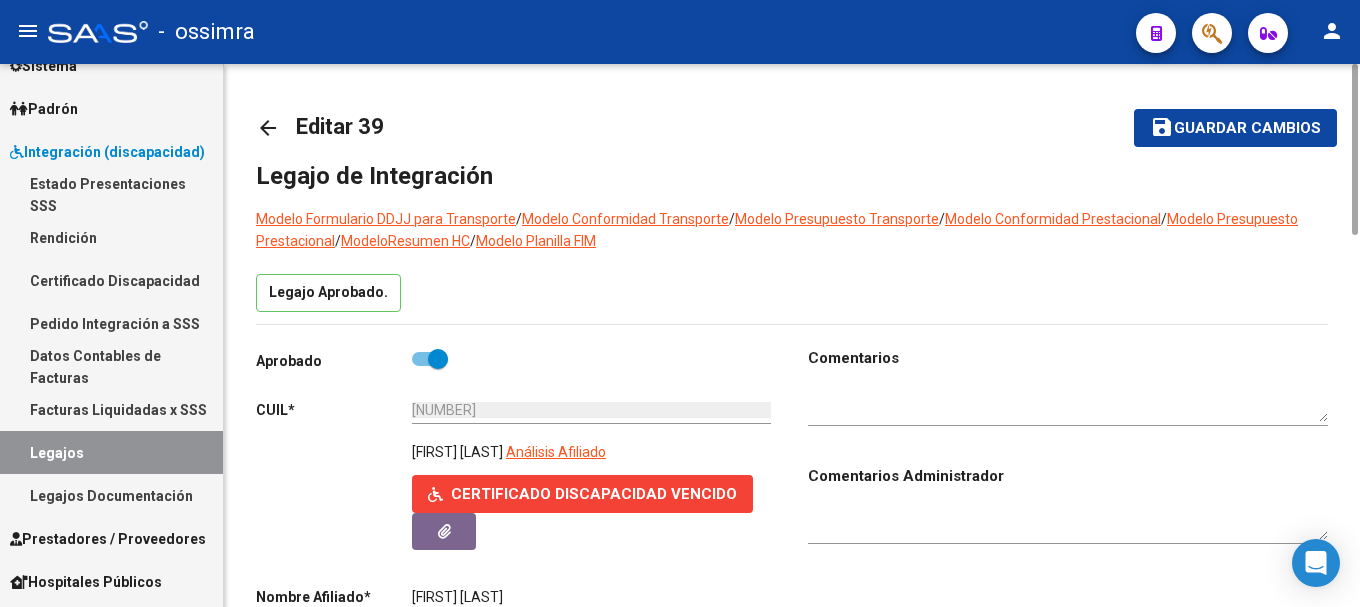 click on "arrow_back" 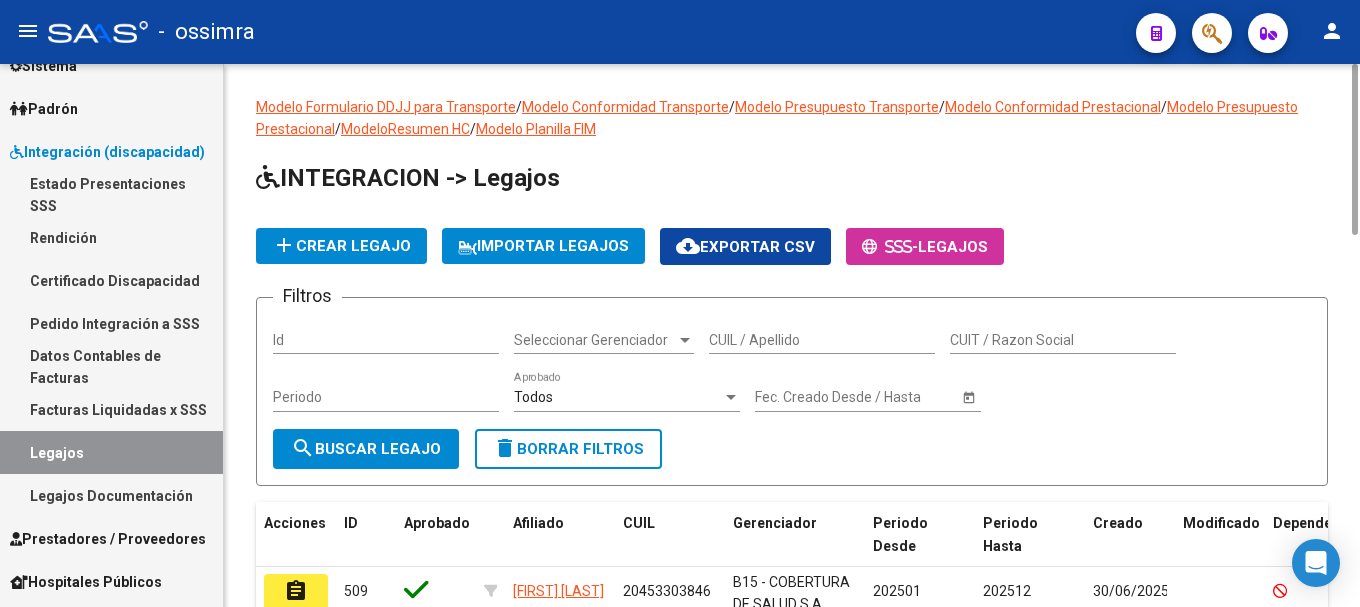 click on "CUIL / Apellido" at bounding box center [822, 340] 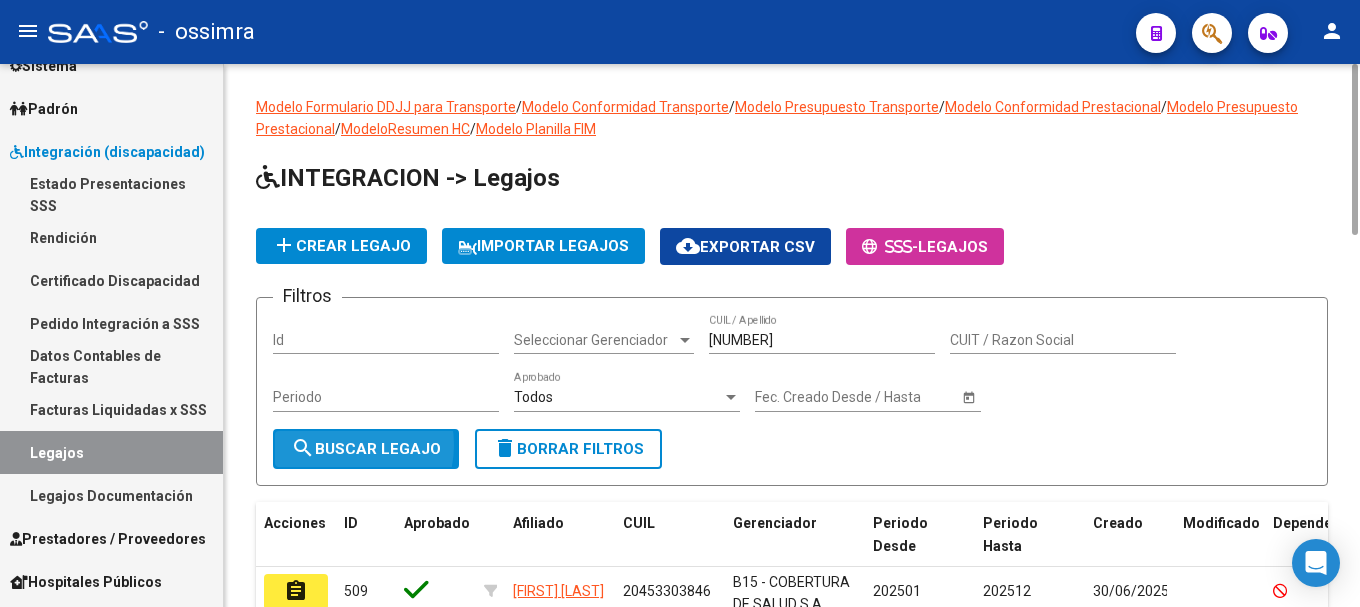 click on "search  Buscar Legajo" 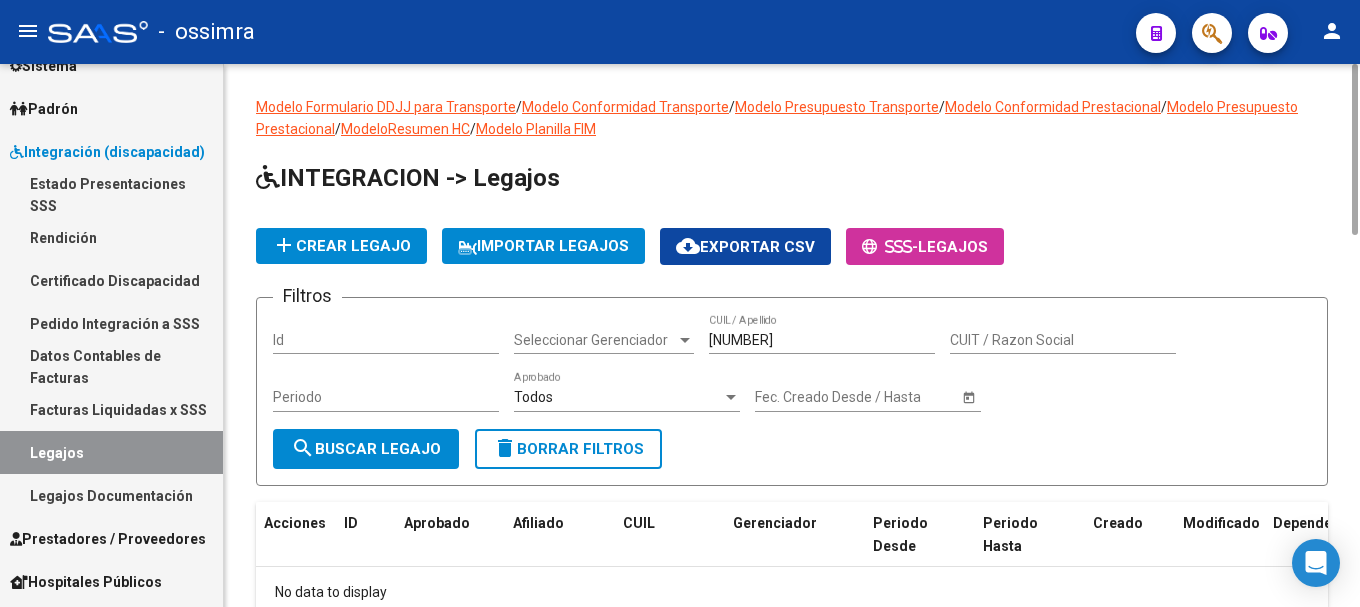 scroll, scrollTop: 125, scrollLeft: 0, axis: vertical 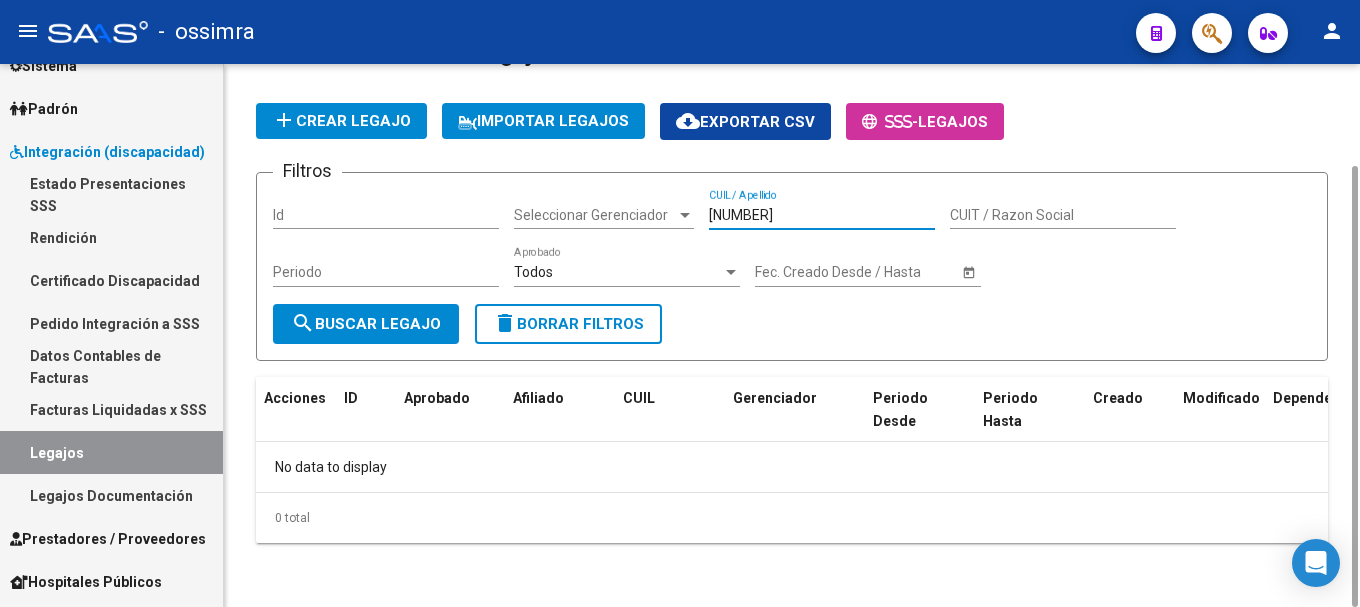 drag, startPoint x: 798, startPoint y: 213, endPoint x: 744, endPoint y: 216, distance: 54.08327 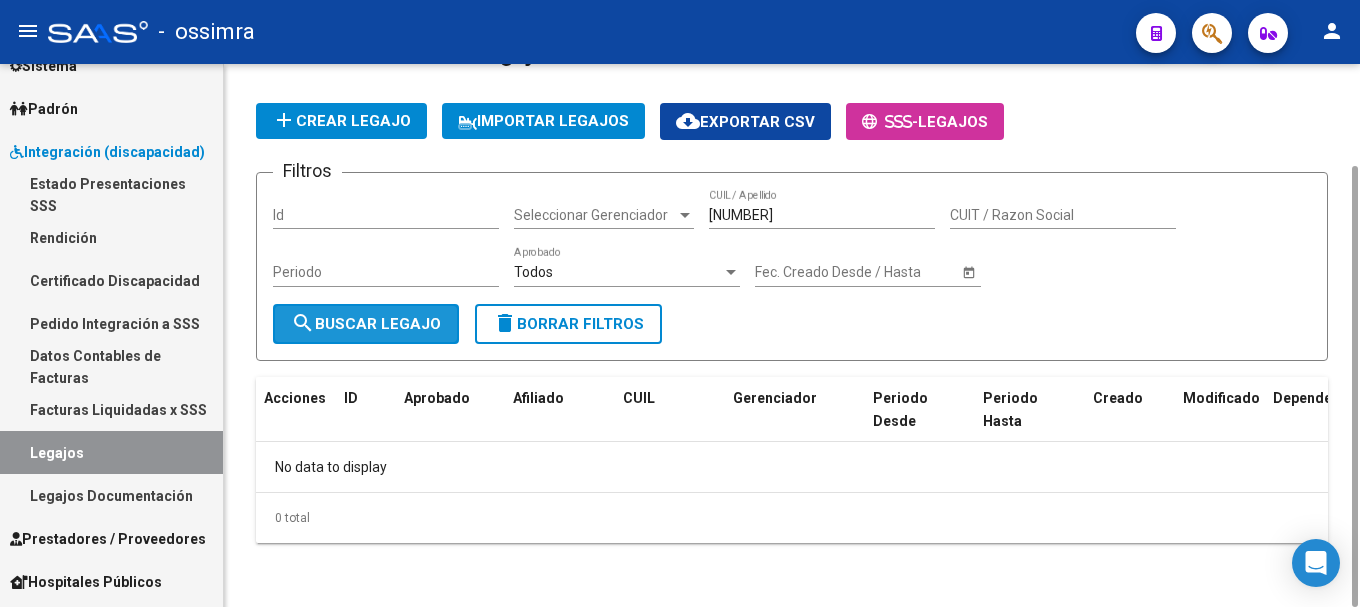 click on "search  Buscar Legajo" 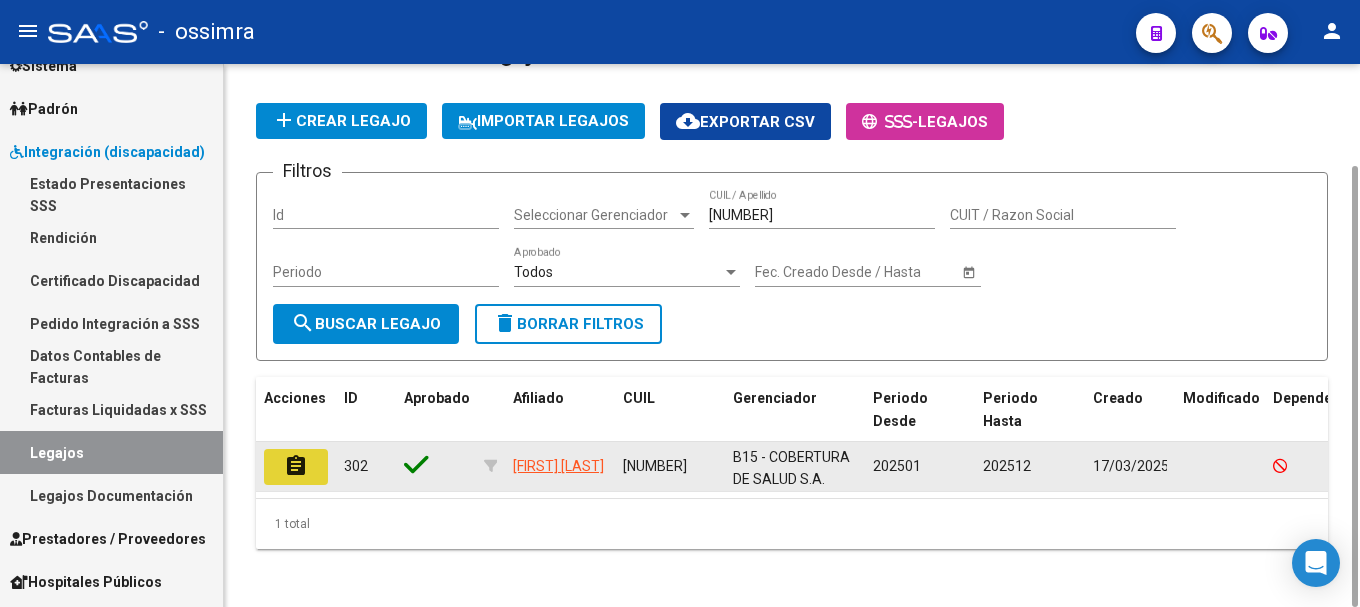 click on "assignment" 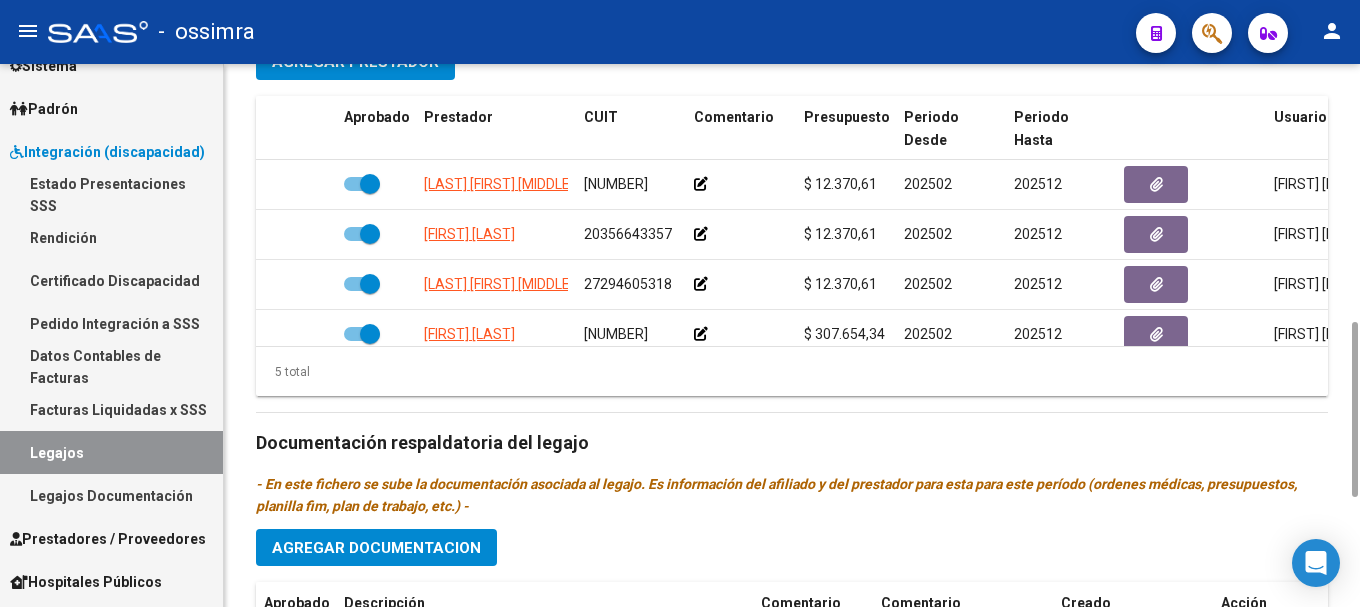 scroll, scrollTop: 1141, scrollLeft: 0, axis: vertical 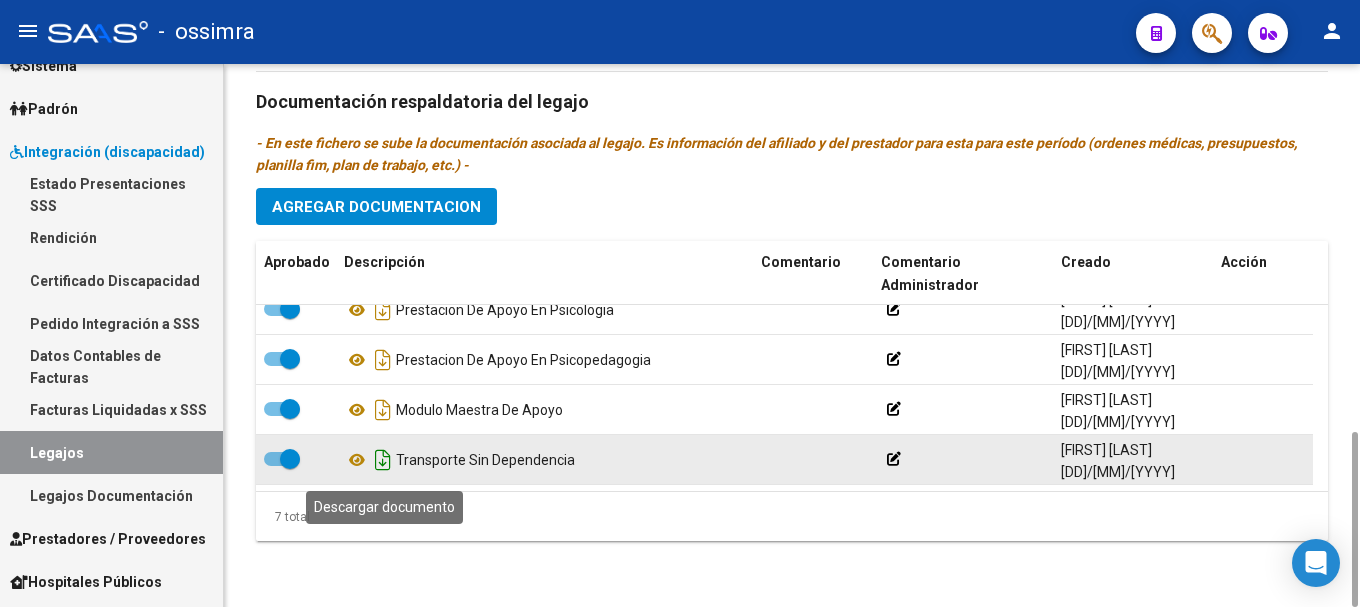 click 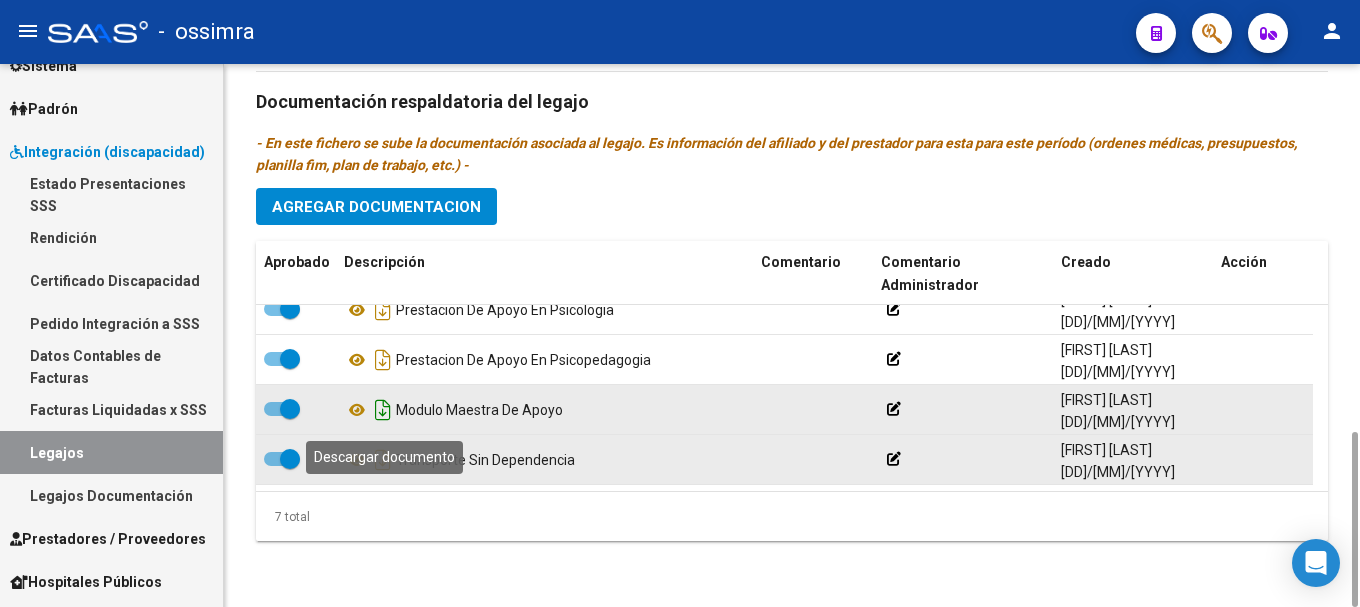 click 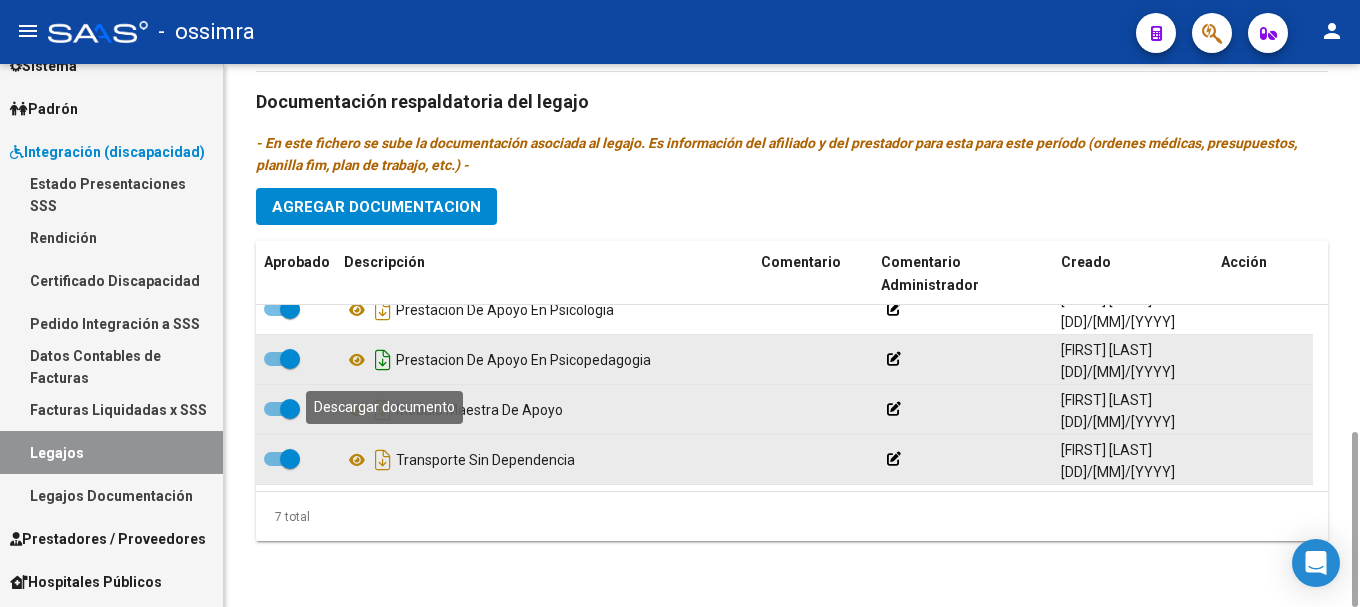 click 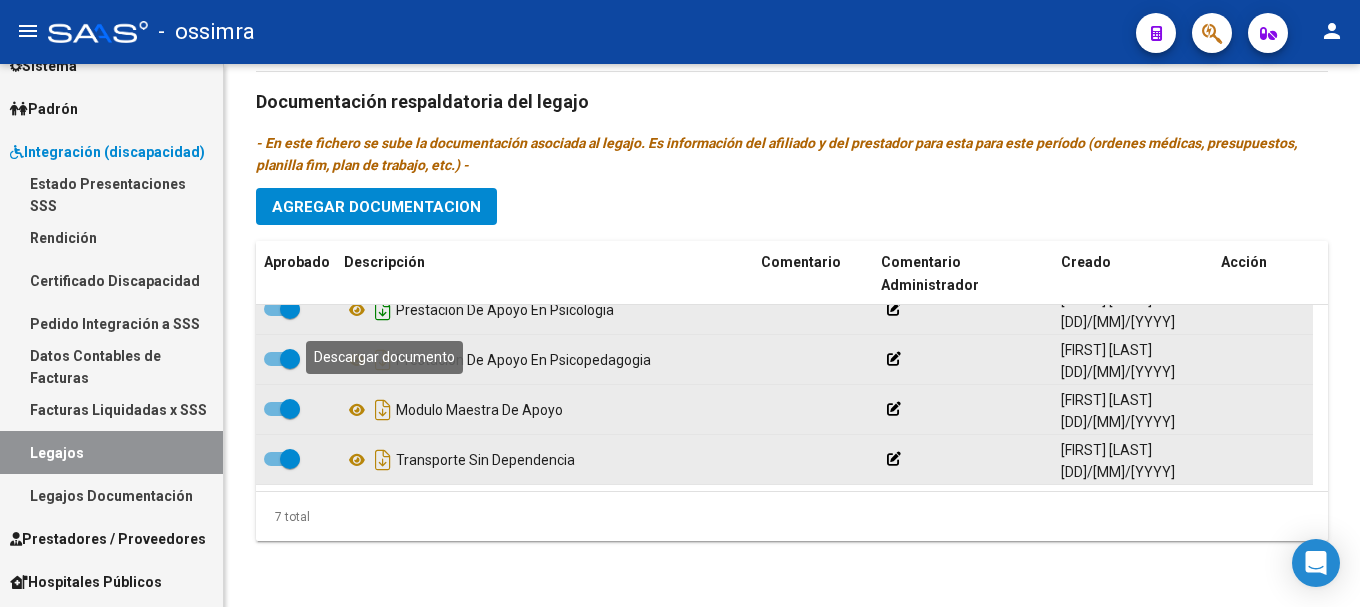 click 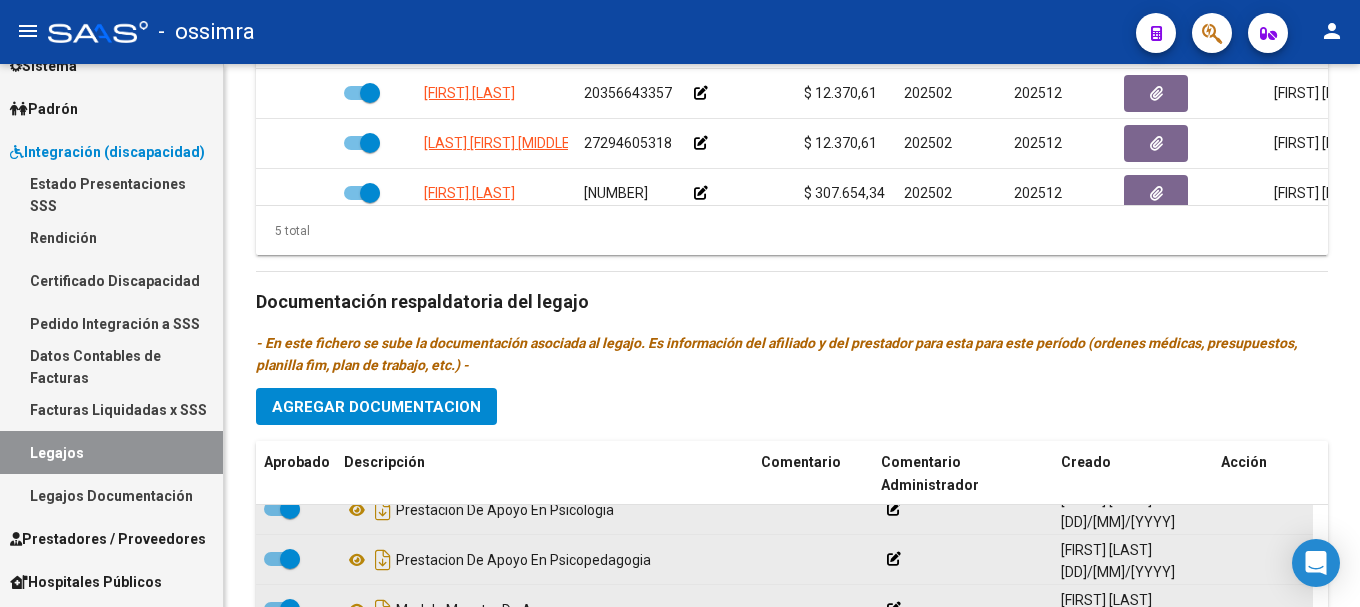 scroll, scrollTop: 1141, scrollLeft: 0, axis: vertical 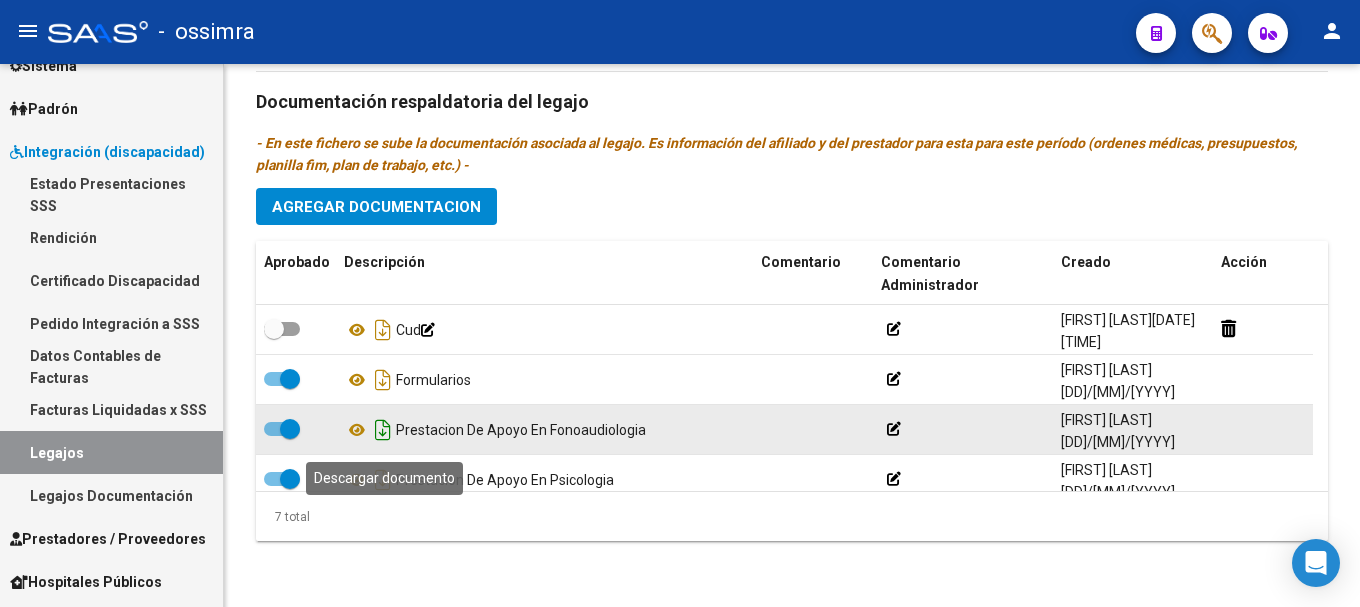 click 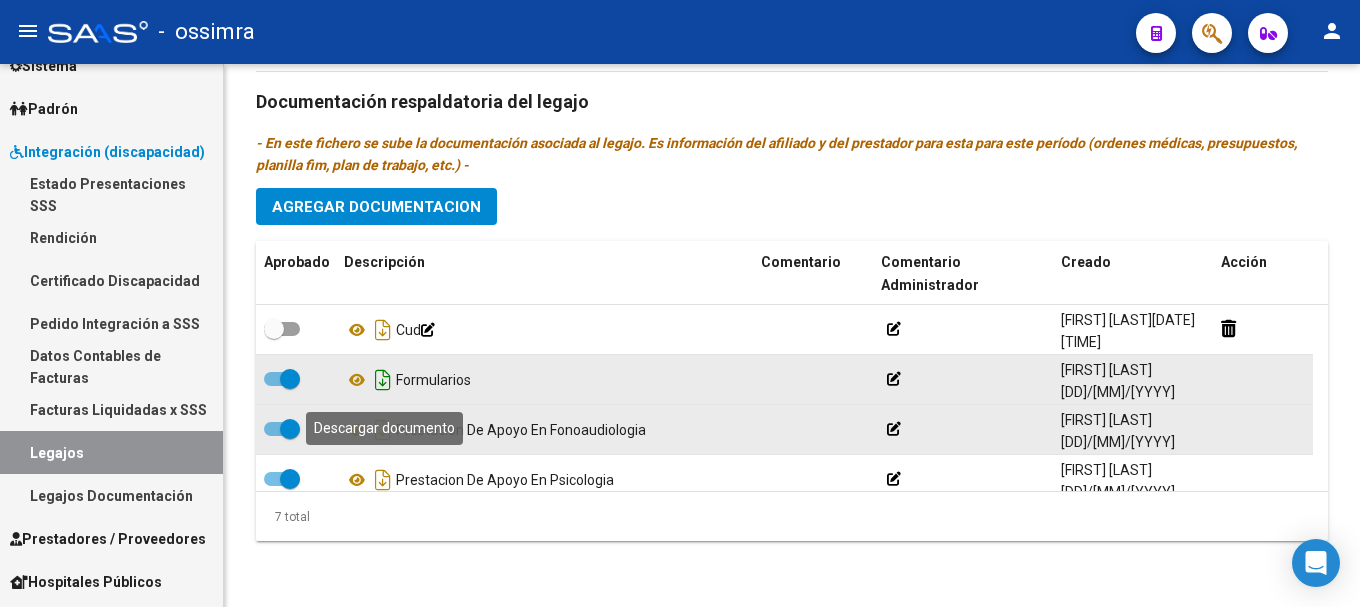 click 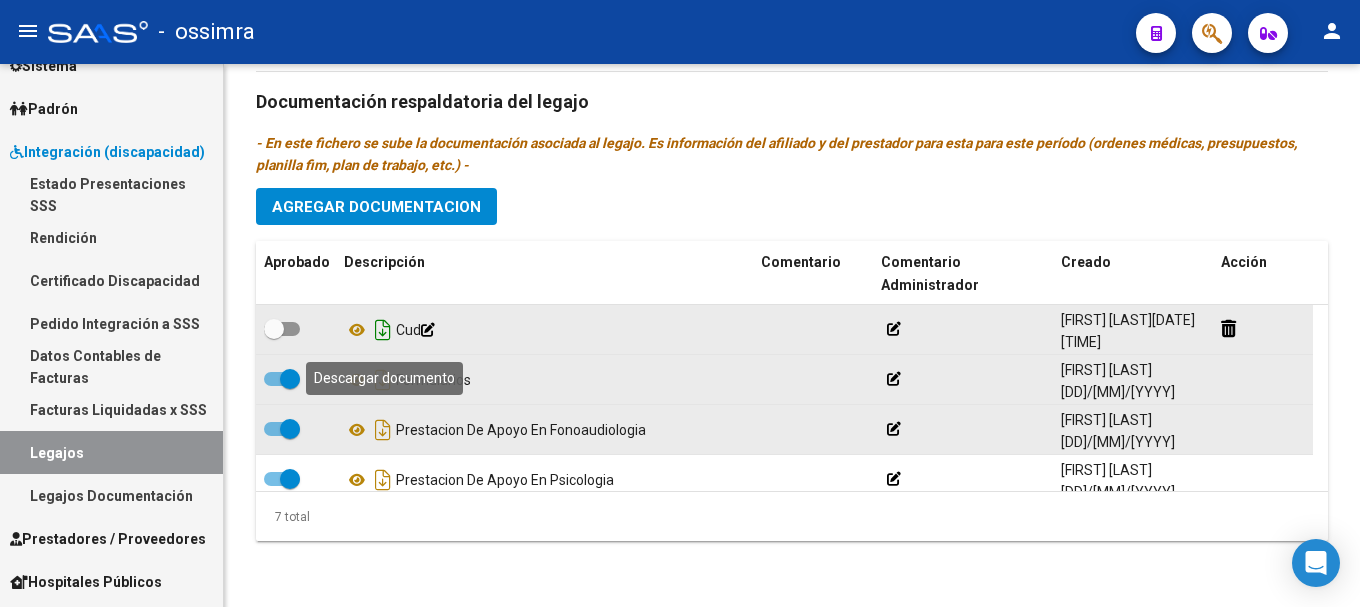 click 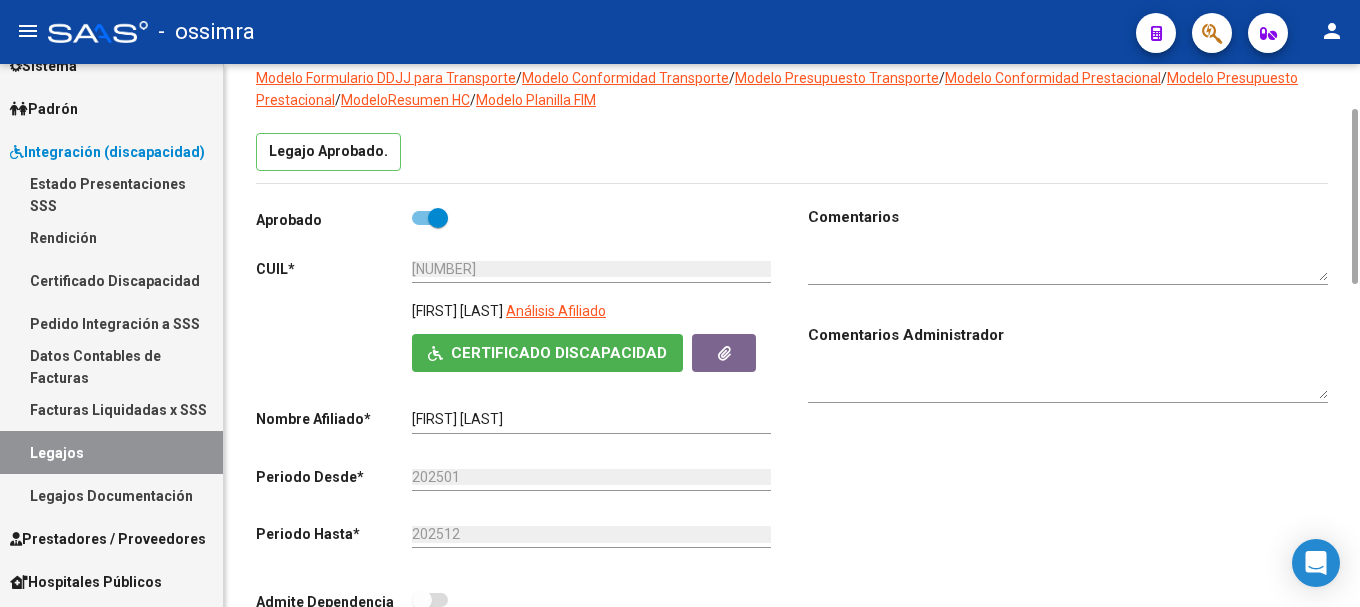 scroll, scrollTop: 0, scrollLeft: 0, axis: both 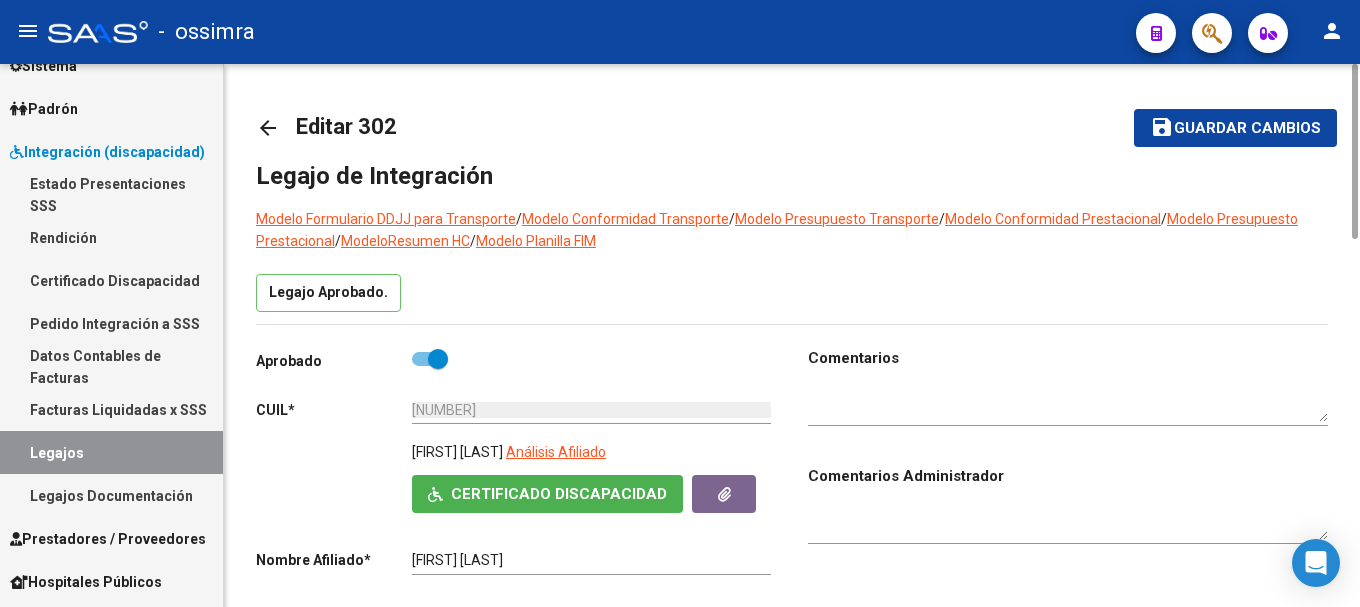 click on "arrow_back" 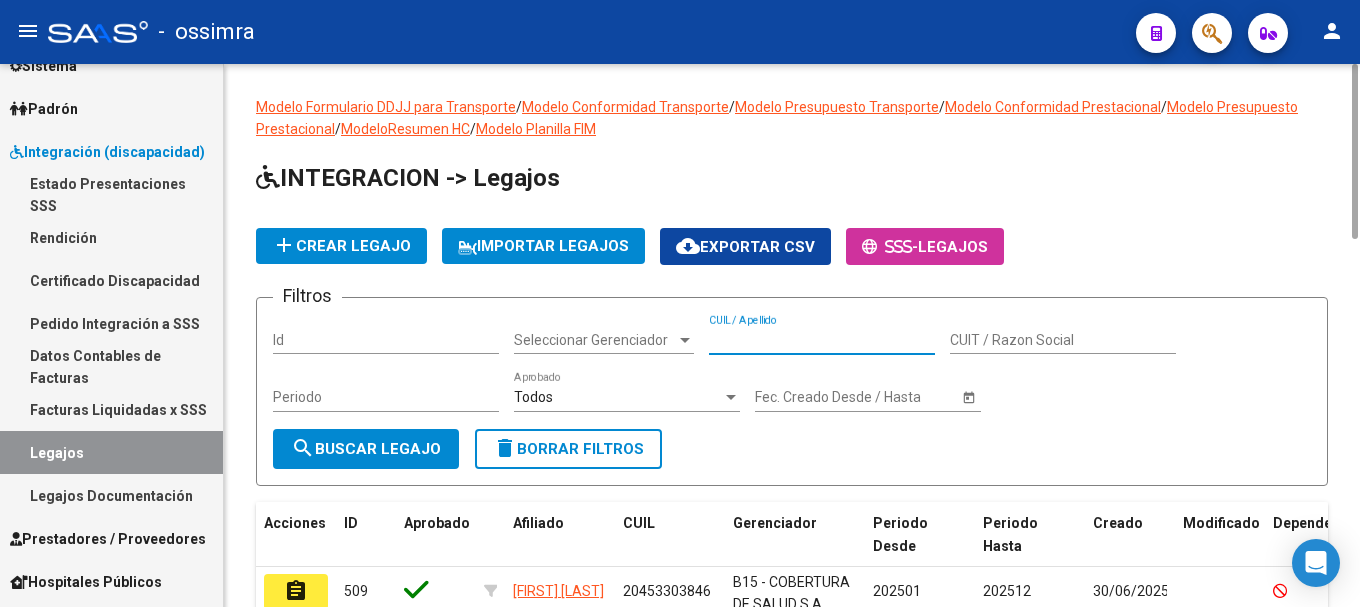click on "CUIL / Apellido" at bounding box center (822, 340) 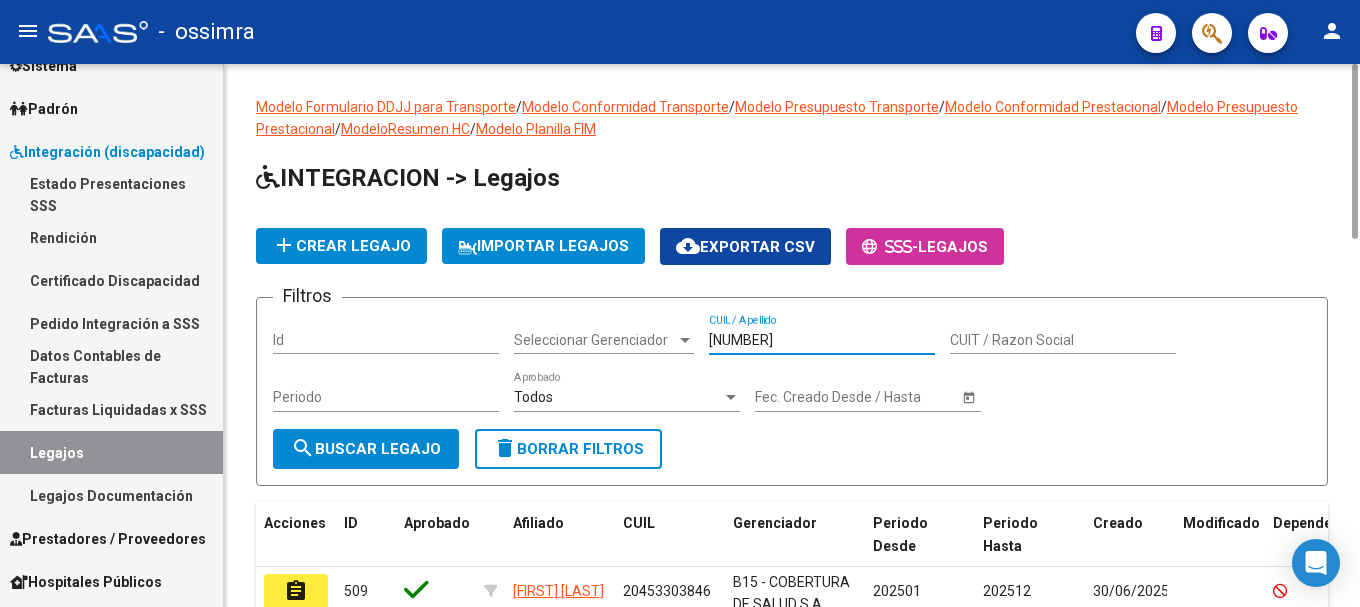 type on "[NUMBER]" 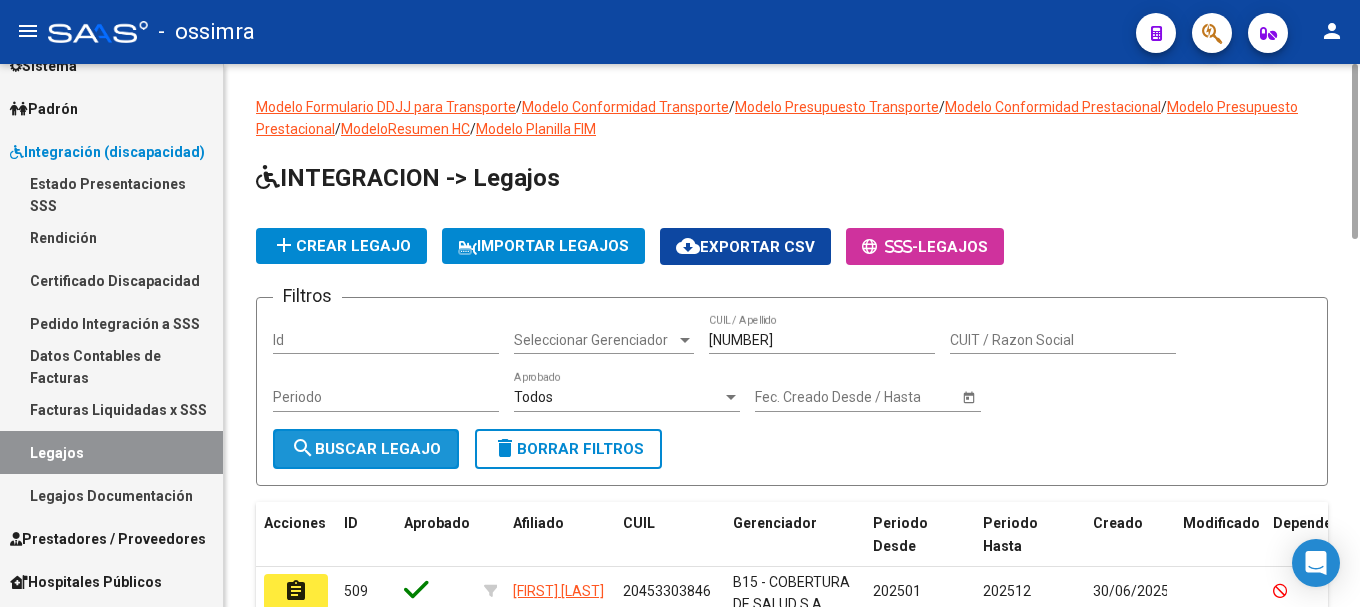 click on "search  Buscar Legajo" 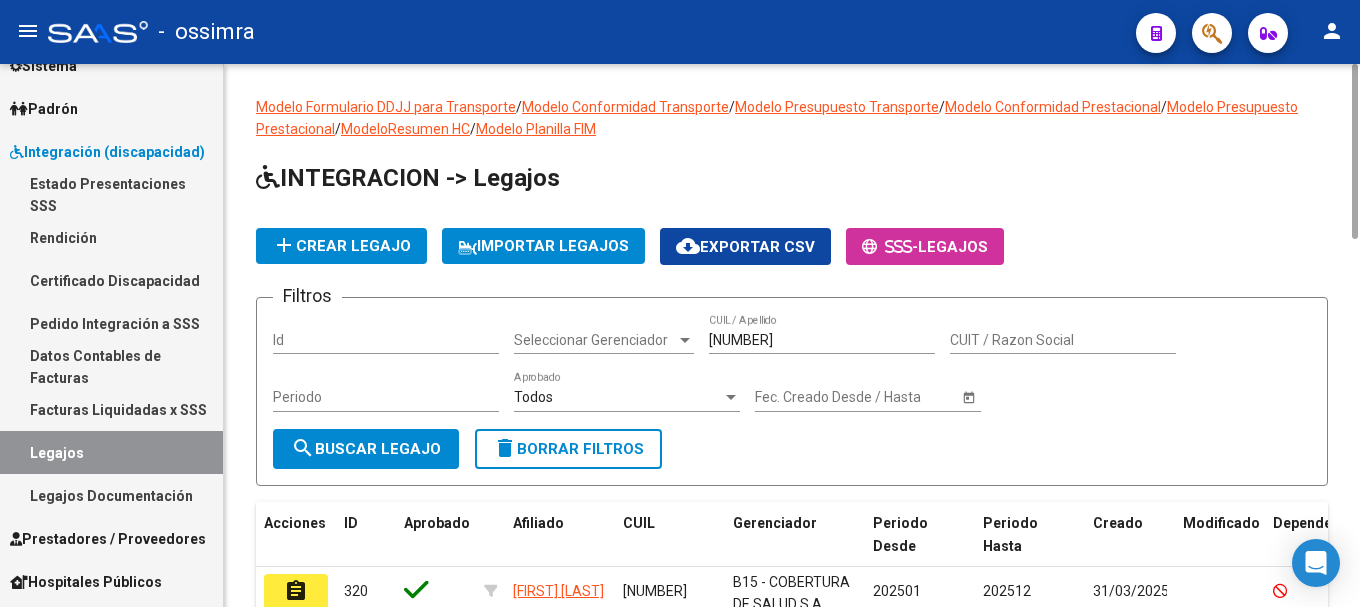 scroll, scrollTop: 147, scrollLeft: 0, axis: vertical 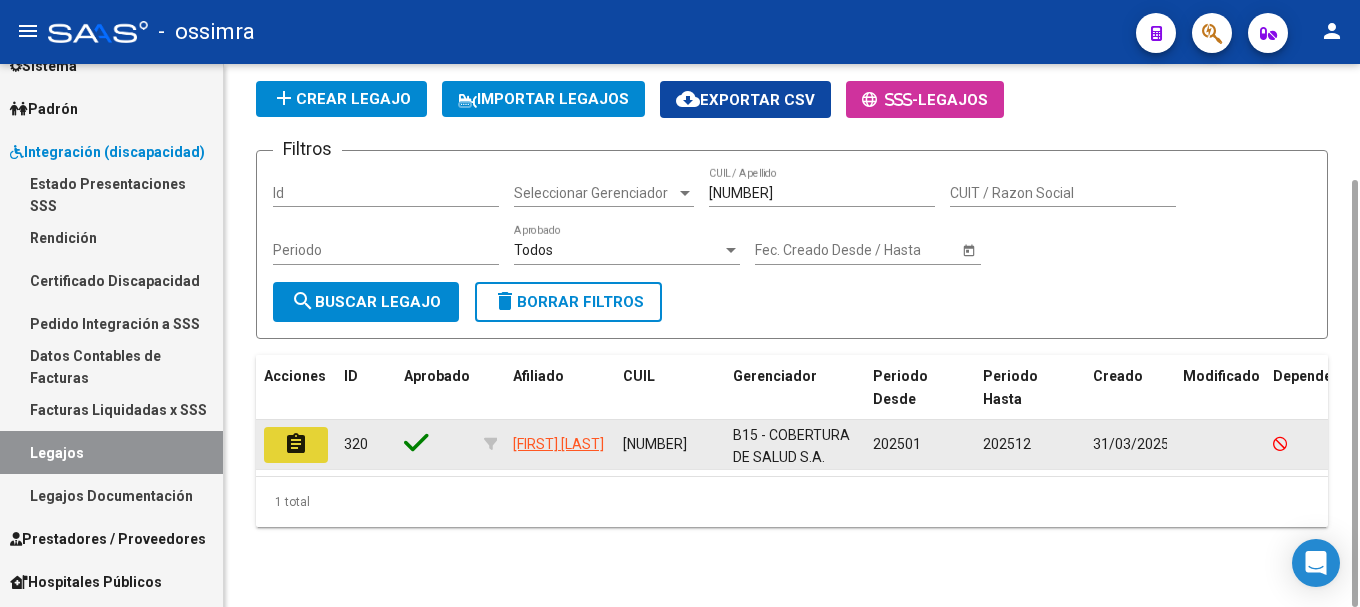 click on "assignment" 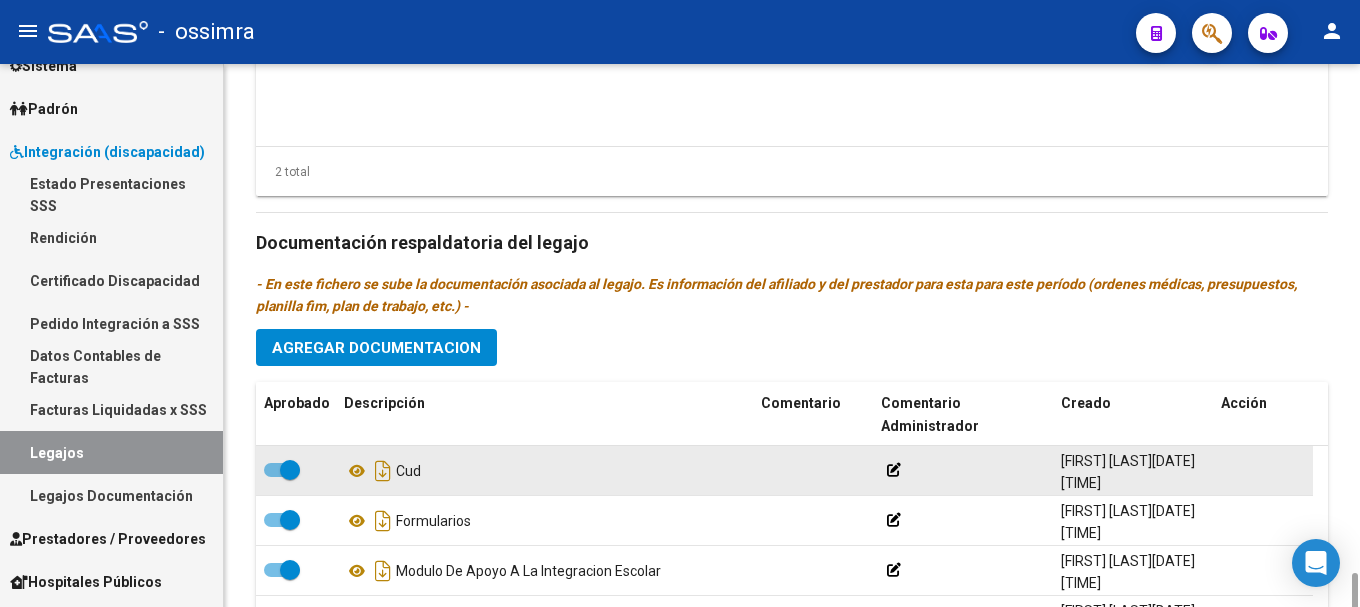 scroll, scrollTop: 1141, scrollLeft: 0, axis: vertical 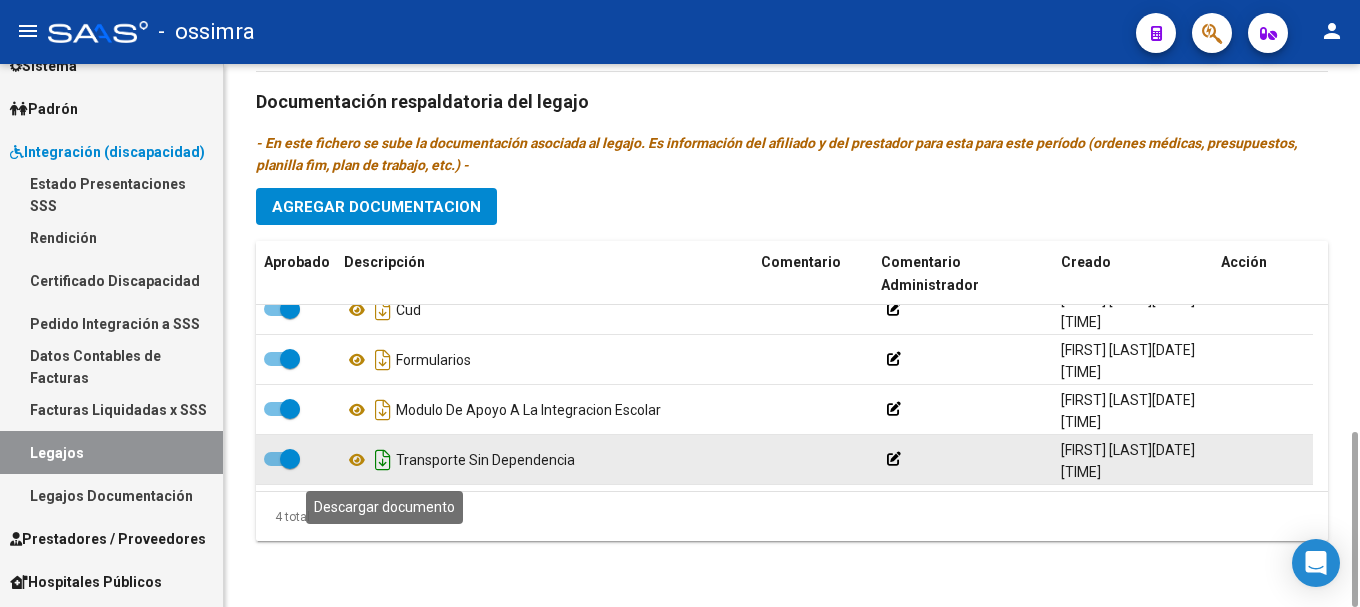 click 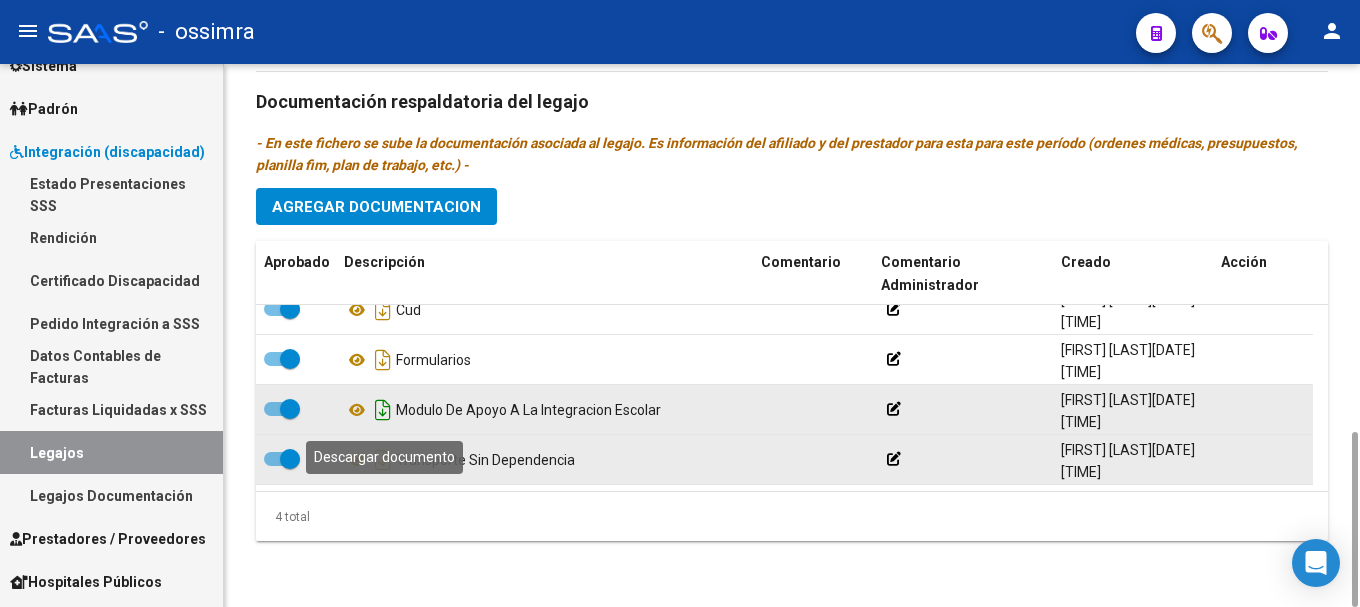 click 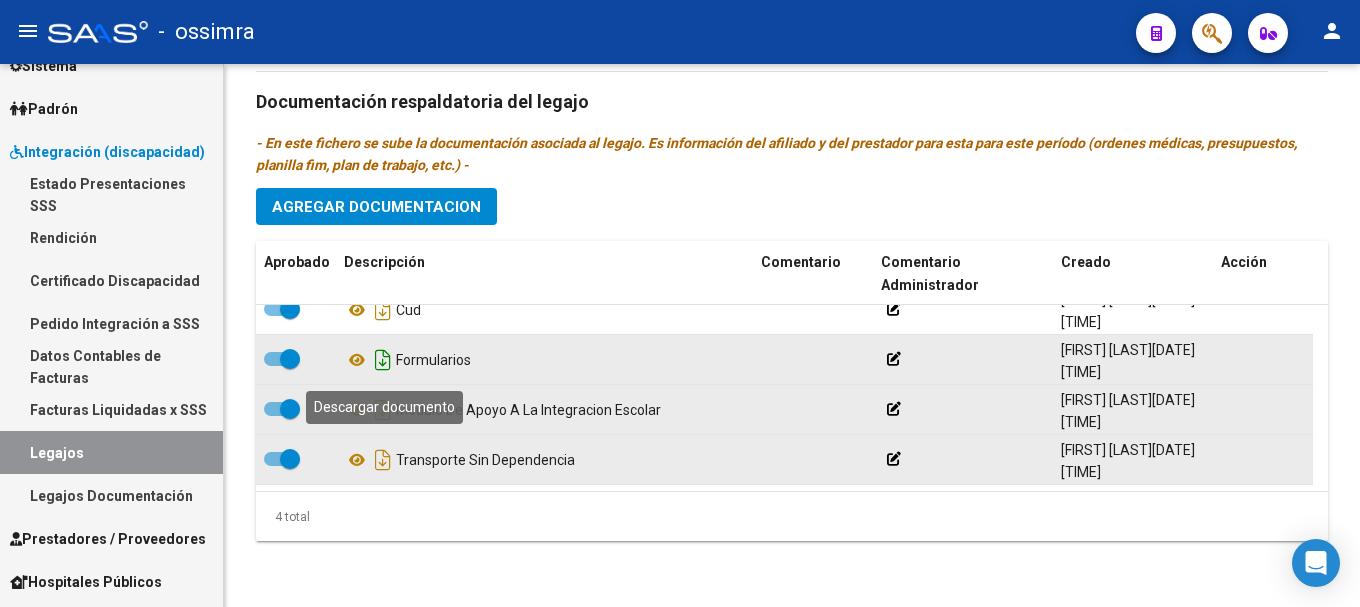 click 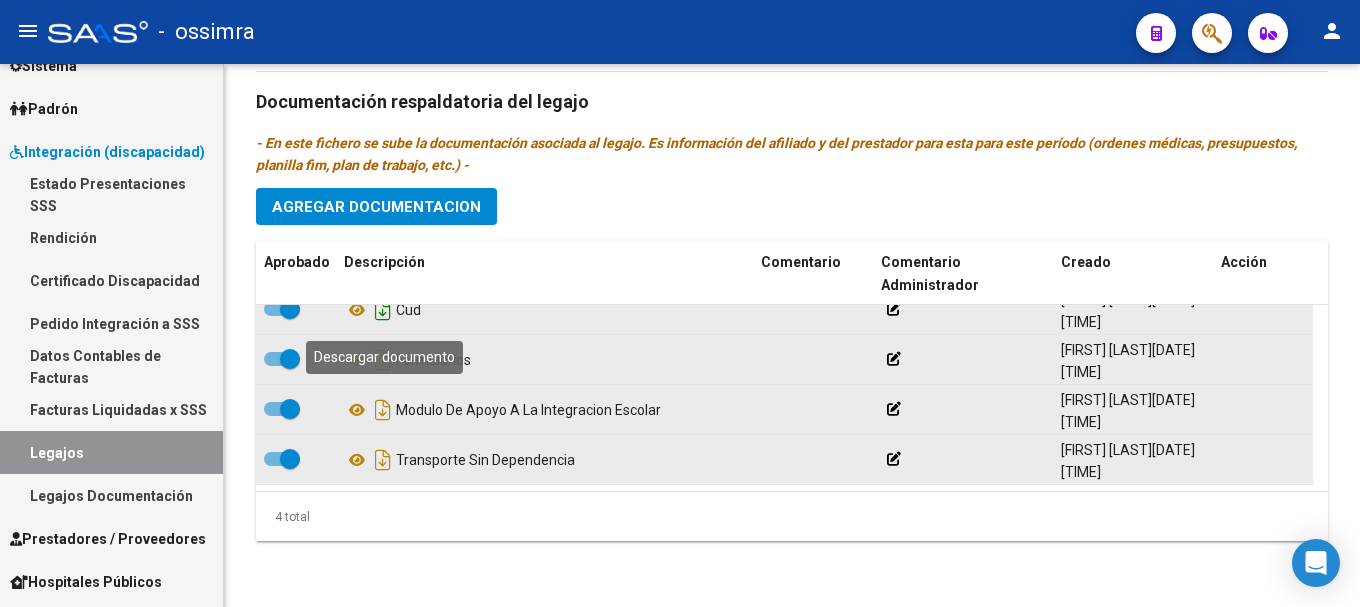 click 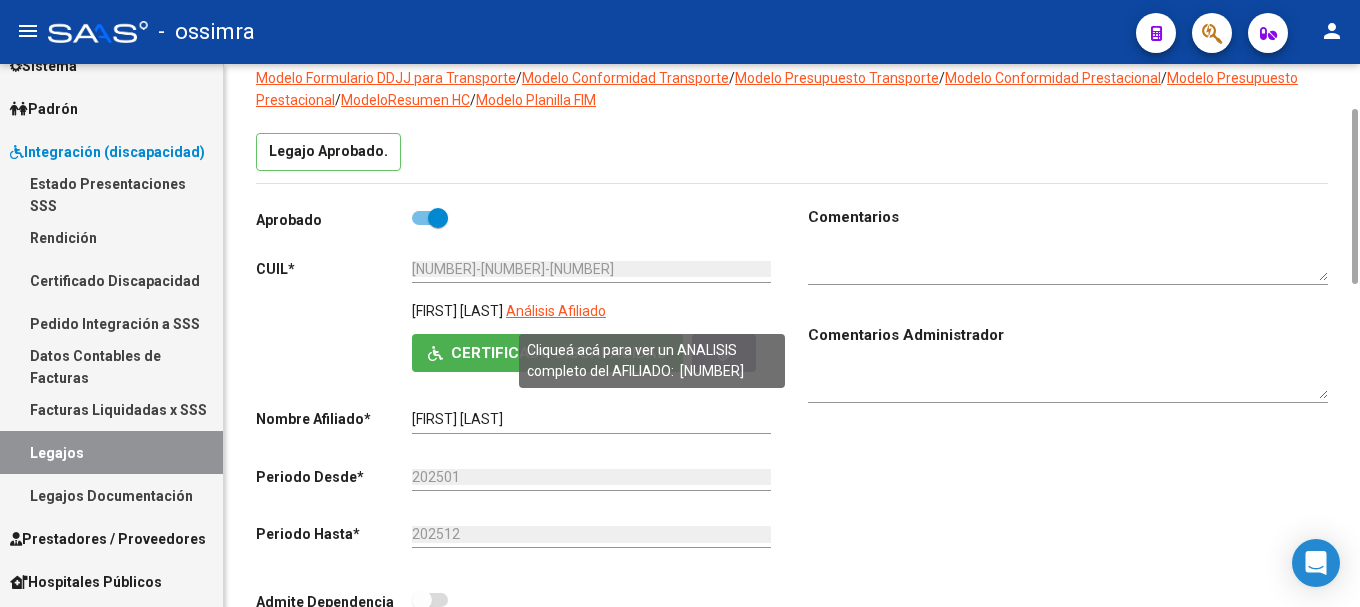 scroll, scrollTop: 0, scrollLeft: 0, axis: both 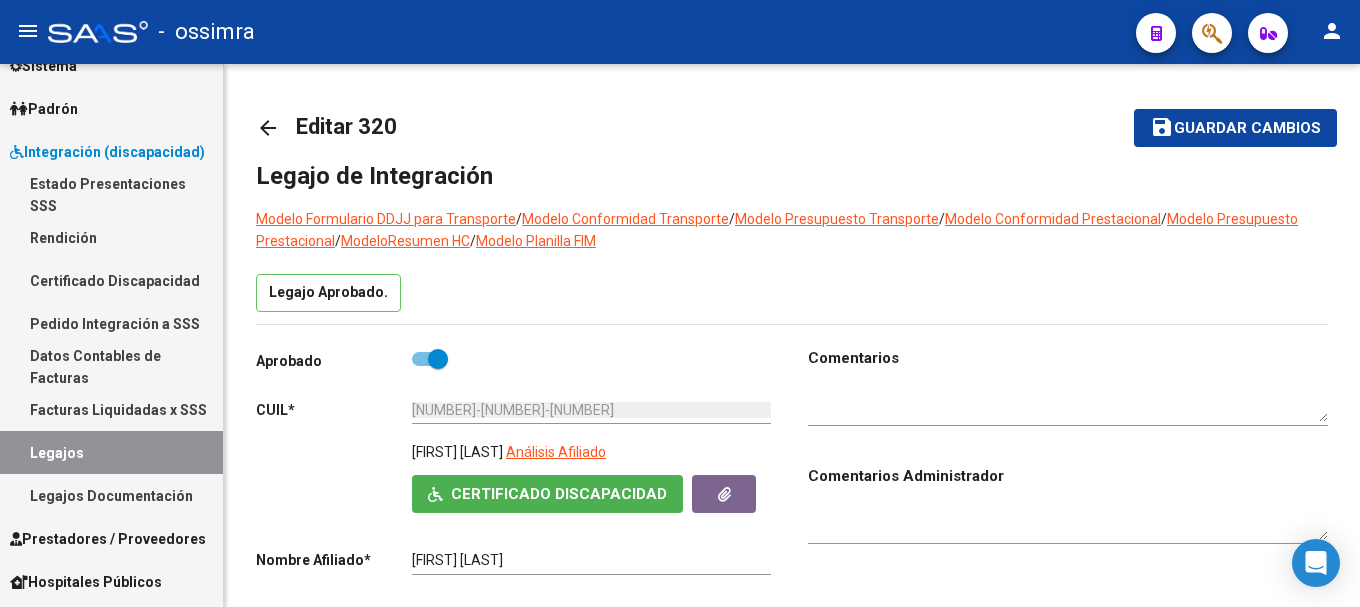 click on "arrow_back" 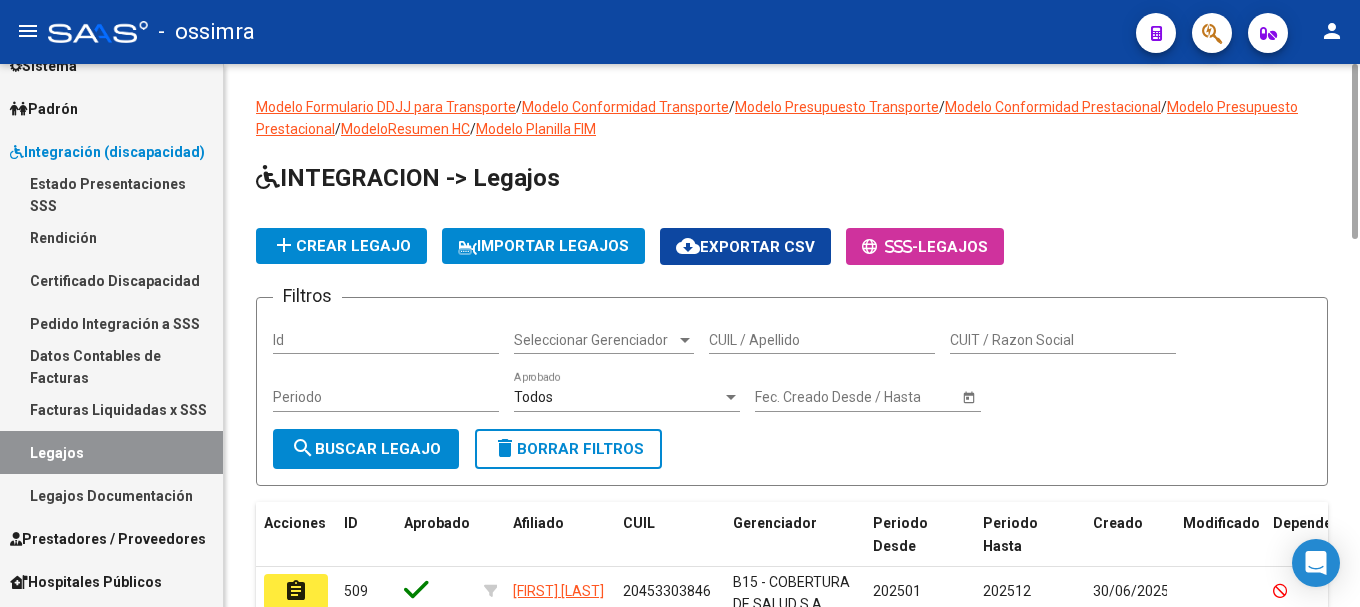 click on "CUIL / Apellido" at bounding box center [822, 340] 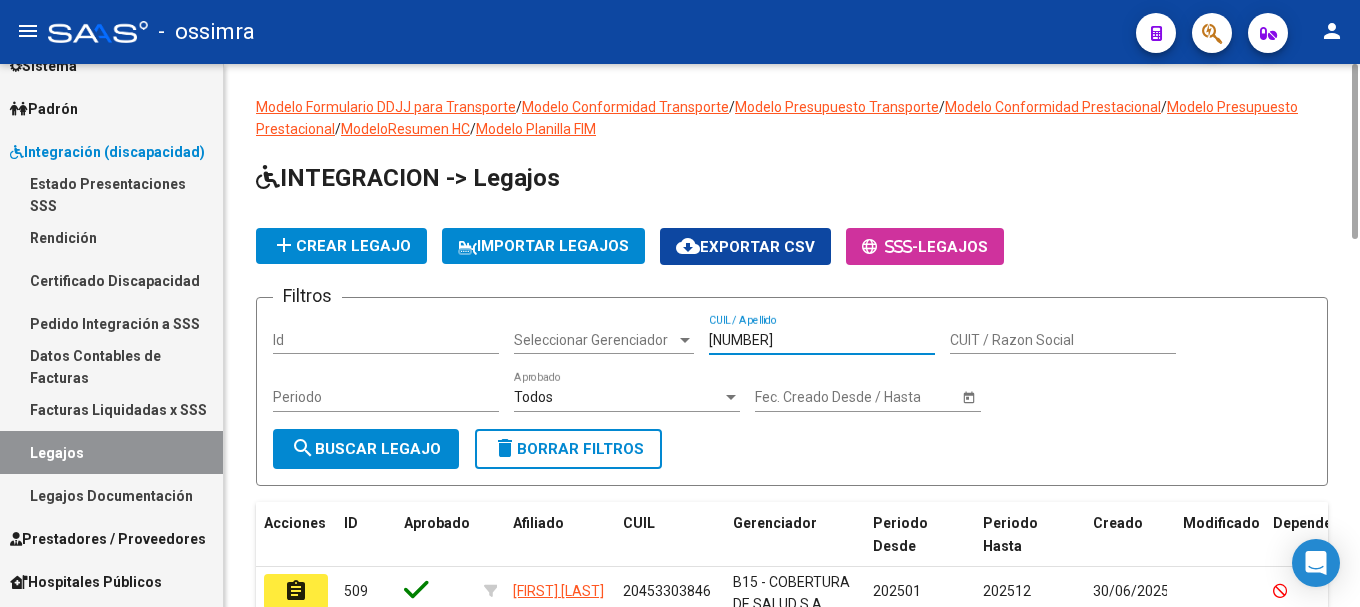 click on "search  Buscar Legajo" 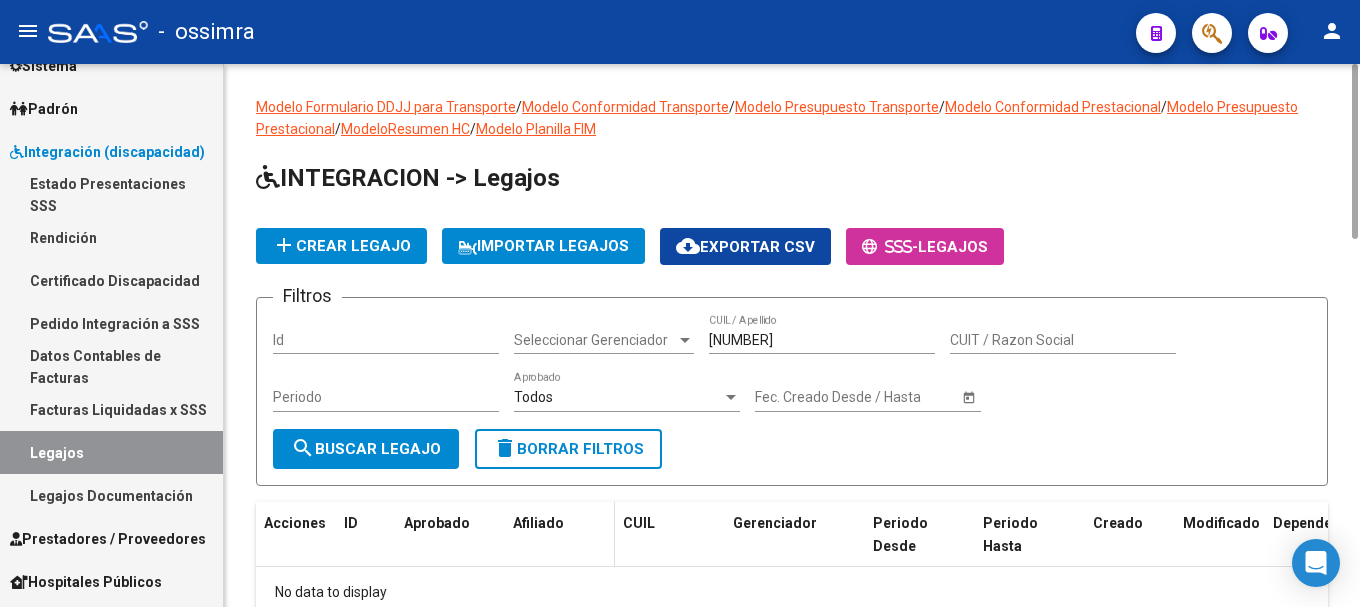 scroll, scrollTop: 125, scrollLeft: 0, axis: vertical 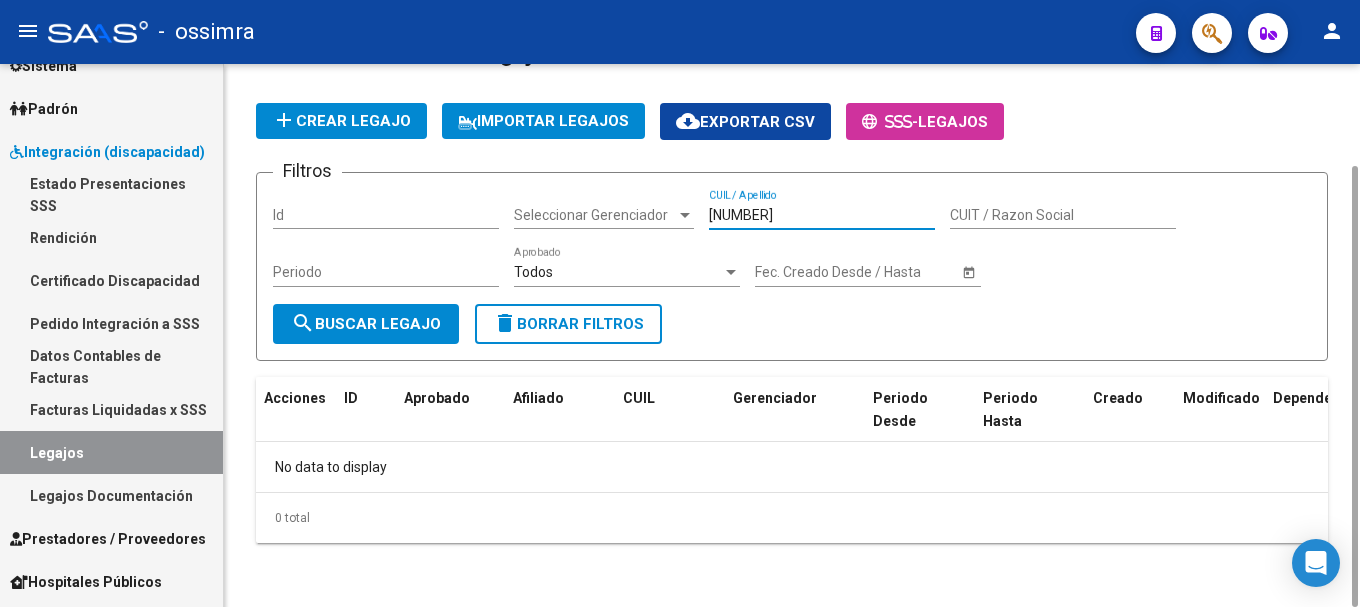 drag, startPoint x: 806, startPoint y: 216, endPoint x: 738, endPoint y: 212, distance: 68.117546 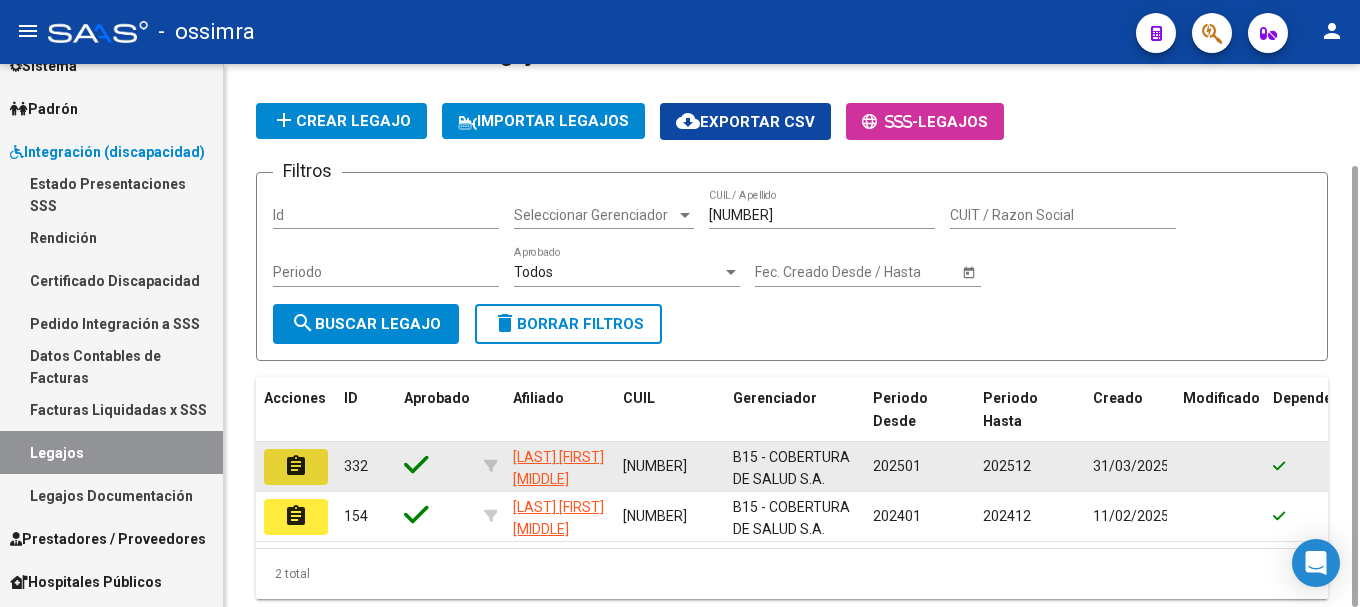 click on "assignment" 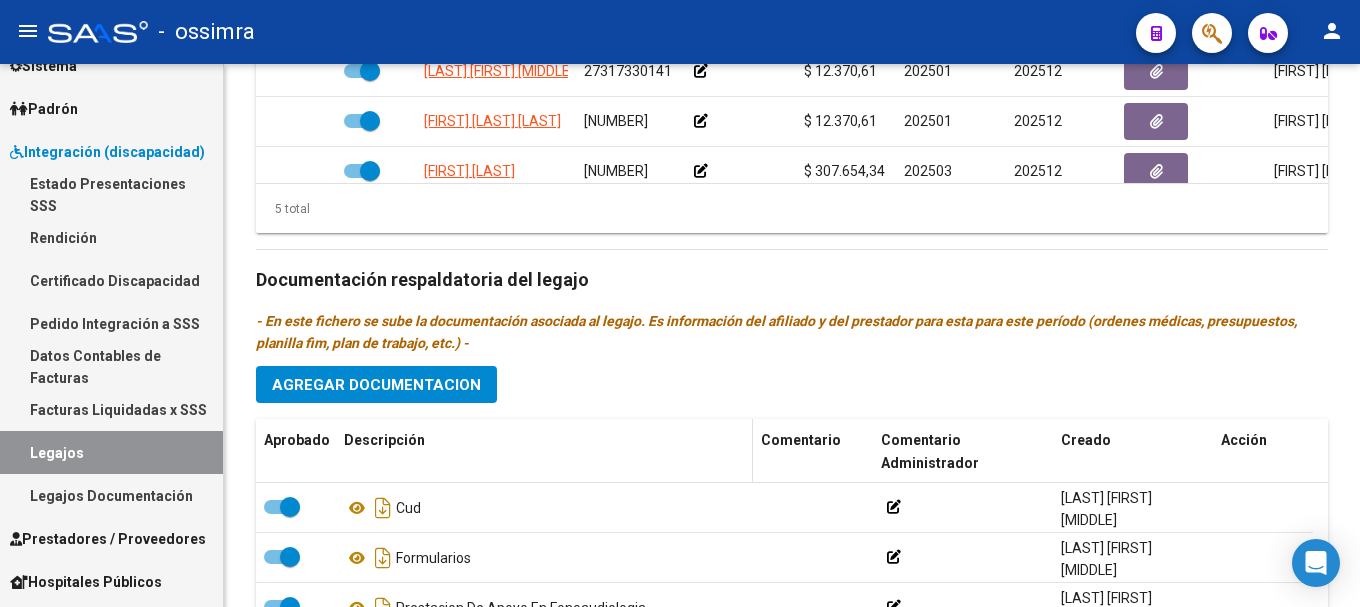 scroll, scrollTop: 1178, scrollLeft: 0, axis: vertical 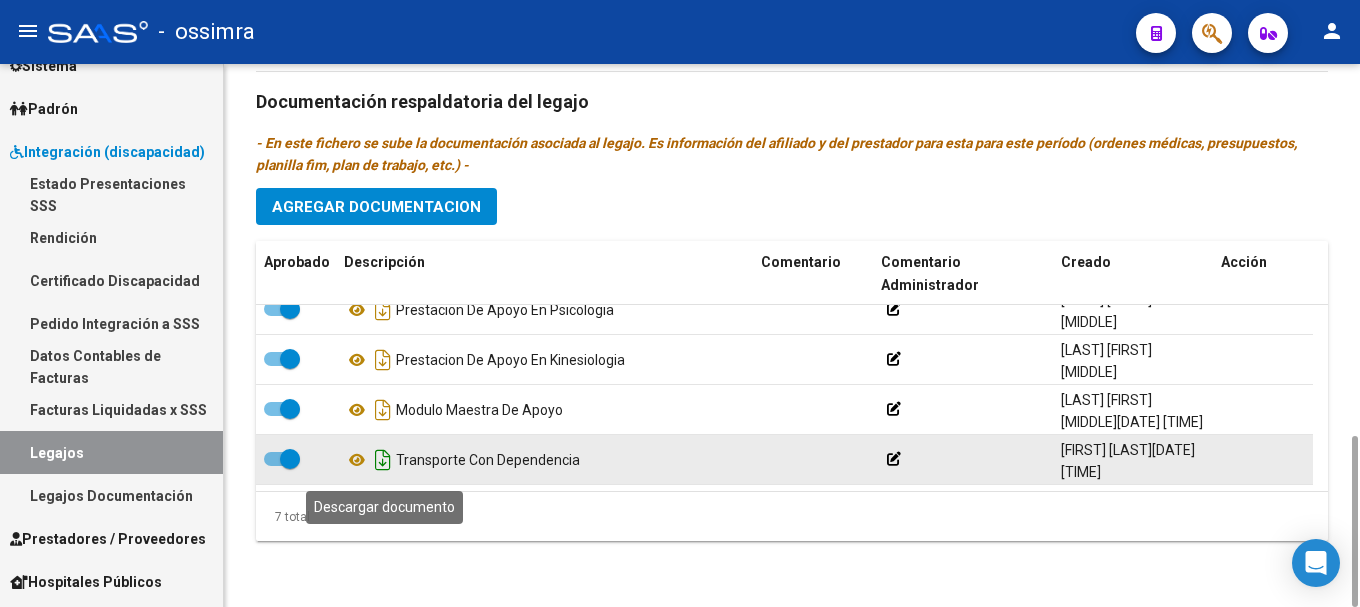 click 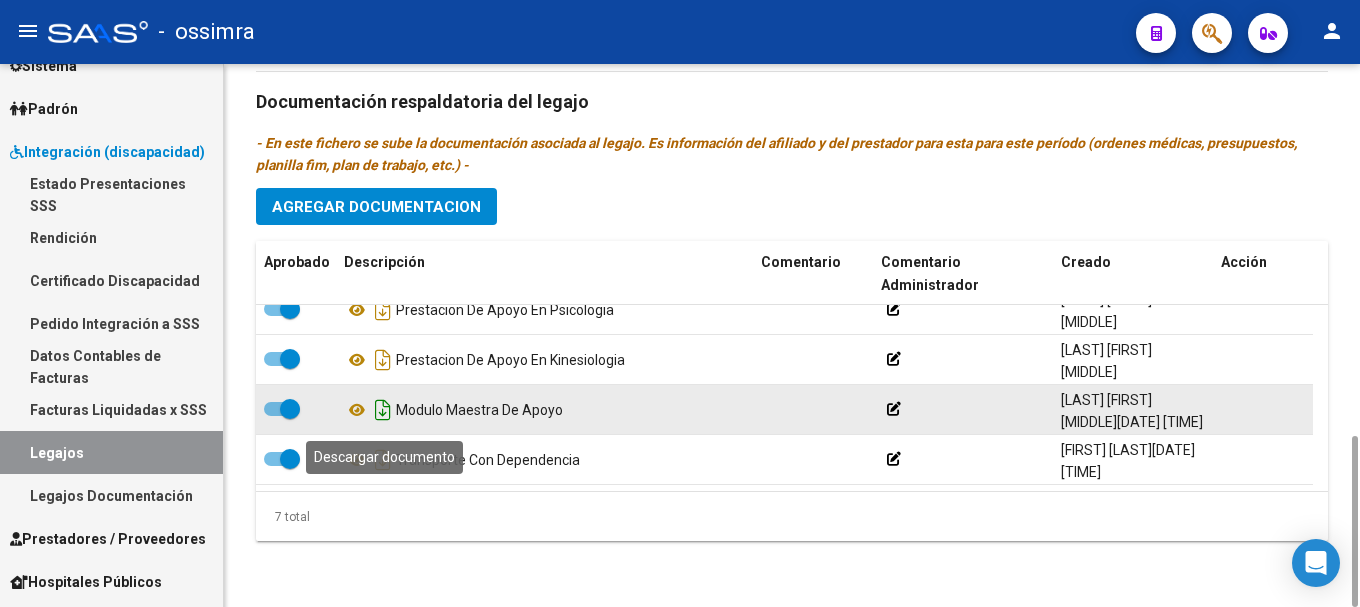 click 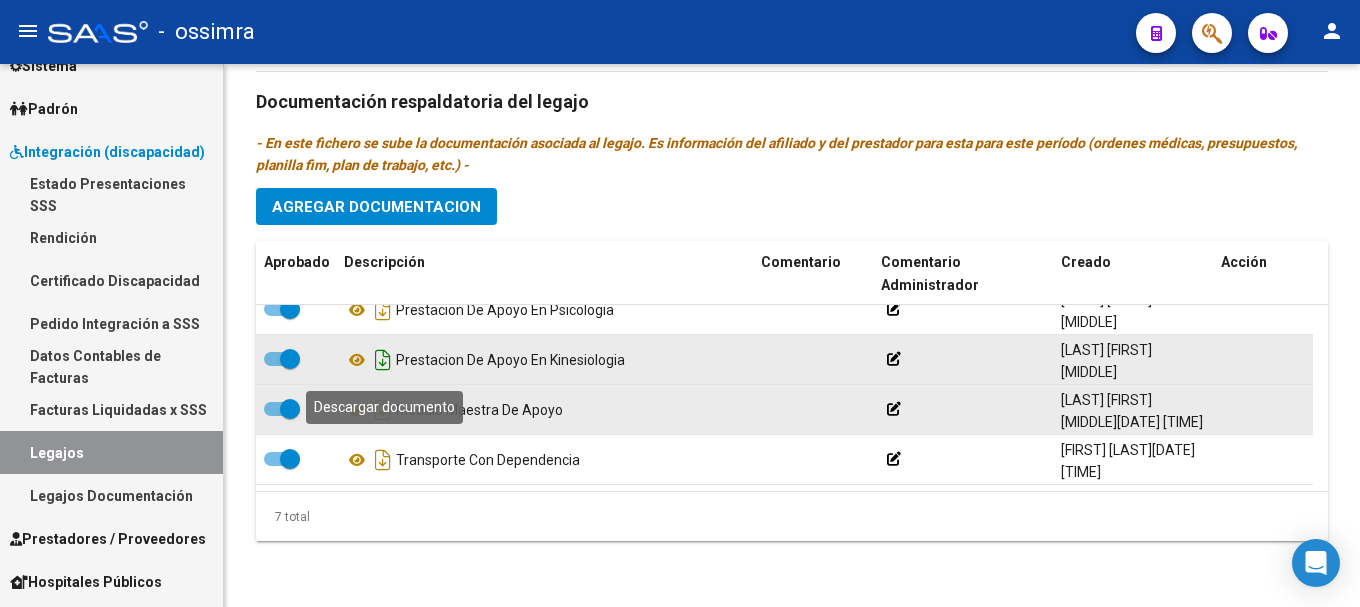 click 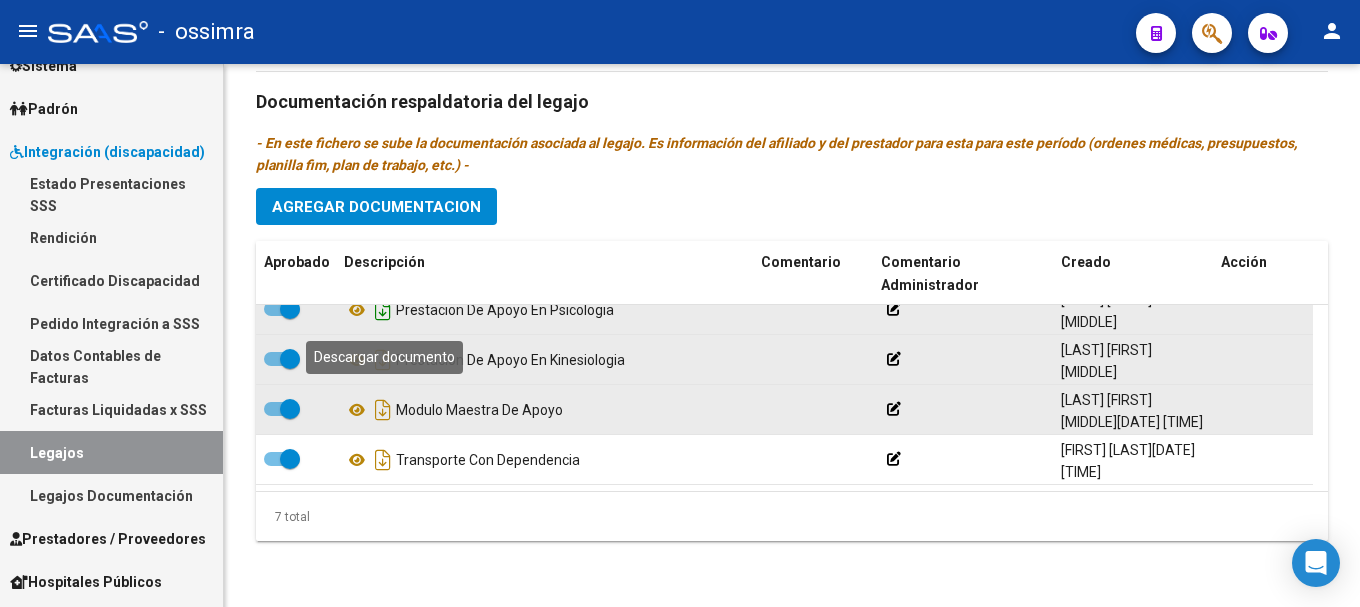 click 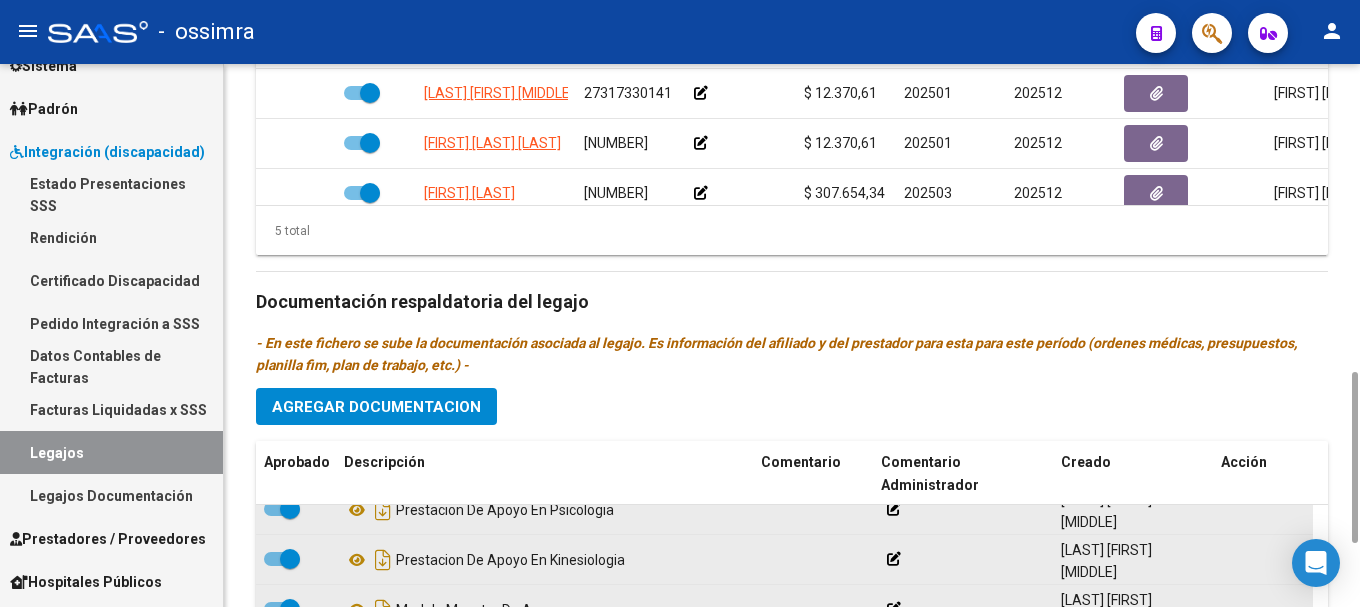 scroll, scrollTop: 1178, scrollLeft: 0, axis: vertical 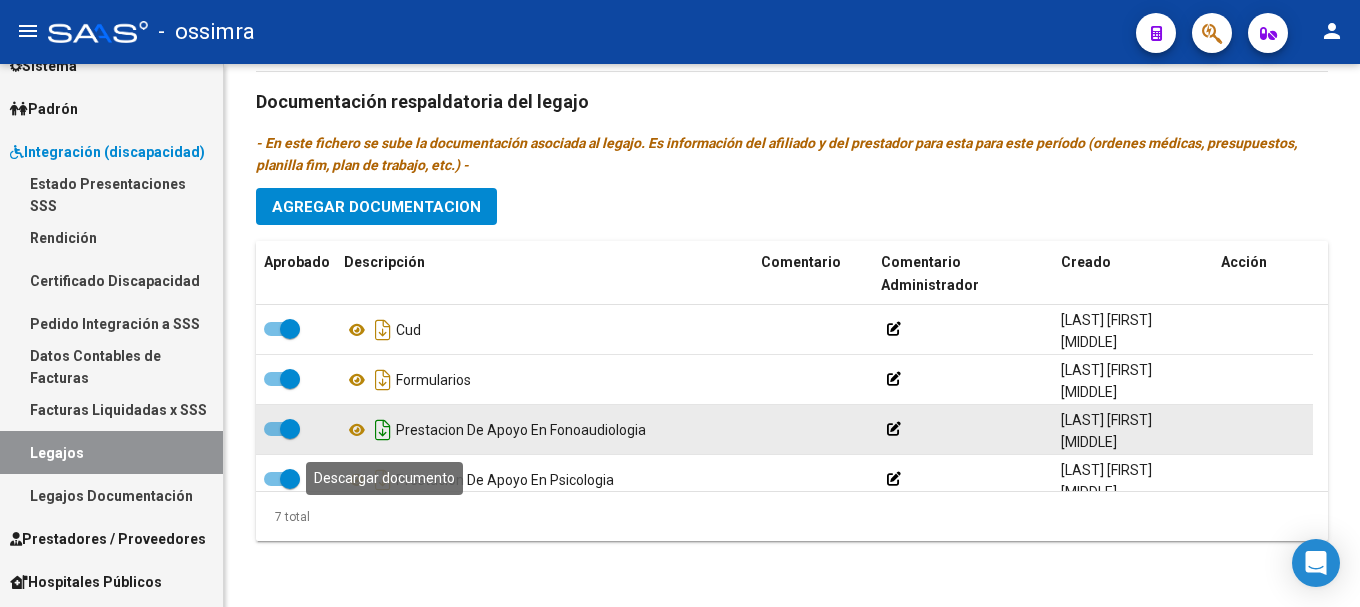click 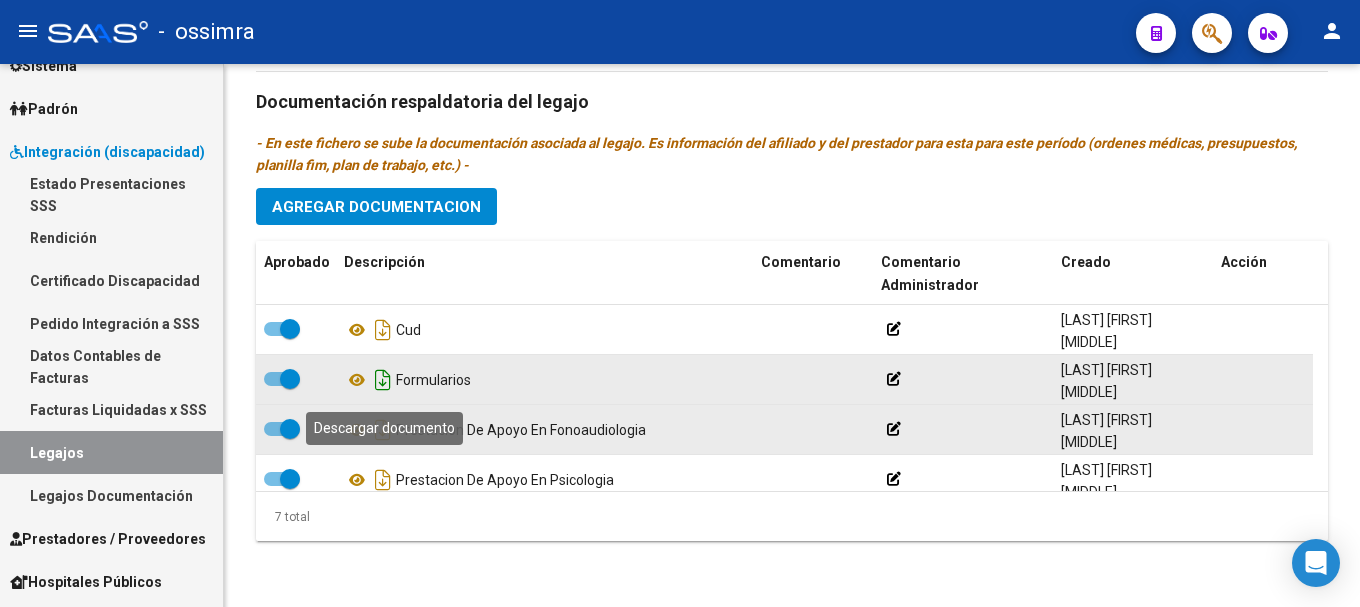 click 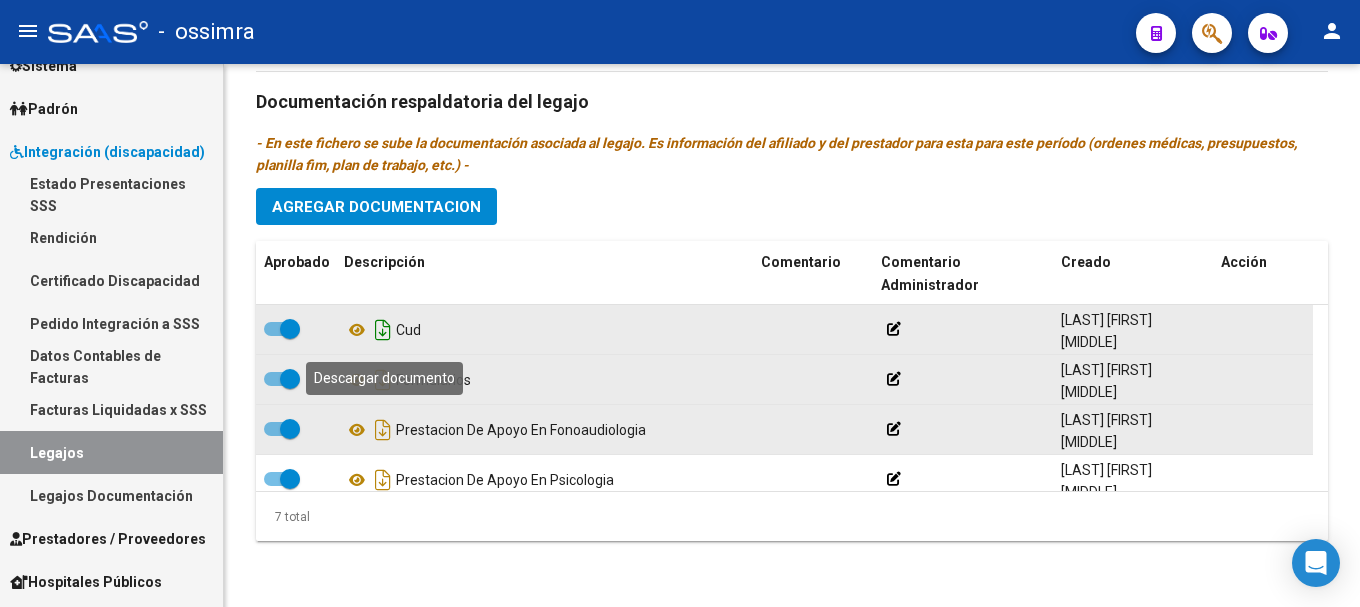 click 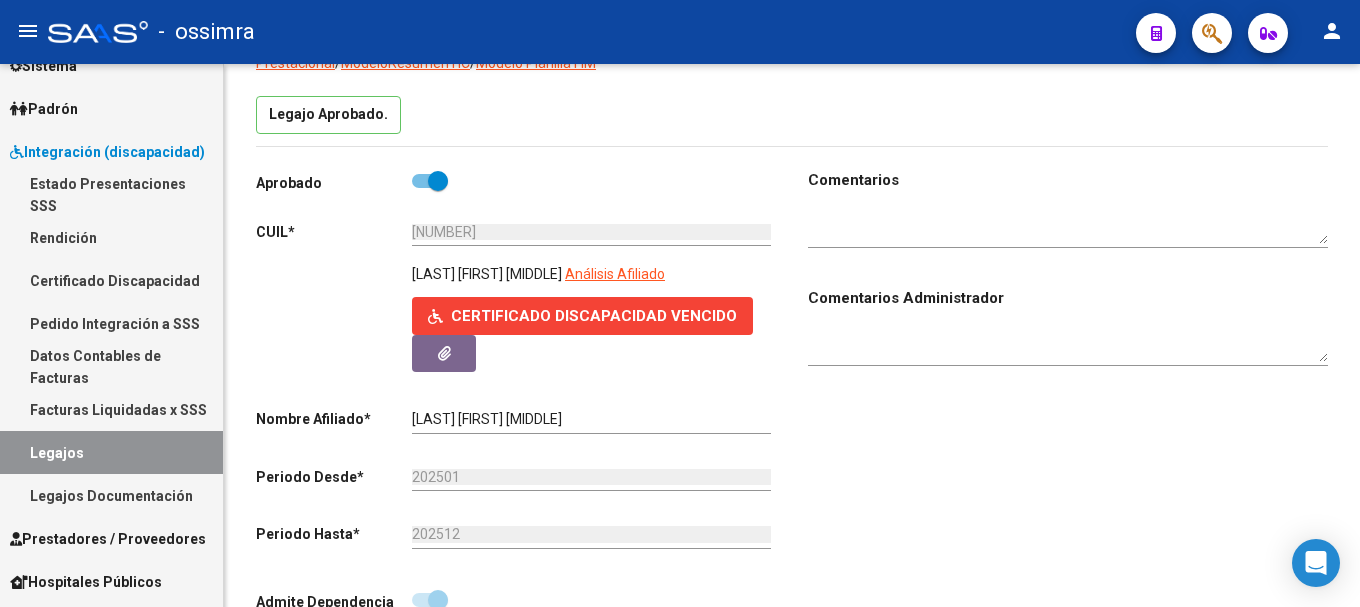 scroll, scrollTop: 0, scrollLeft: 0, axis: both 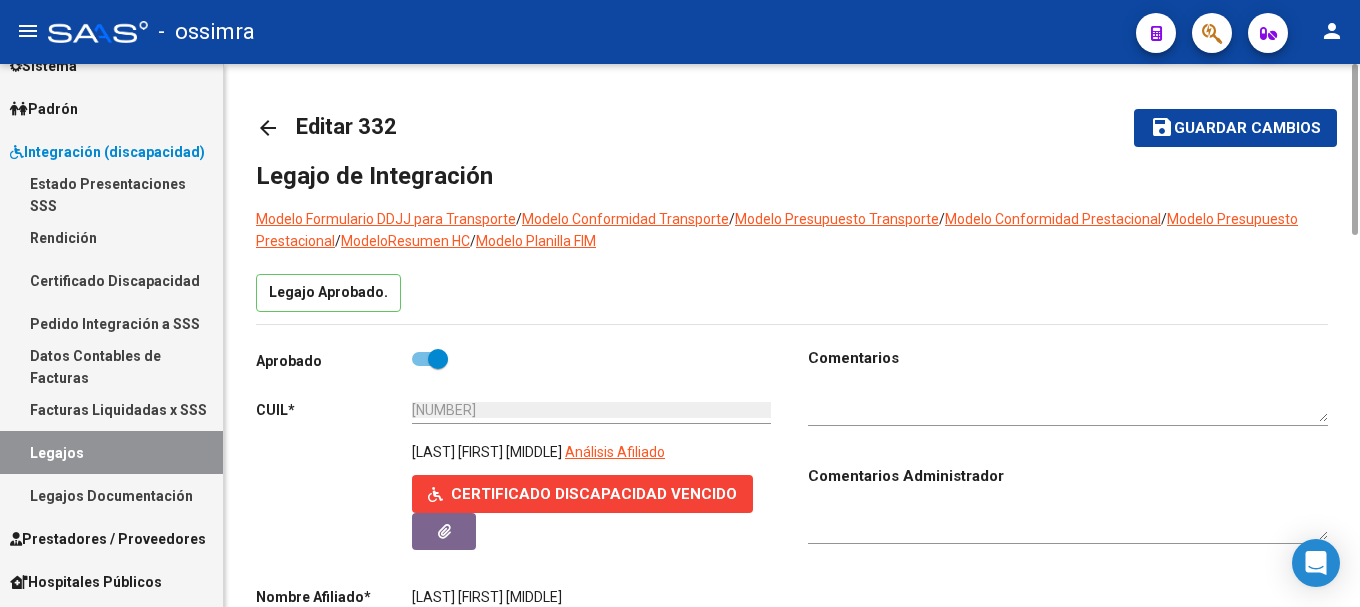 click on "arrow_back" 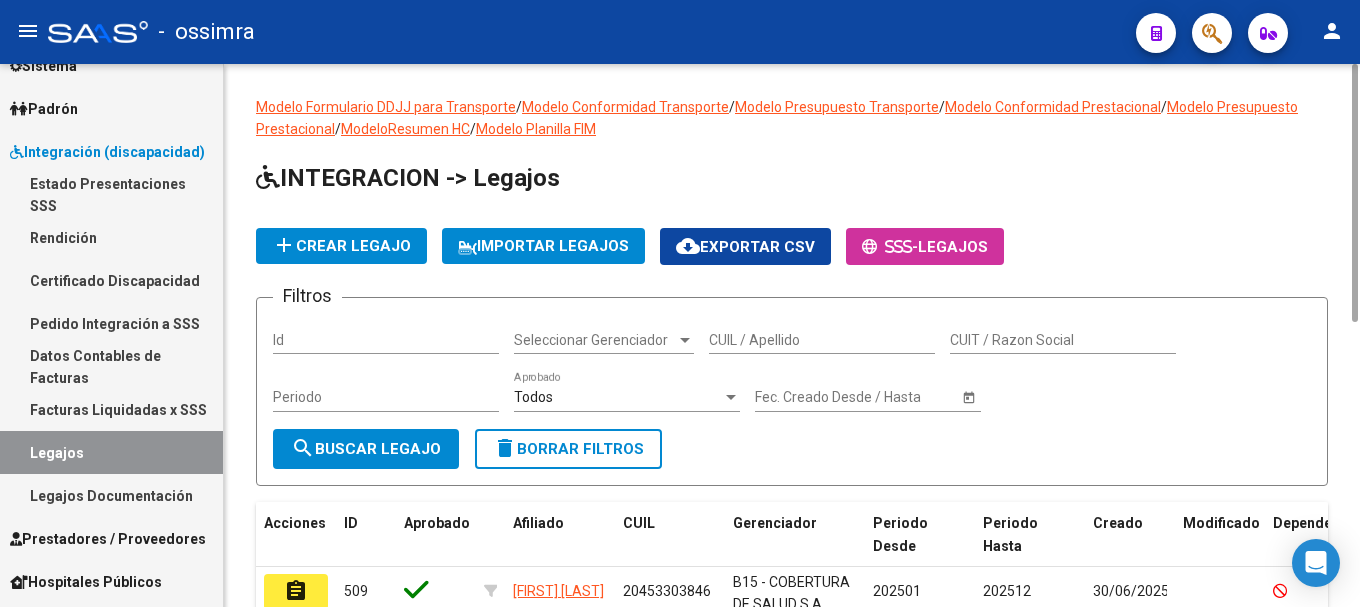 scroll, scrollTop: 187, scrollLeft: 0, axis: vertical 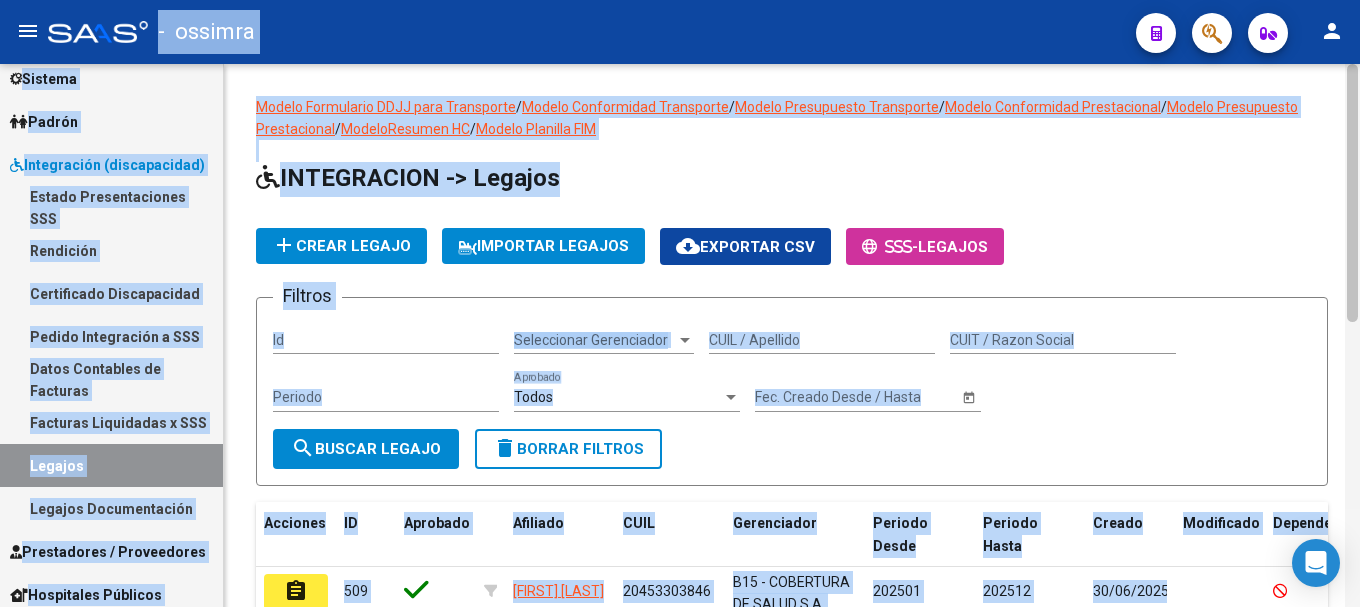 drag, startPoint x: 6, startPoint y: 17, endPoint x: 1347, endPoint y: 509, distance: 1428.4065 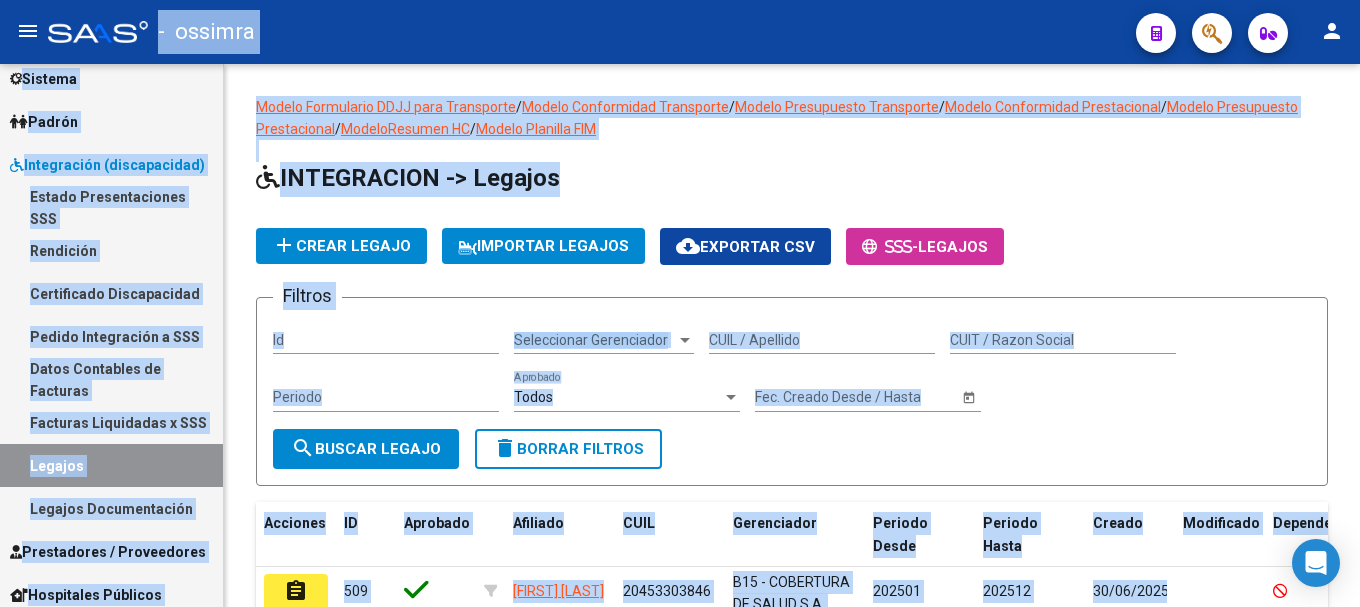 scroll, scrollTop: 87, scrollLeft: 0, axis: vertical 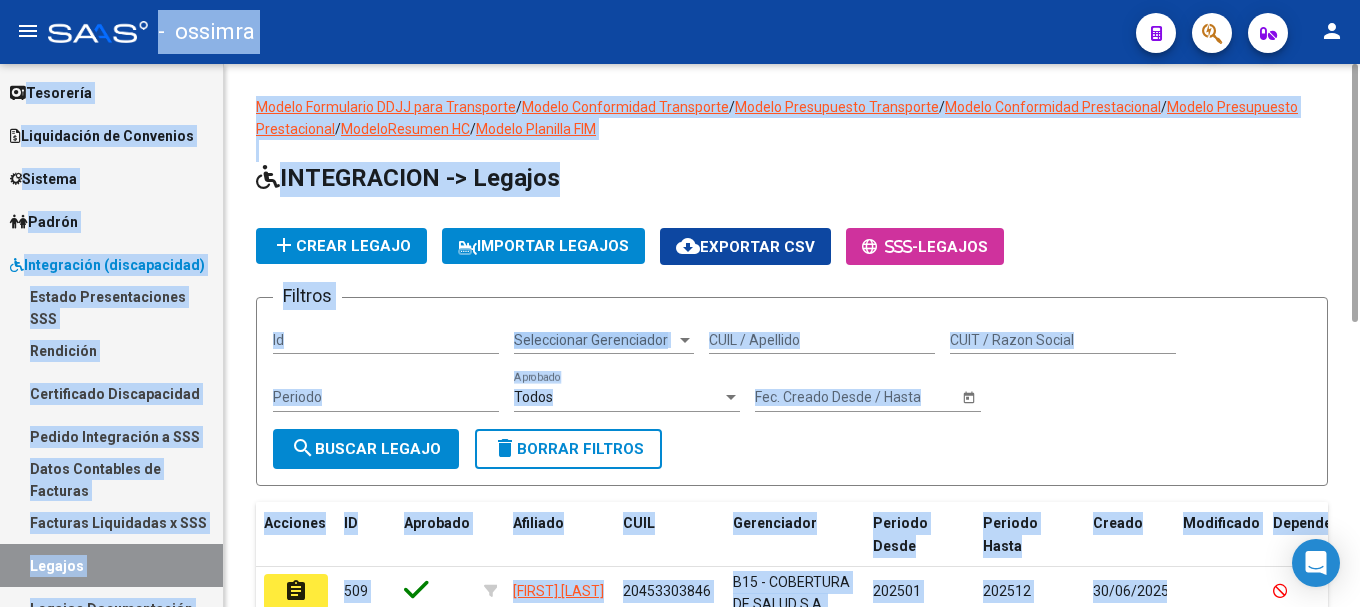 click on "INTEGRACION -> Legajos" 